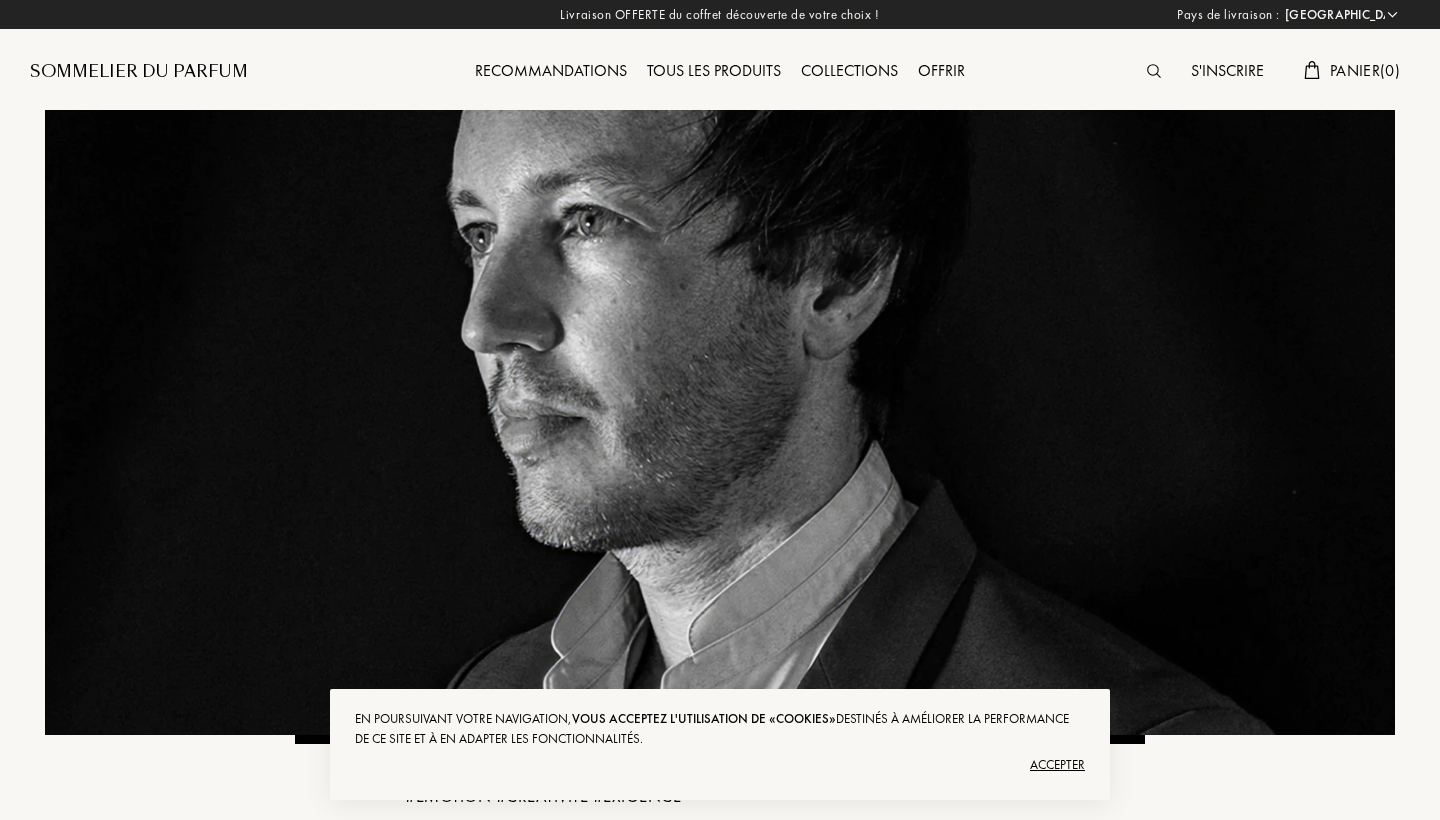 select on "FR" 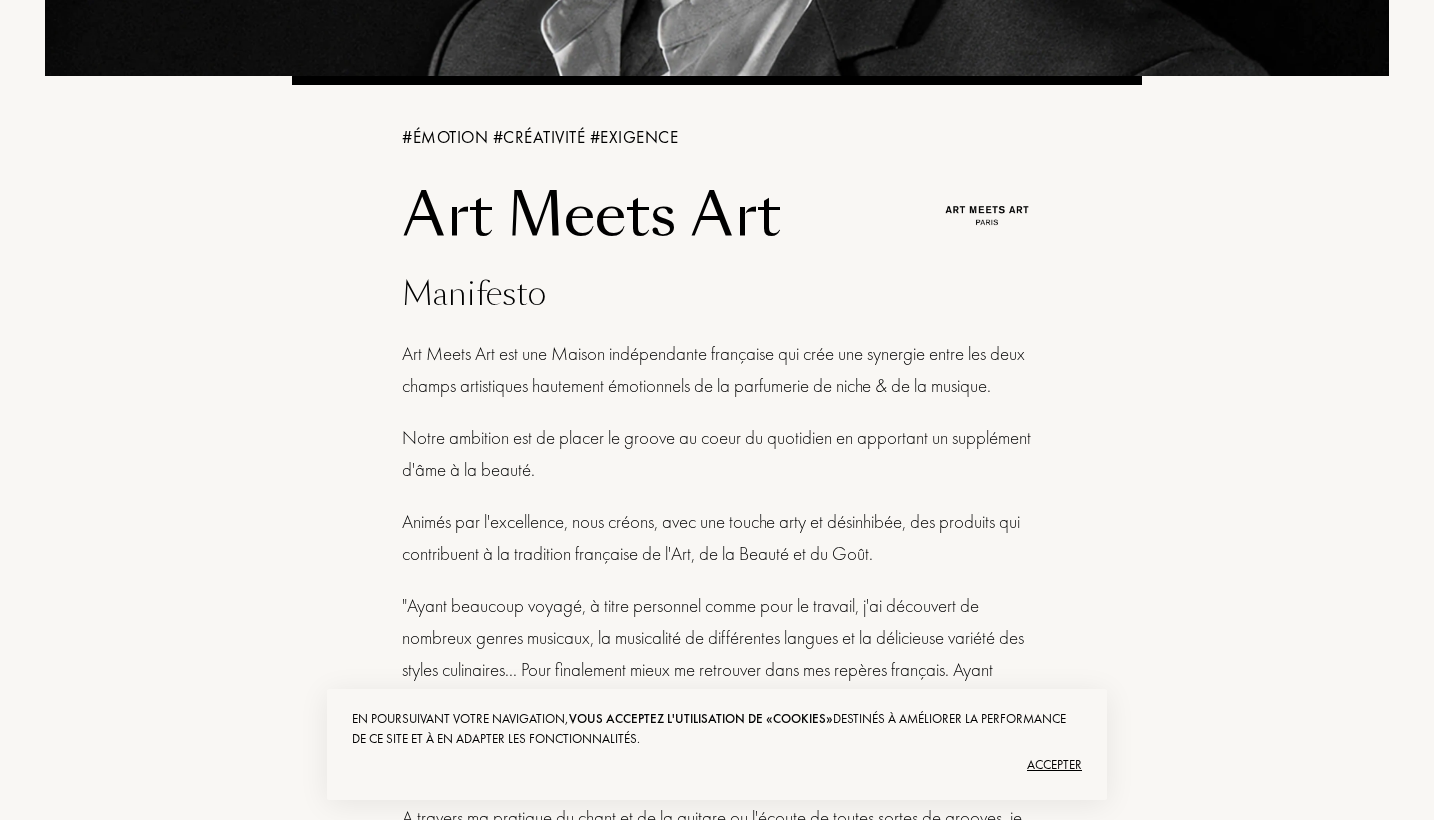 scroll, scrollTop: 669, scrollLeft: 0, axis: vertical 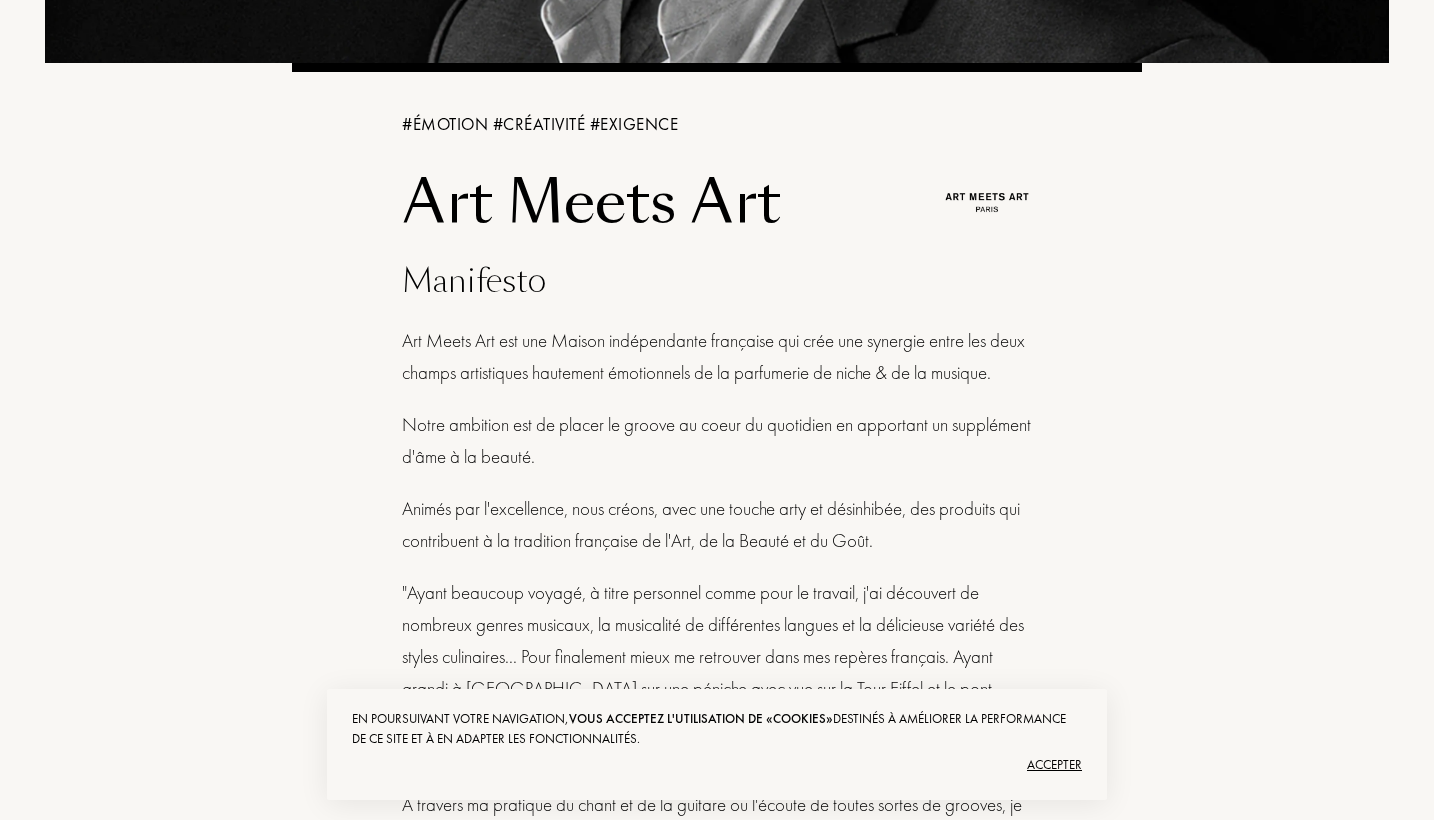 click on "Accepter" at bounding box center [717, 765] 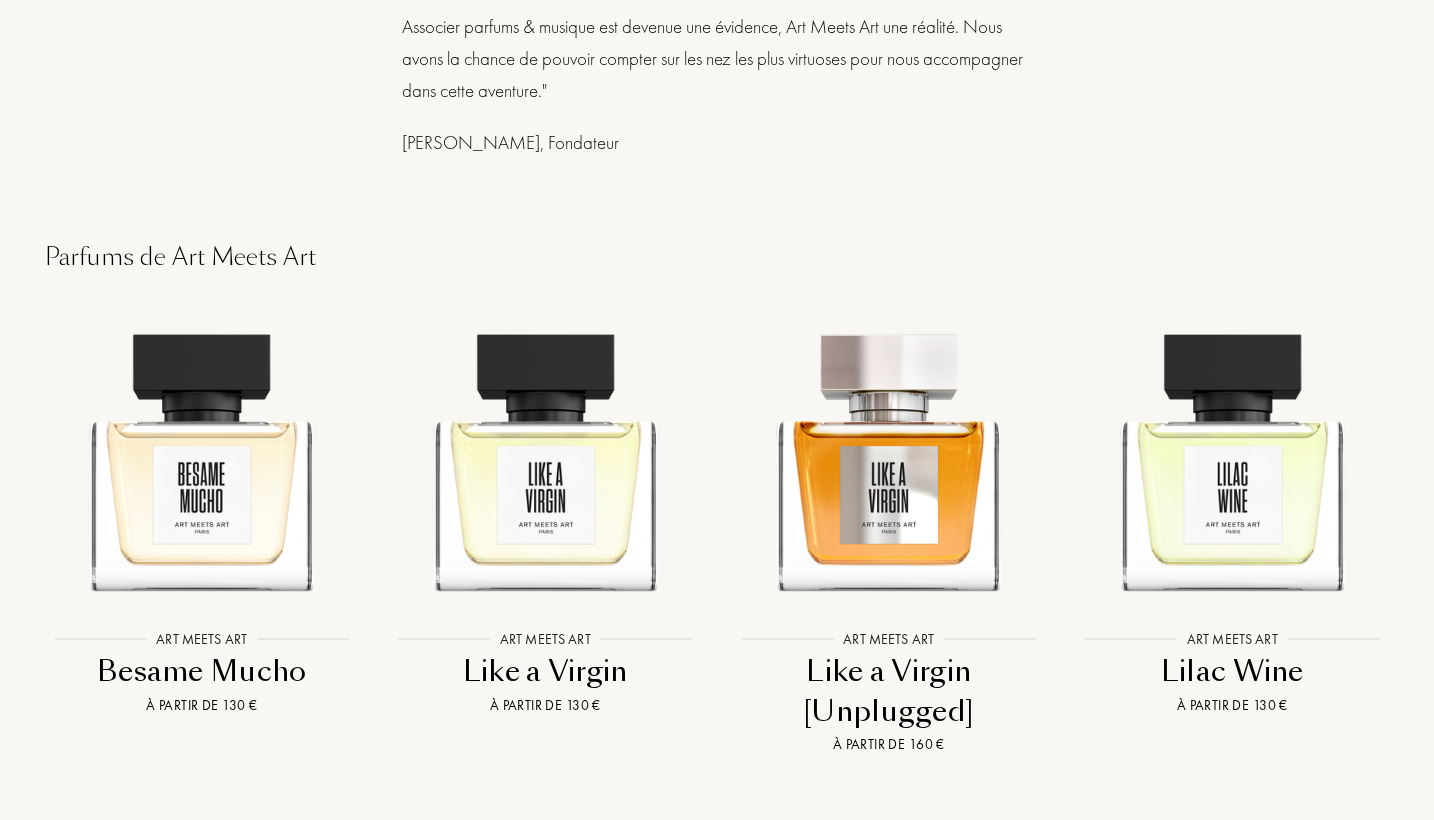 scroll, scrollTop: 1675, scrollLeft: 0, axis: vertical 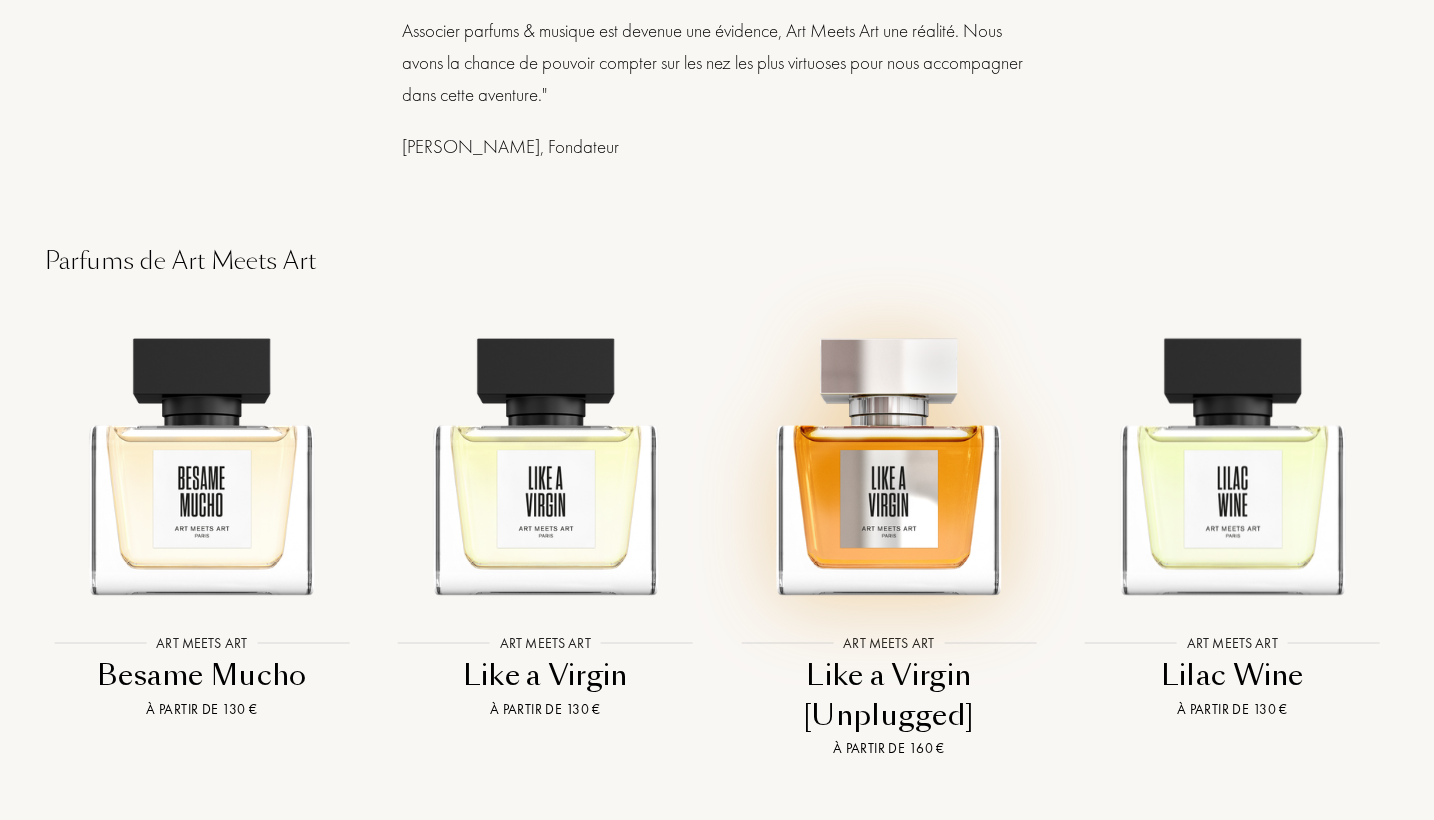 click at bounding box center [888, 455] 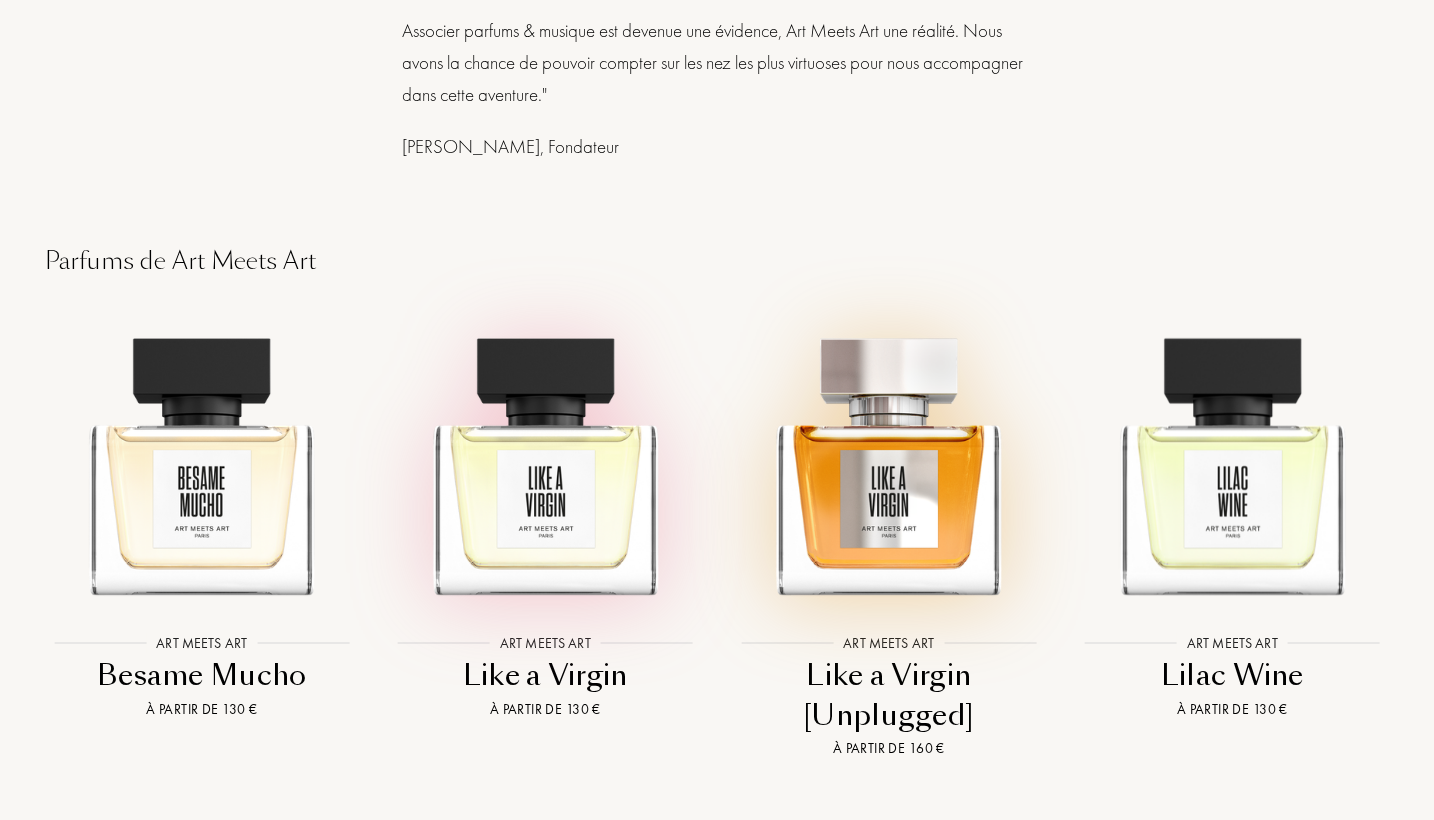 click at bounding box center [545, 455] 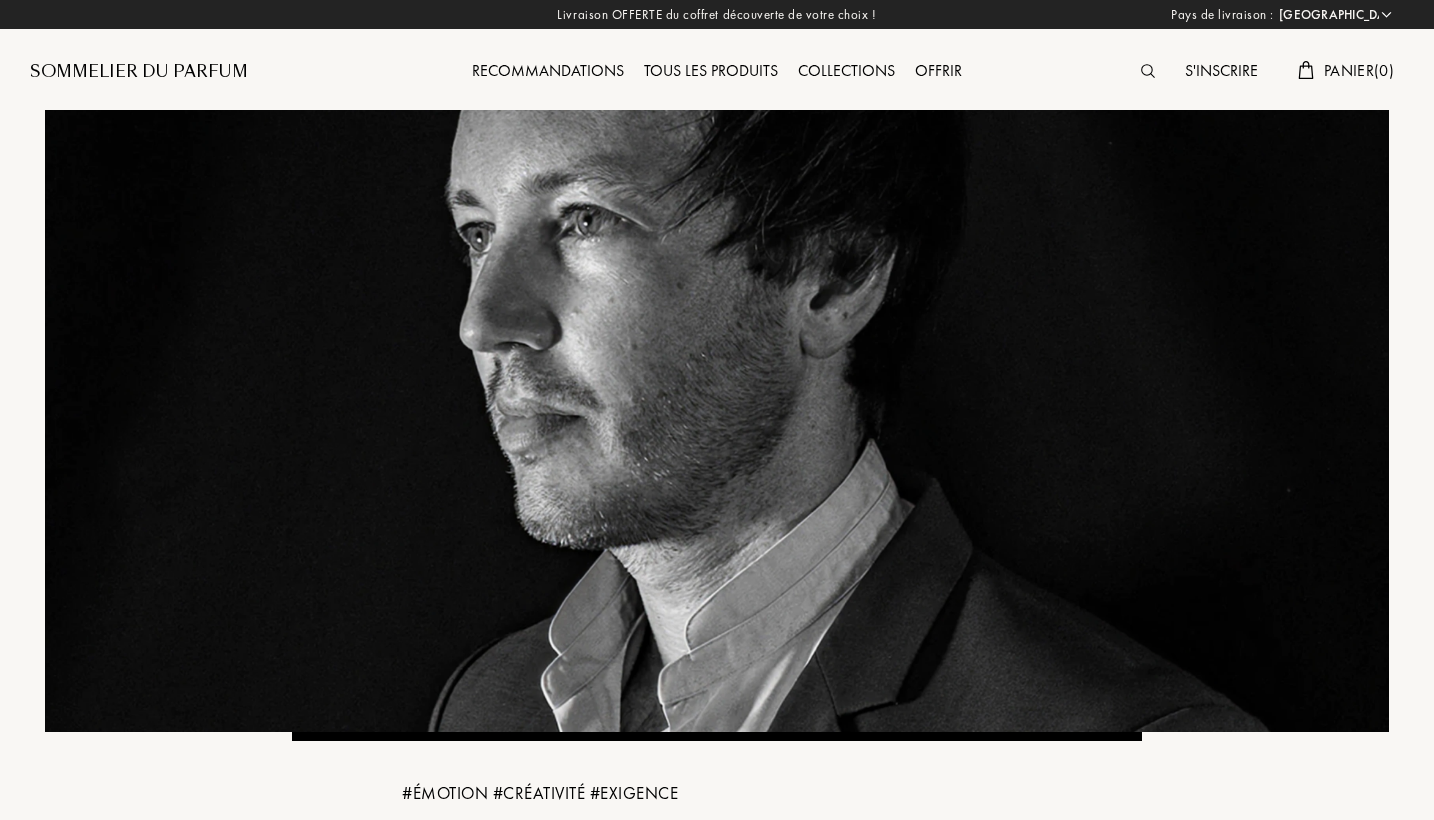 scroll, scrollTop: 0, scrollLeft: 0, axis: both 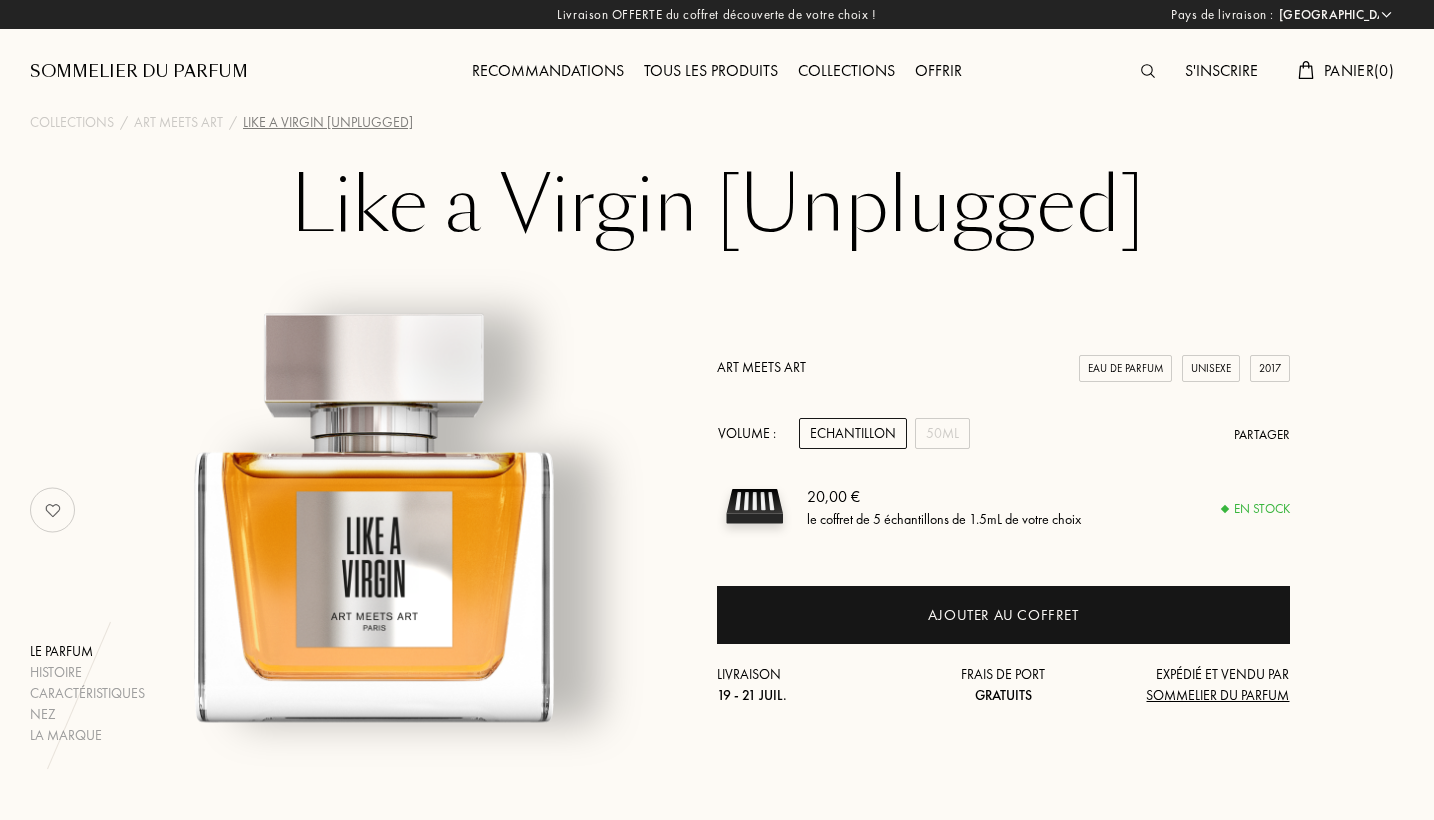 select on "FR" 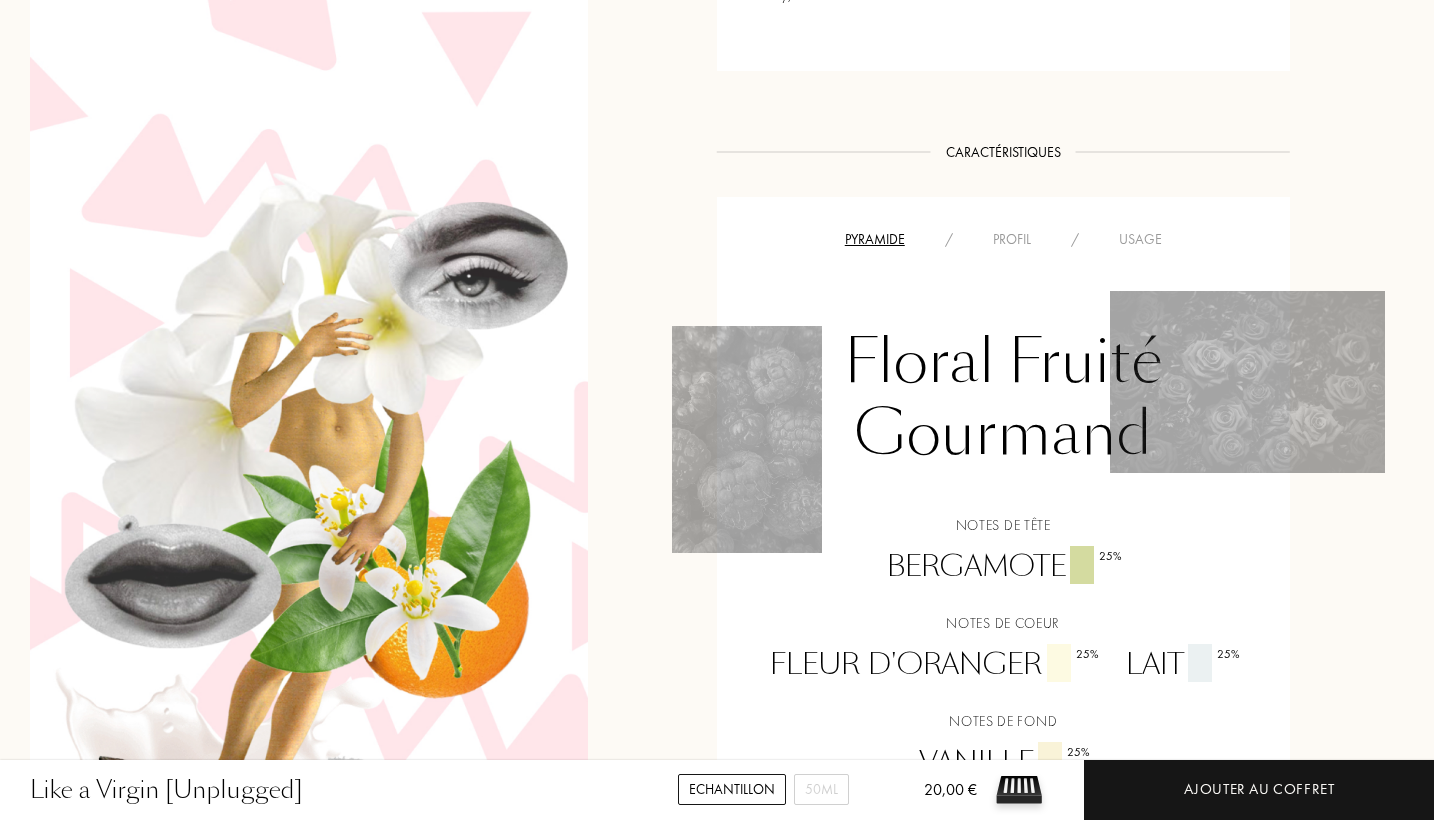 scroll, scrollTop: 1242, scrollLeft: 0, axis: vertical 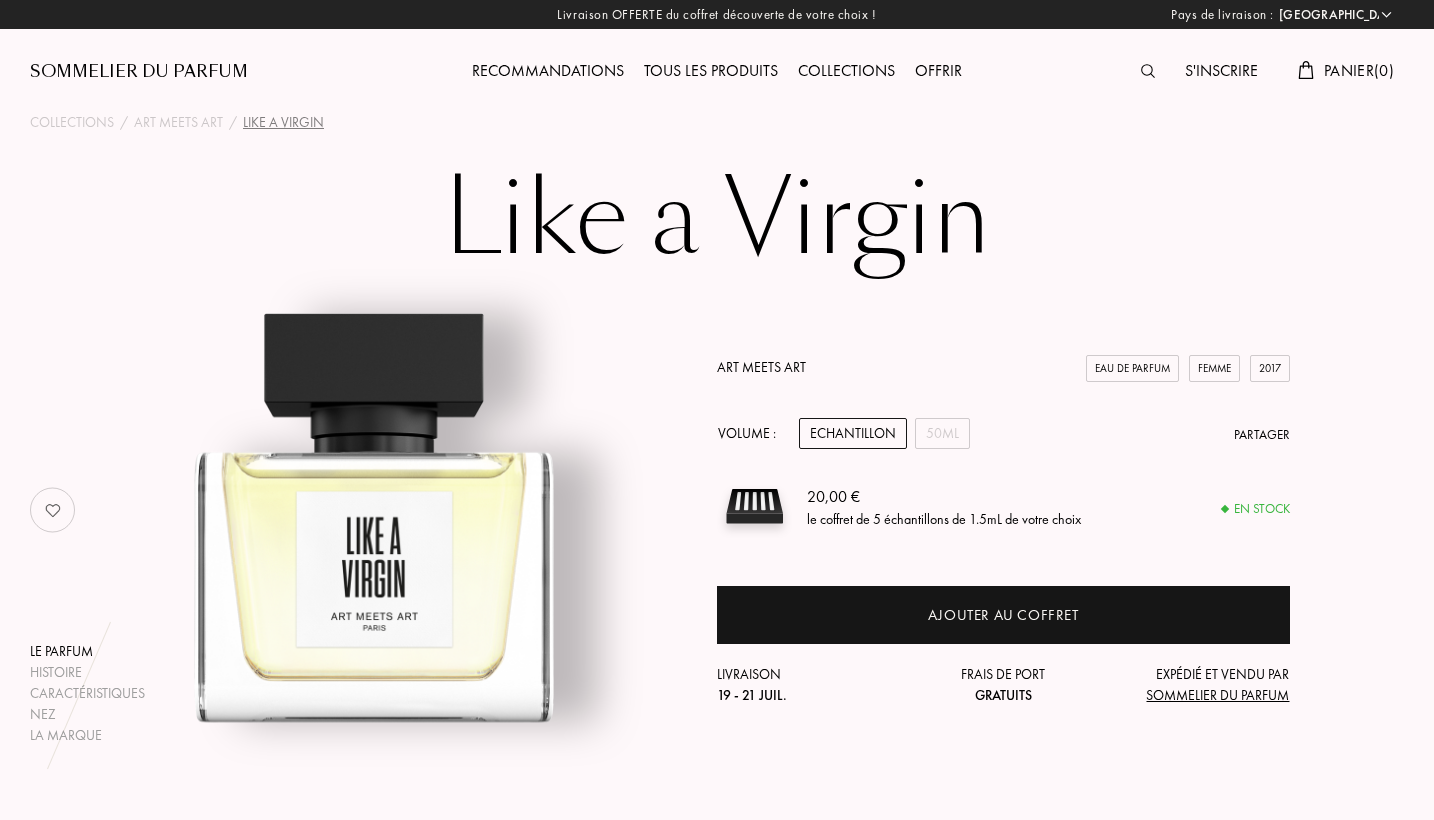 select on "FR" 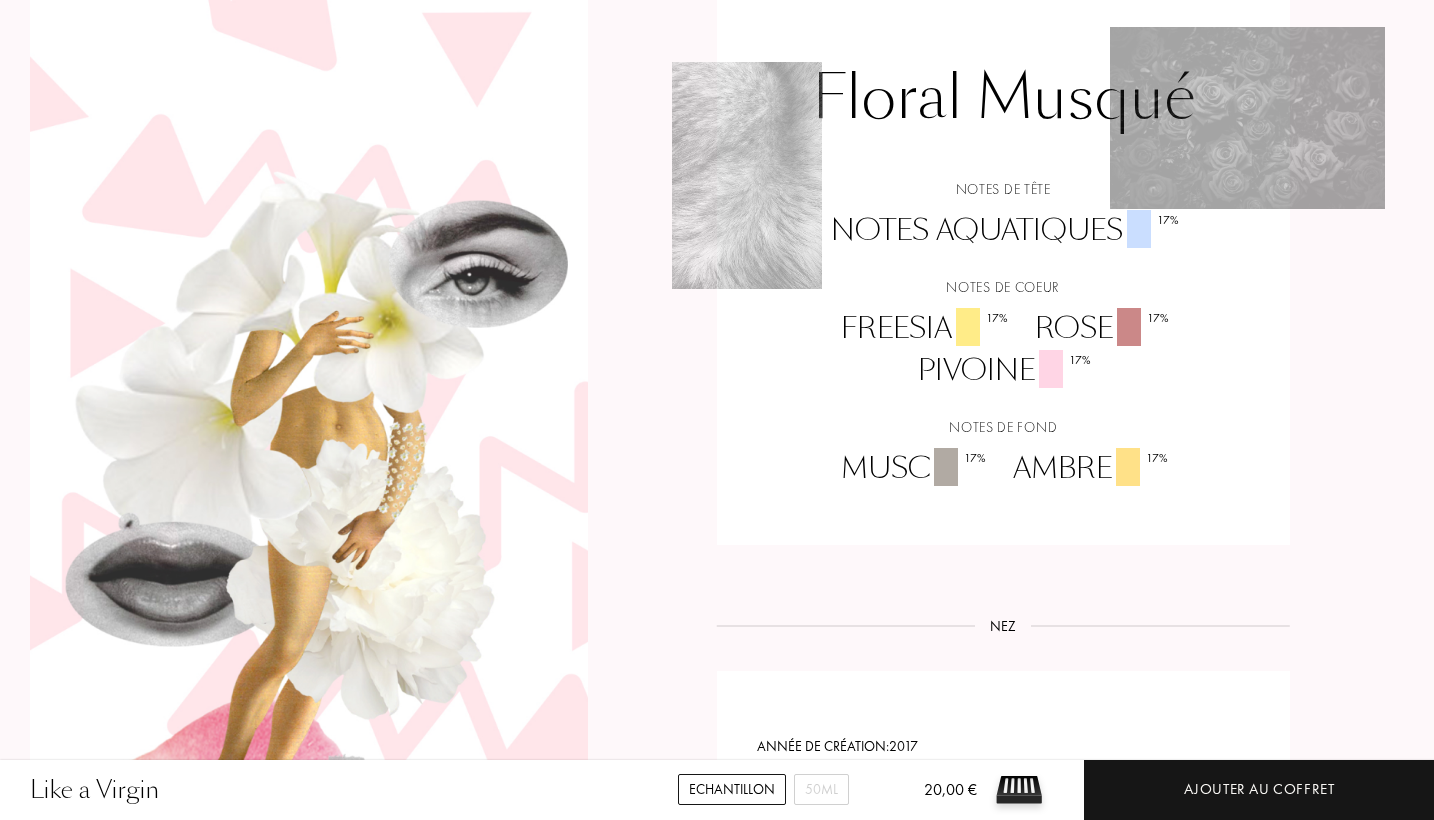 scroll, scrollTop: 1610, scrollLeft: 0, axis: vertical 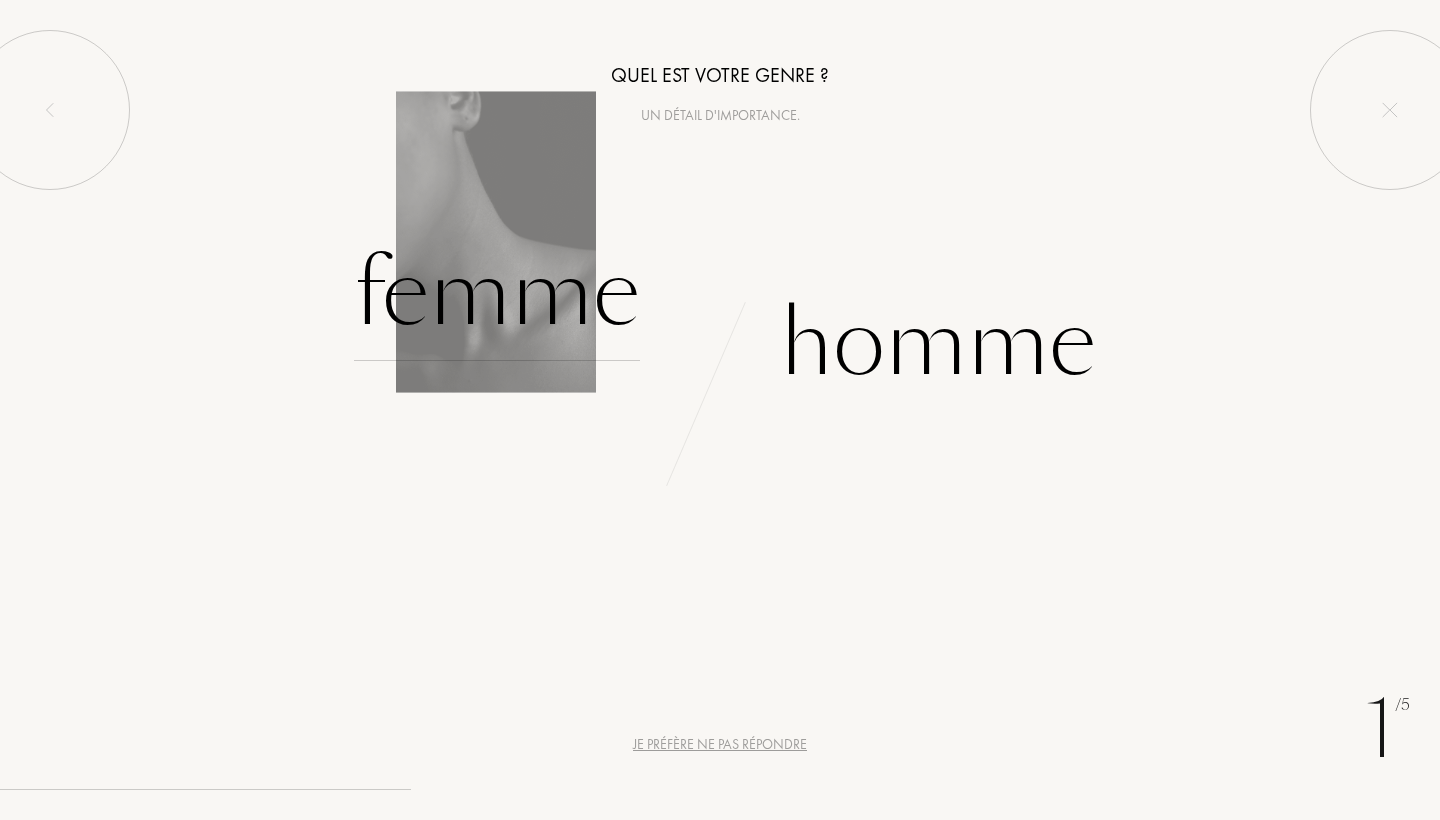 click on "Femme" at bounding box center [497, 293] 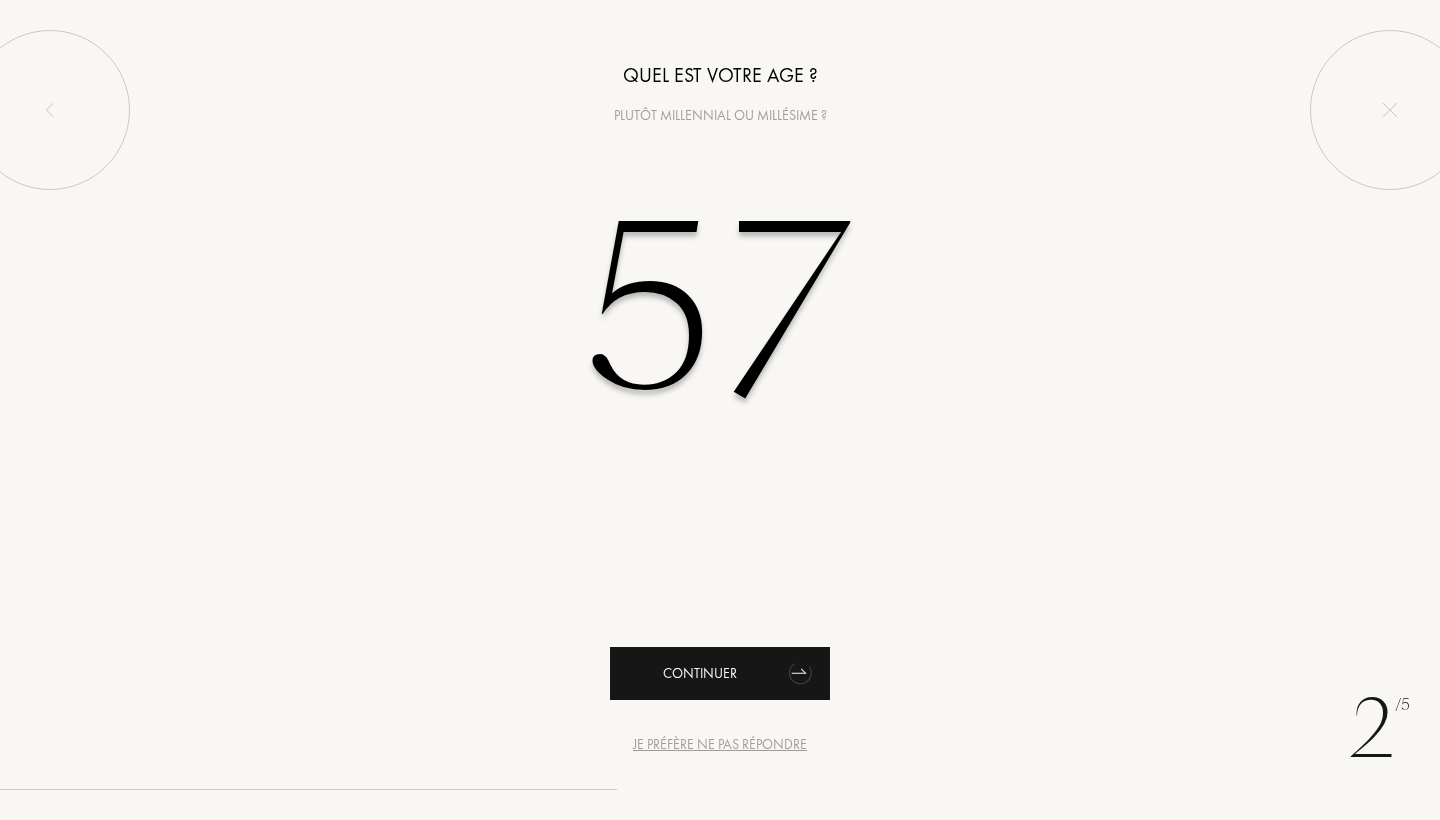 type on "57" 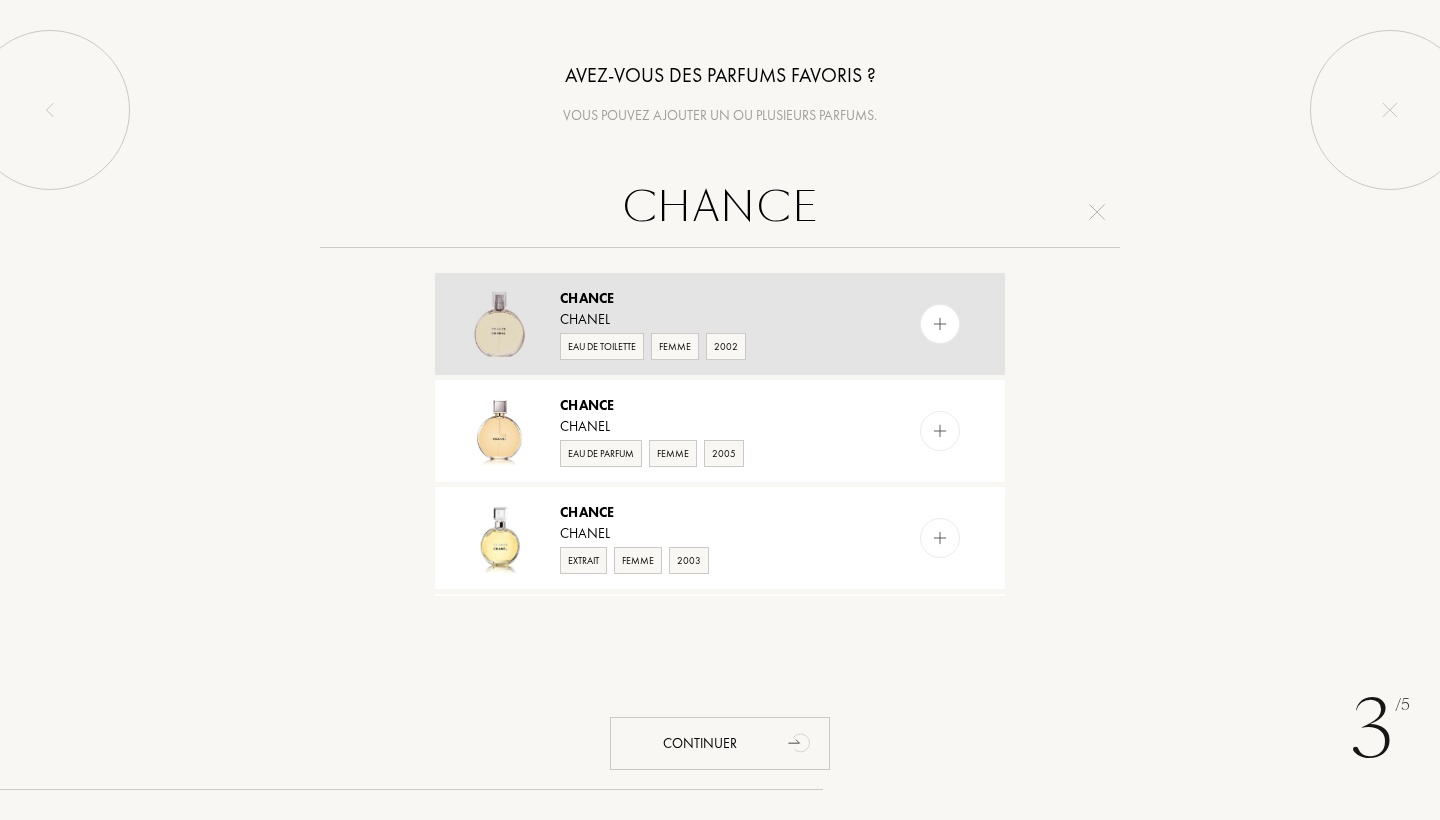 type on "CHANCE" 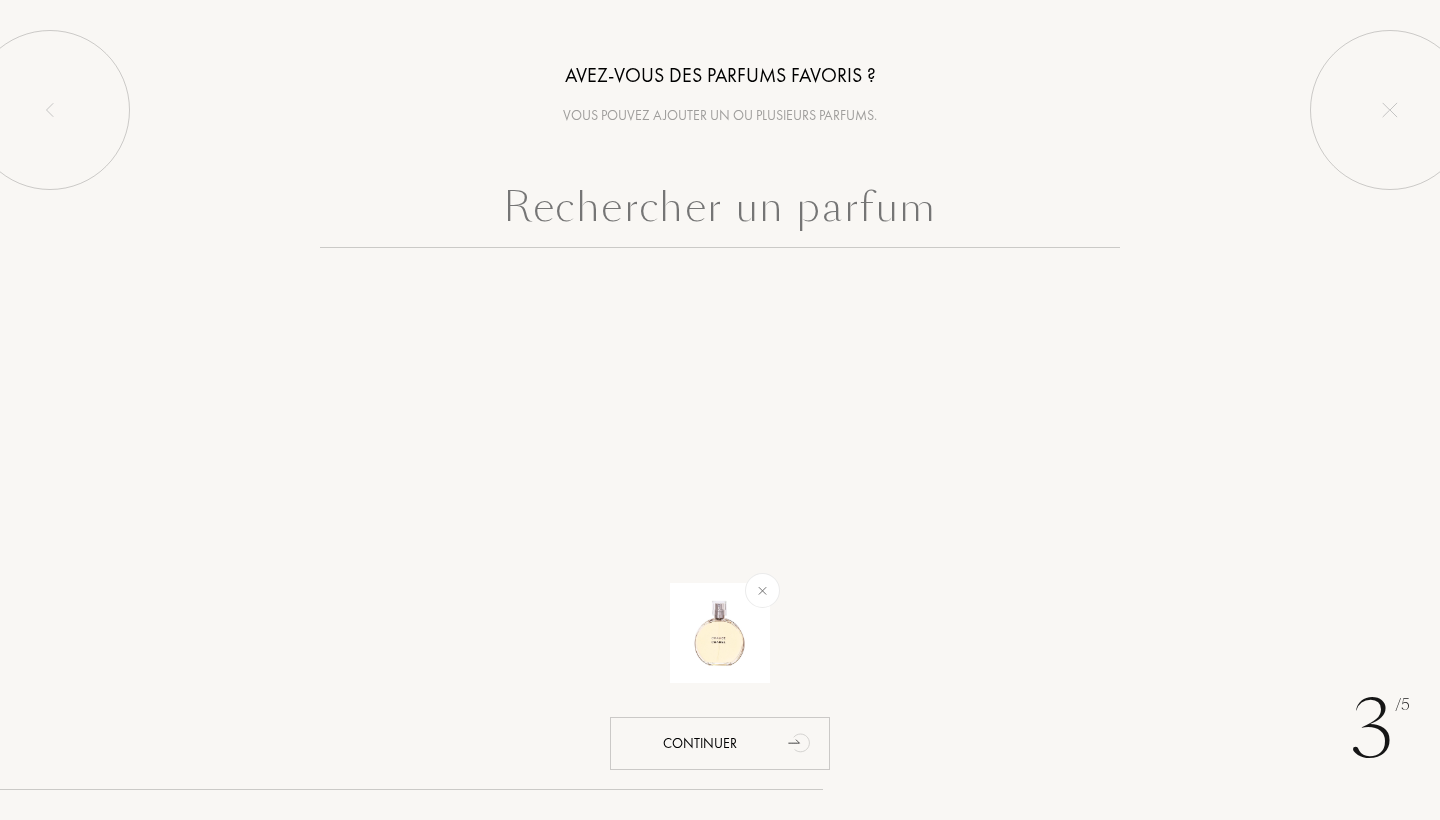 click at bounding box center (720, 212) 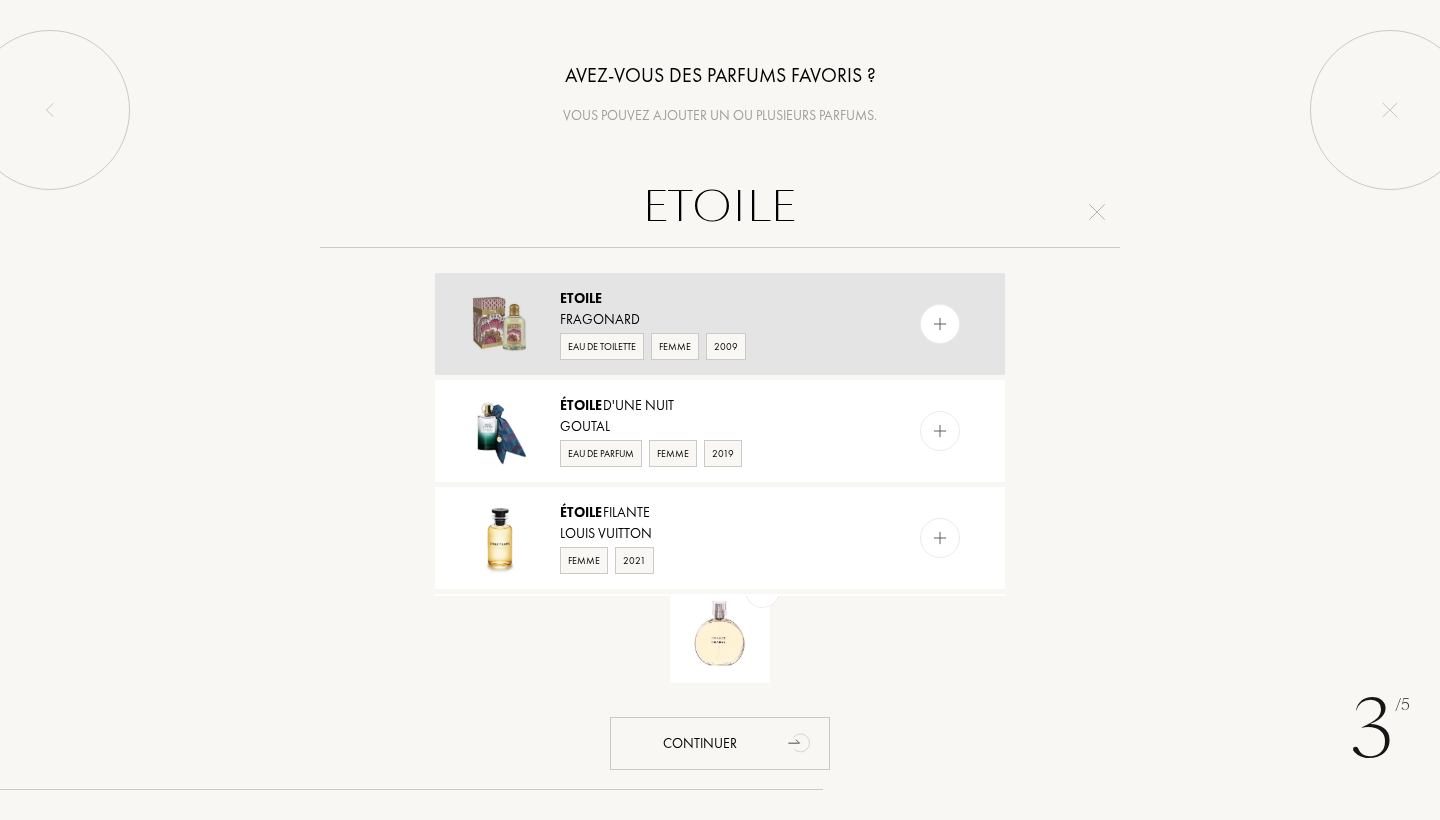 type on "ETOILE" 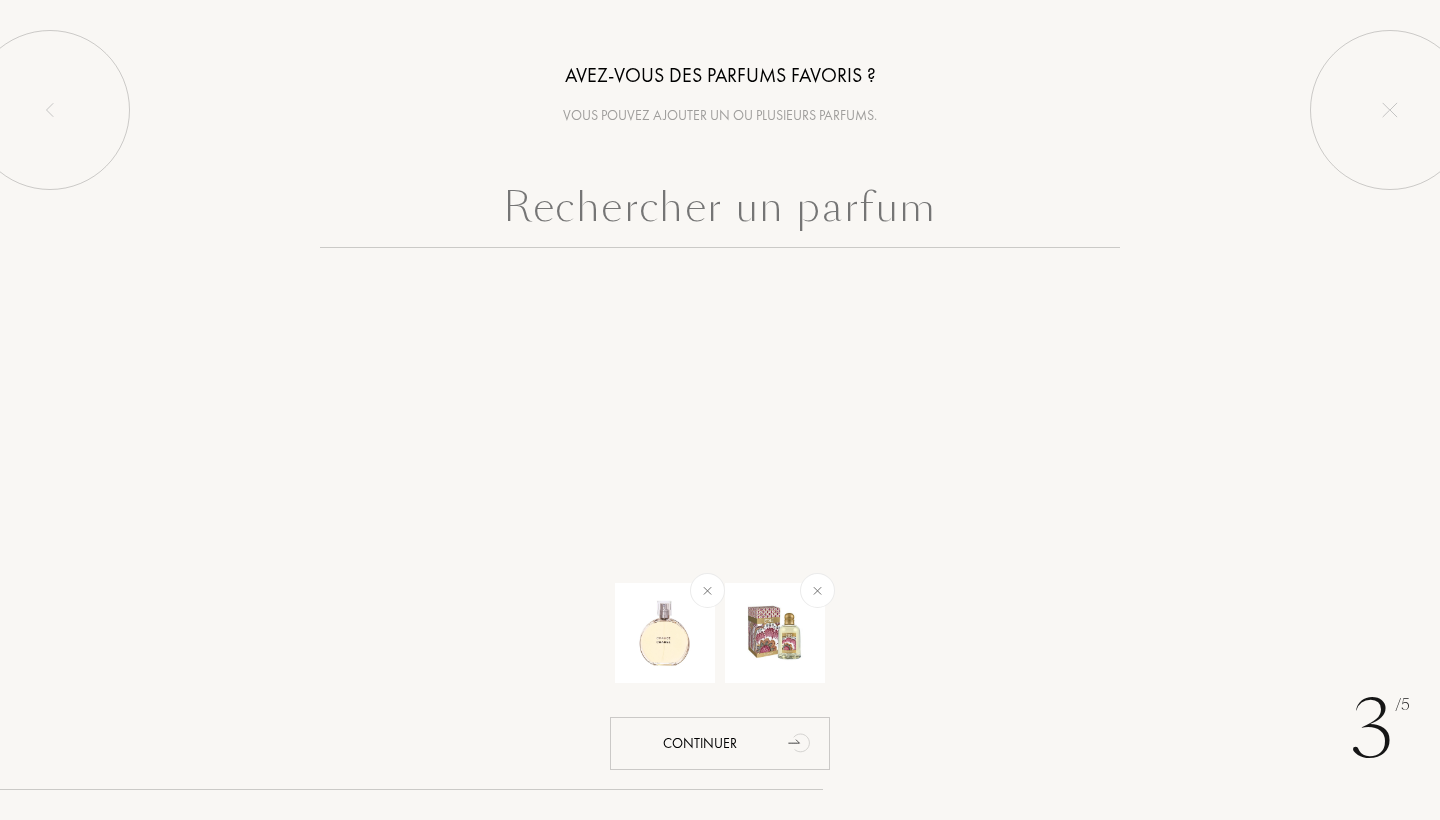 click at bounding box center [720, 212] 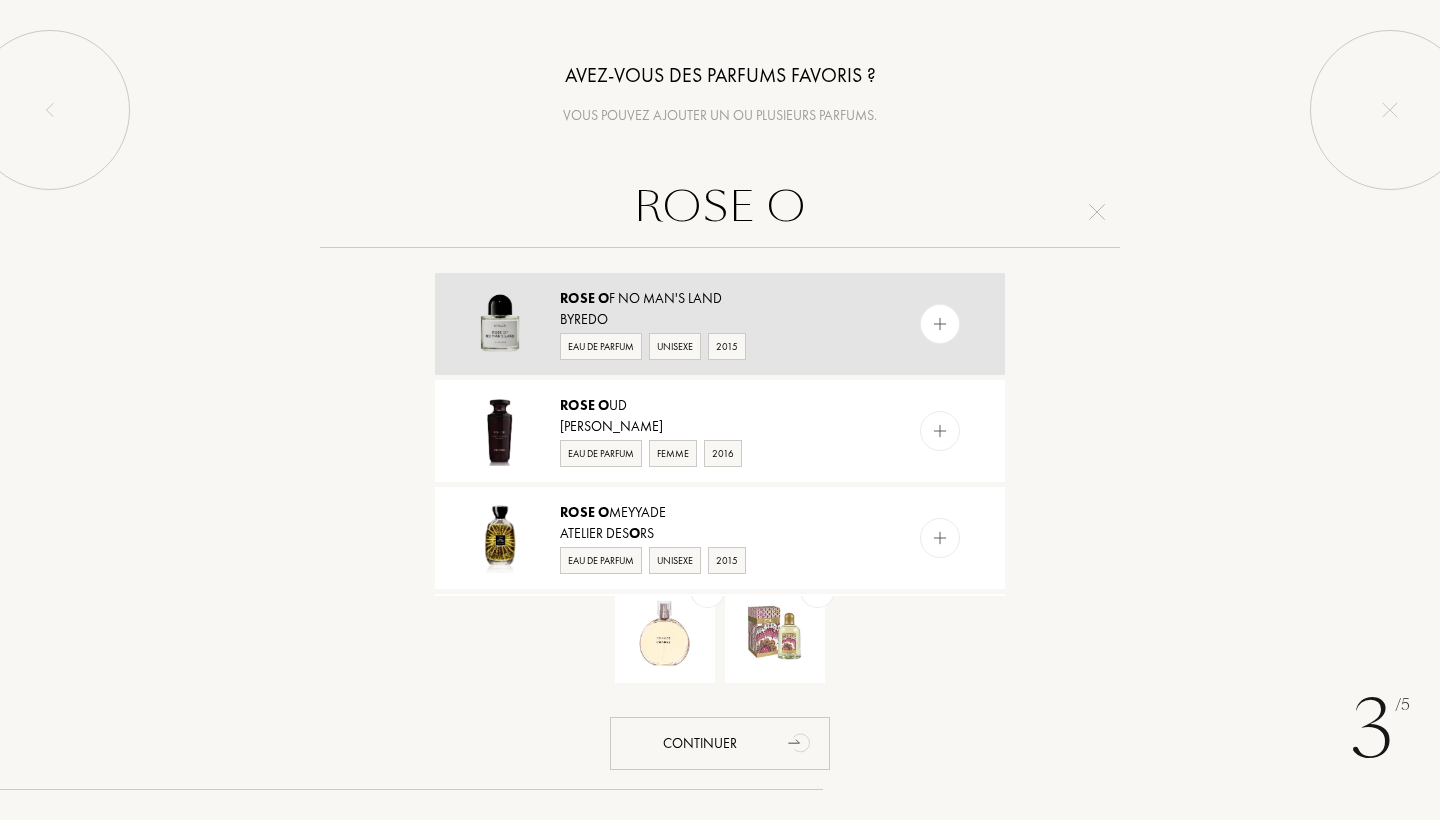 type on "ROSE O" 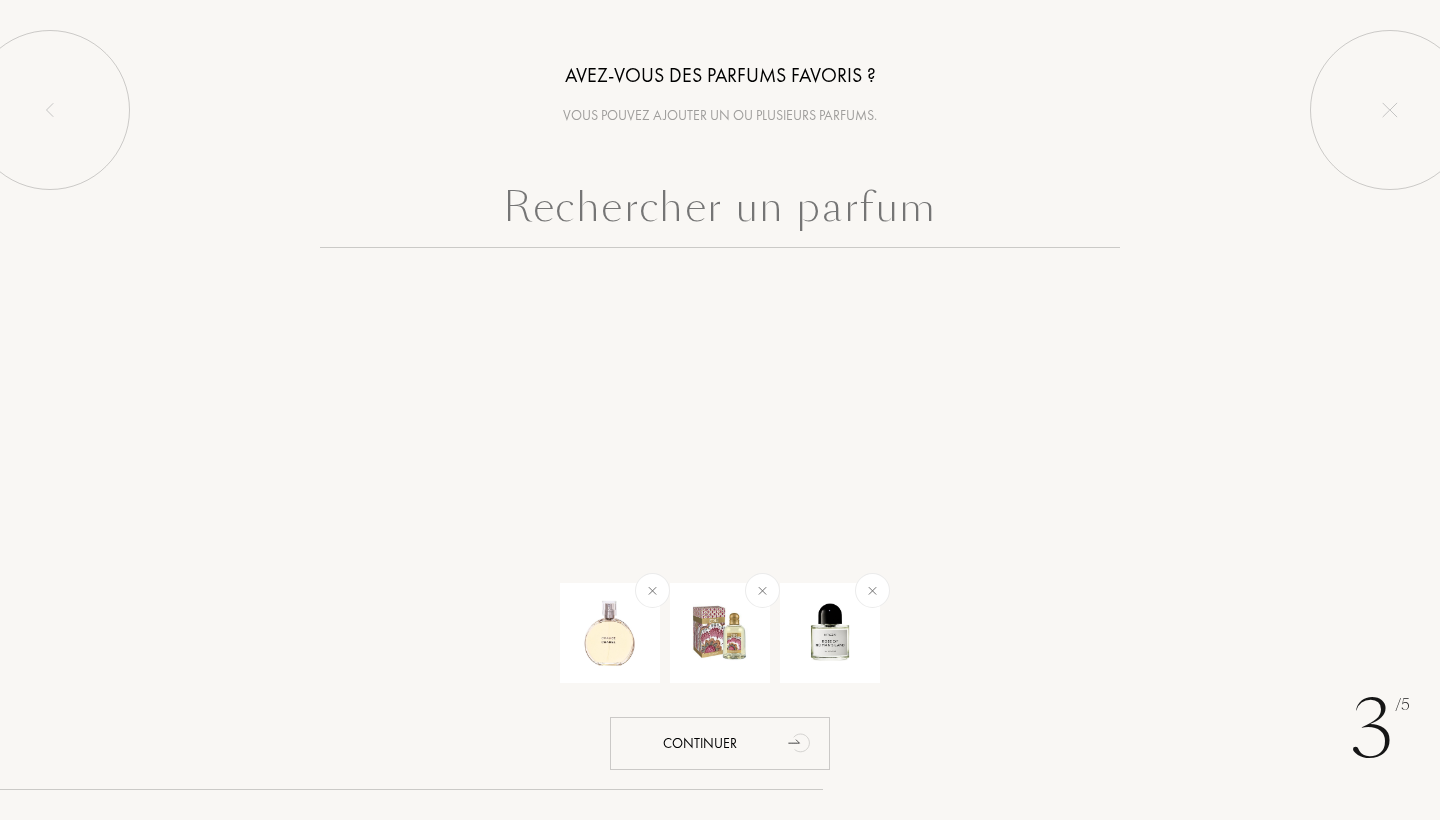 click at bounding box center [720, 212] 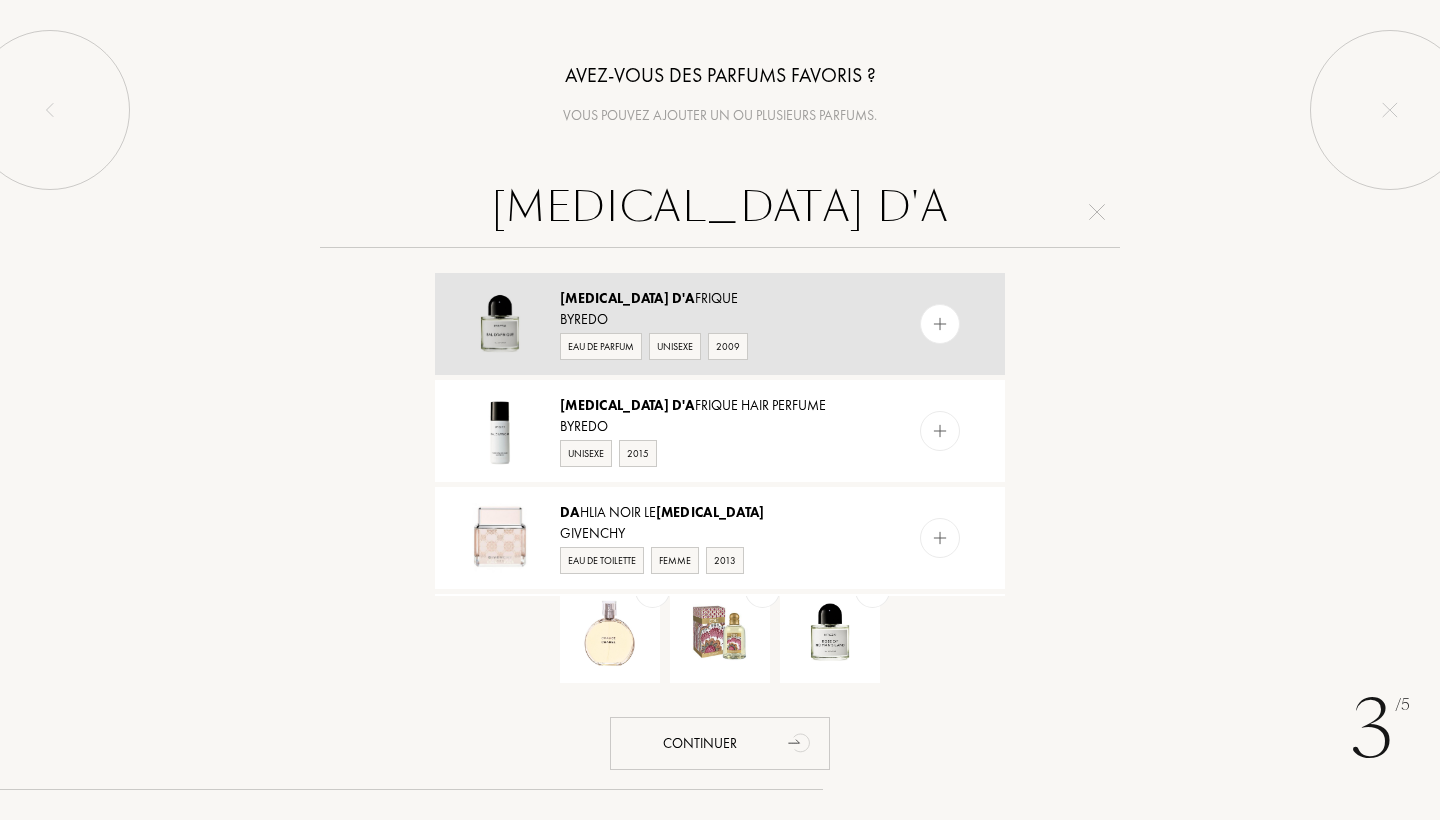 type on "BAL D'A" 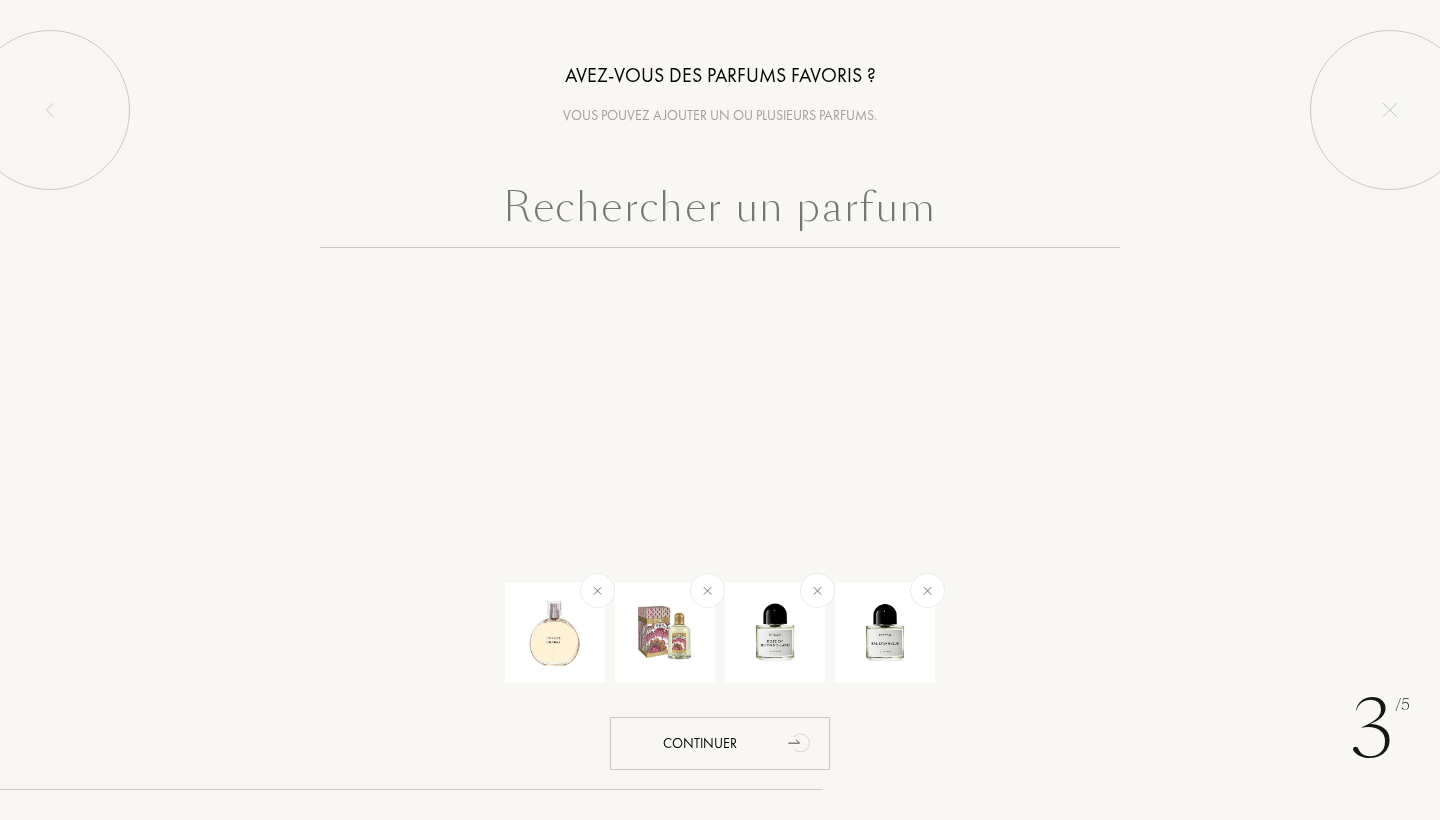 click at bounding box center (720, 212) 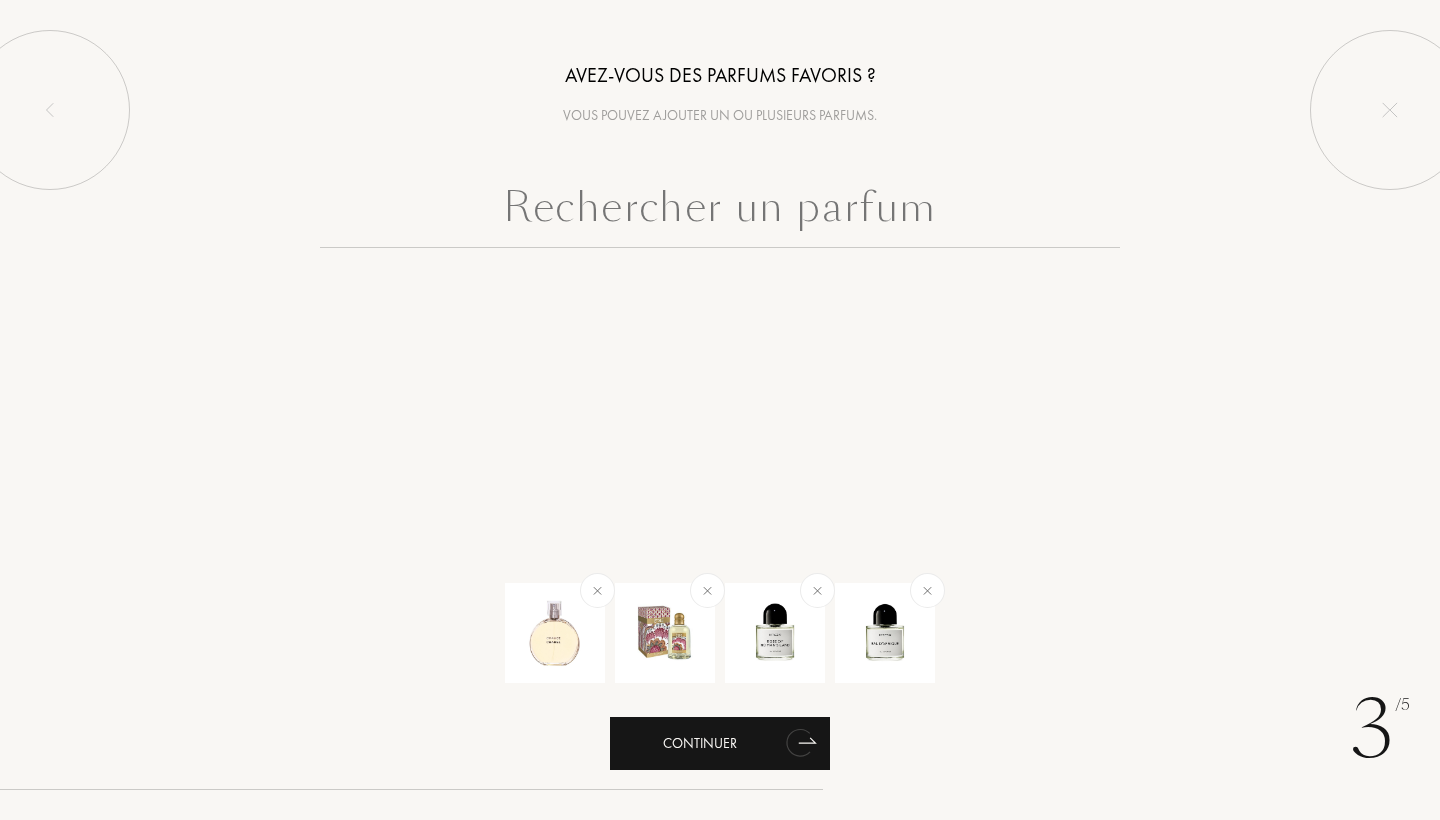 click on "Continuer" at bounding box center [720, 743] 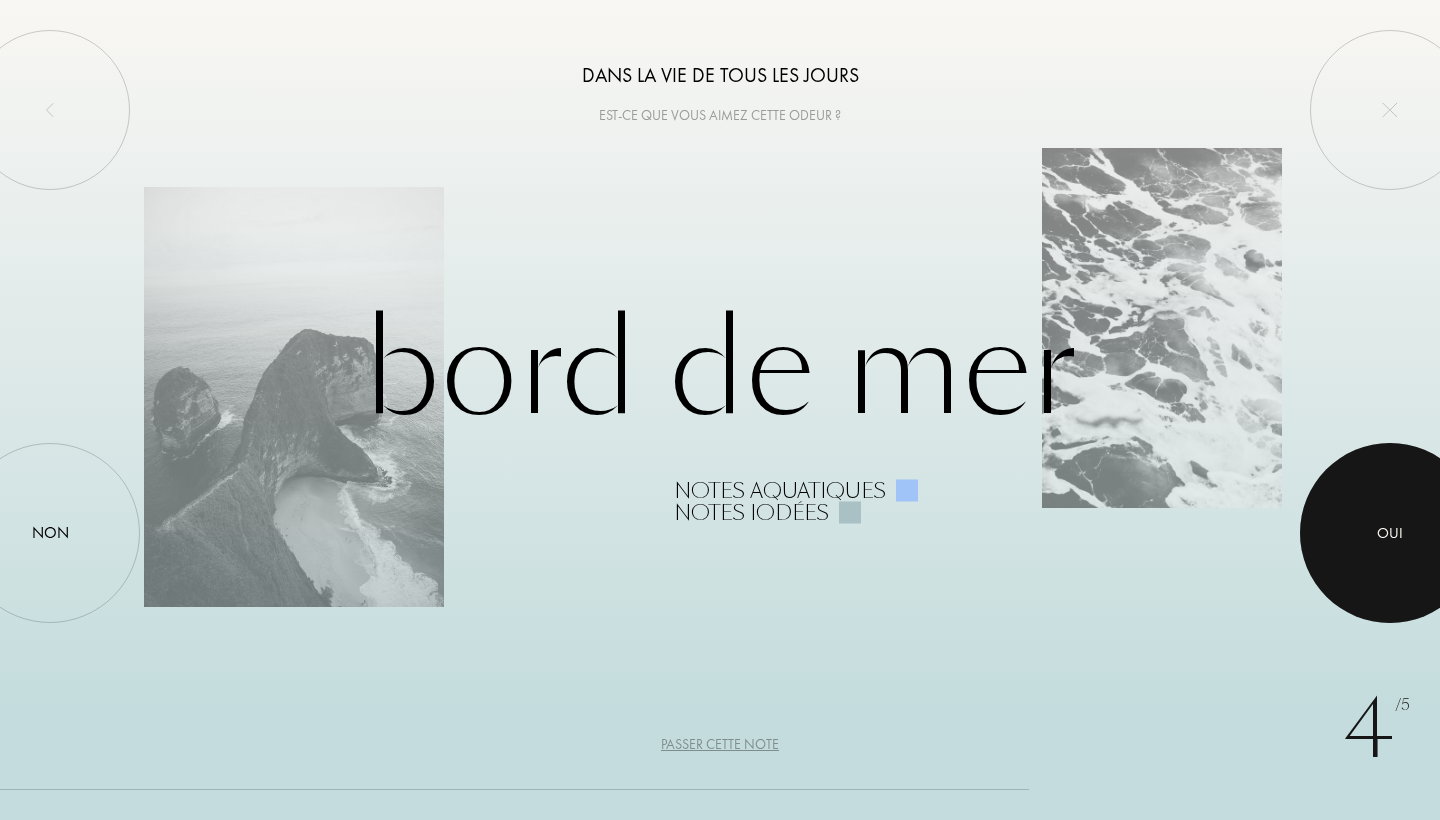 click at bounding box center [1390, 533] 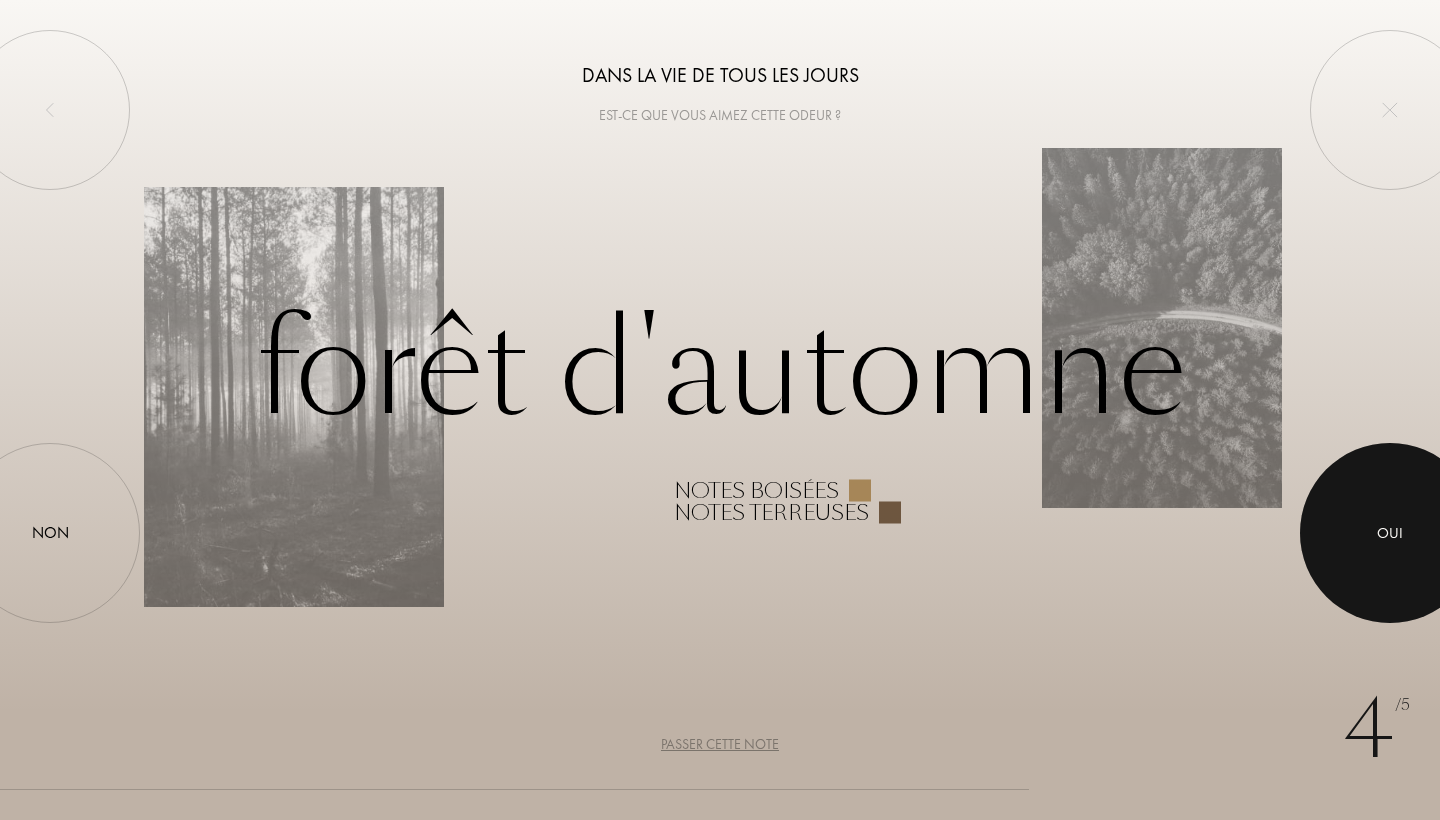 click at bounding box center [1390, 533] 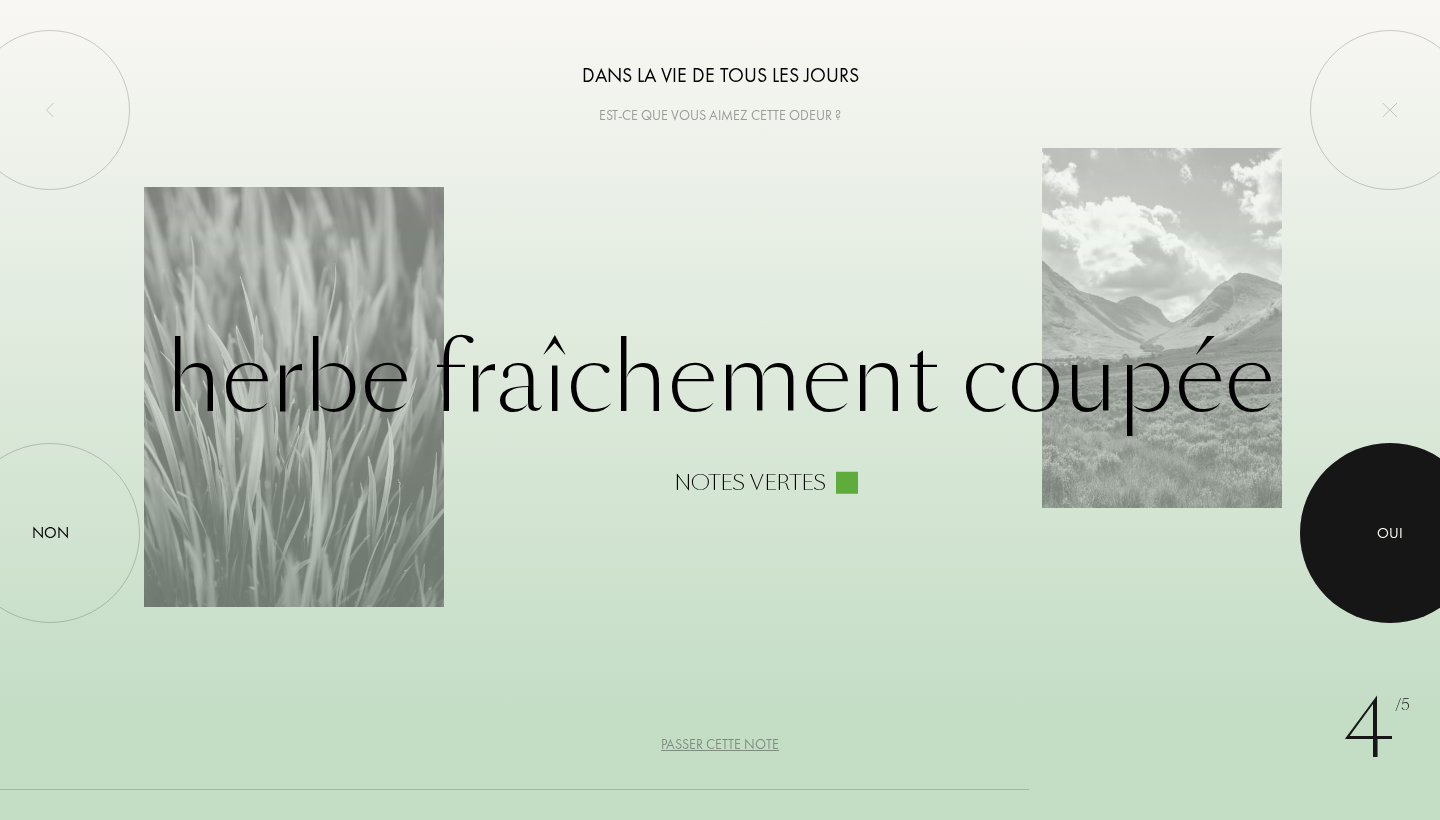 click at bounding box center [1390, 533] 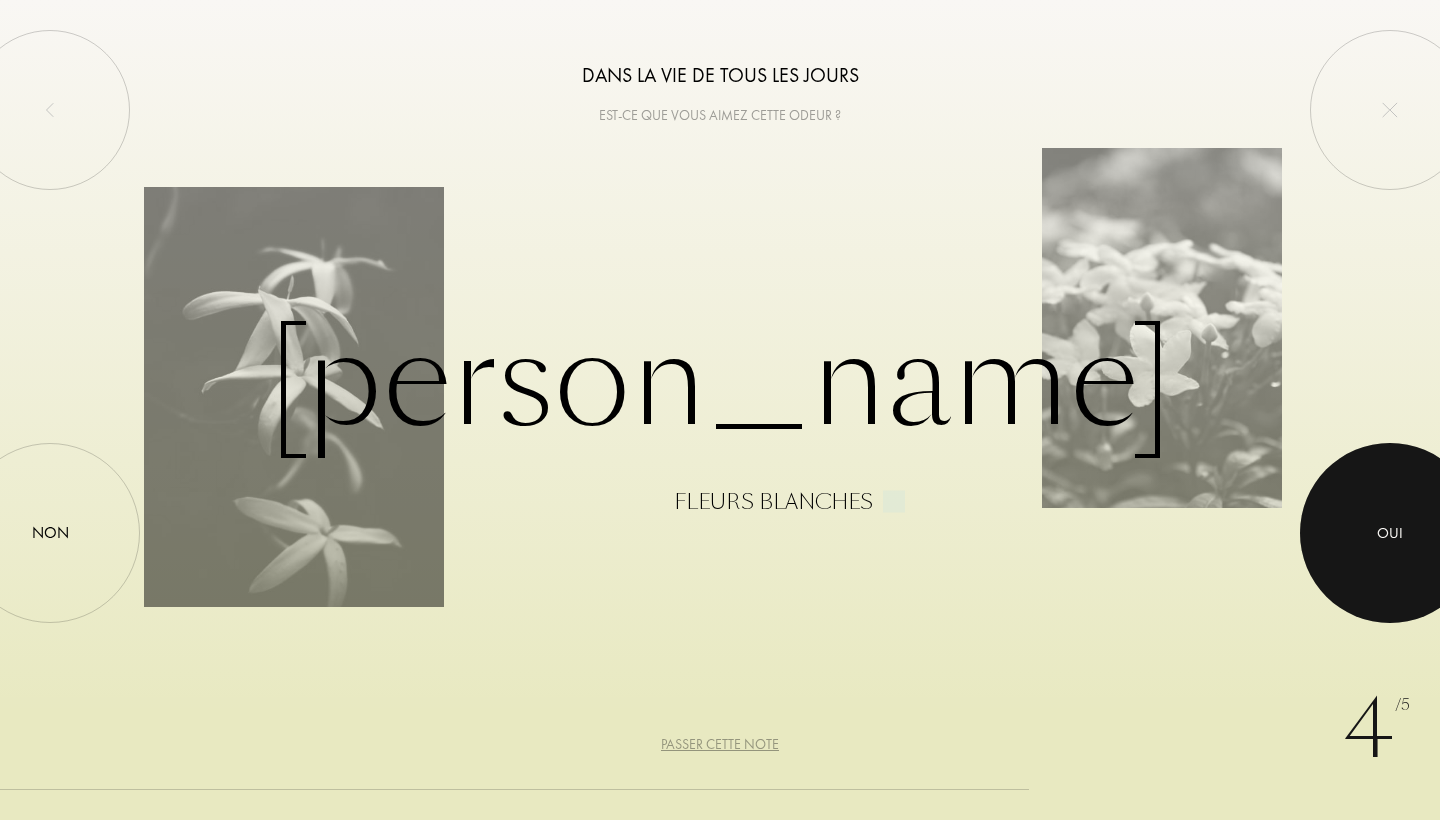 click at bounding box center (1390, 533) 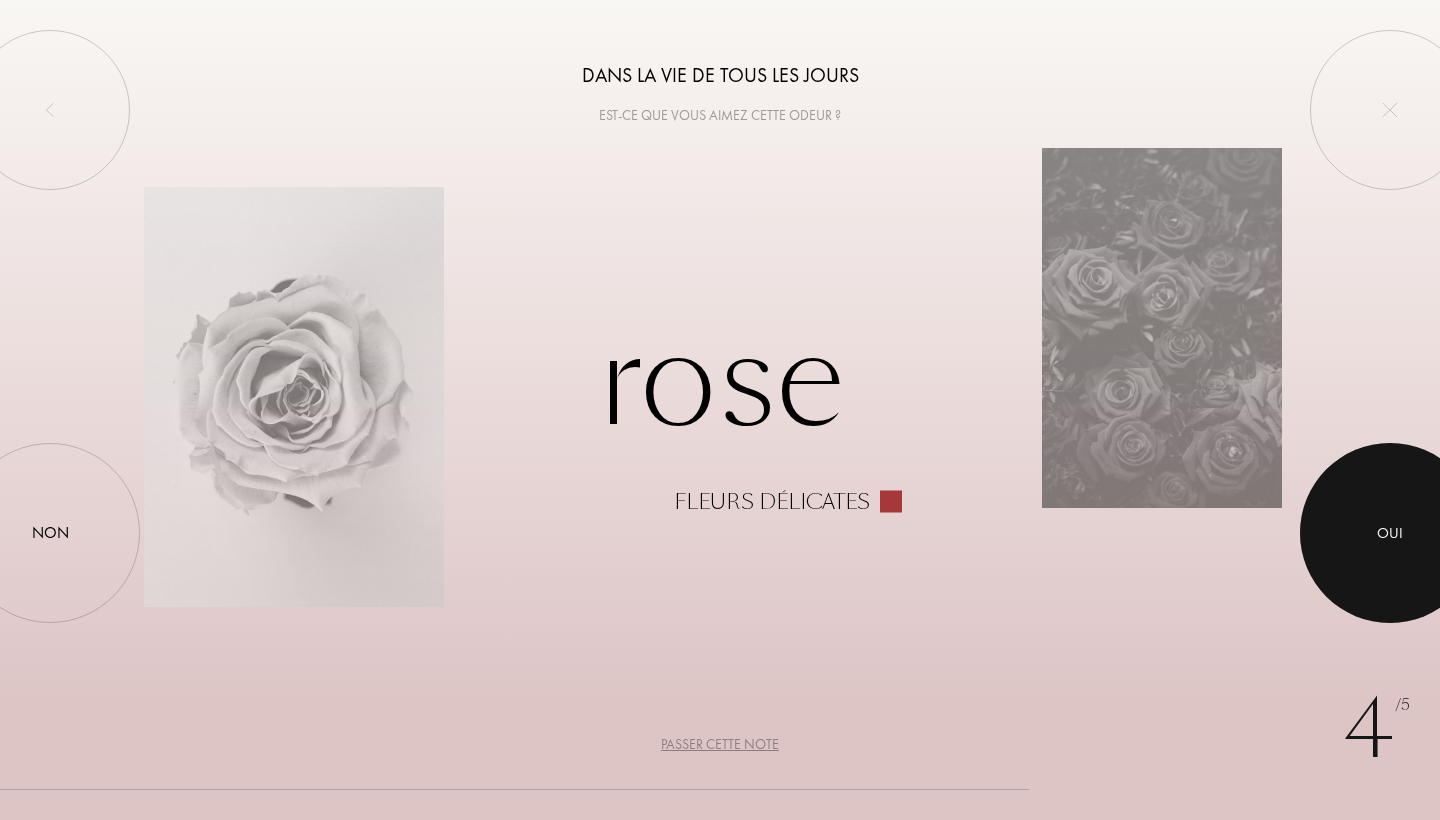 click at bounding box center (1390, 533) 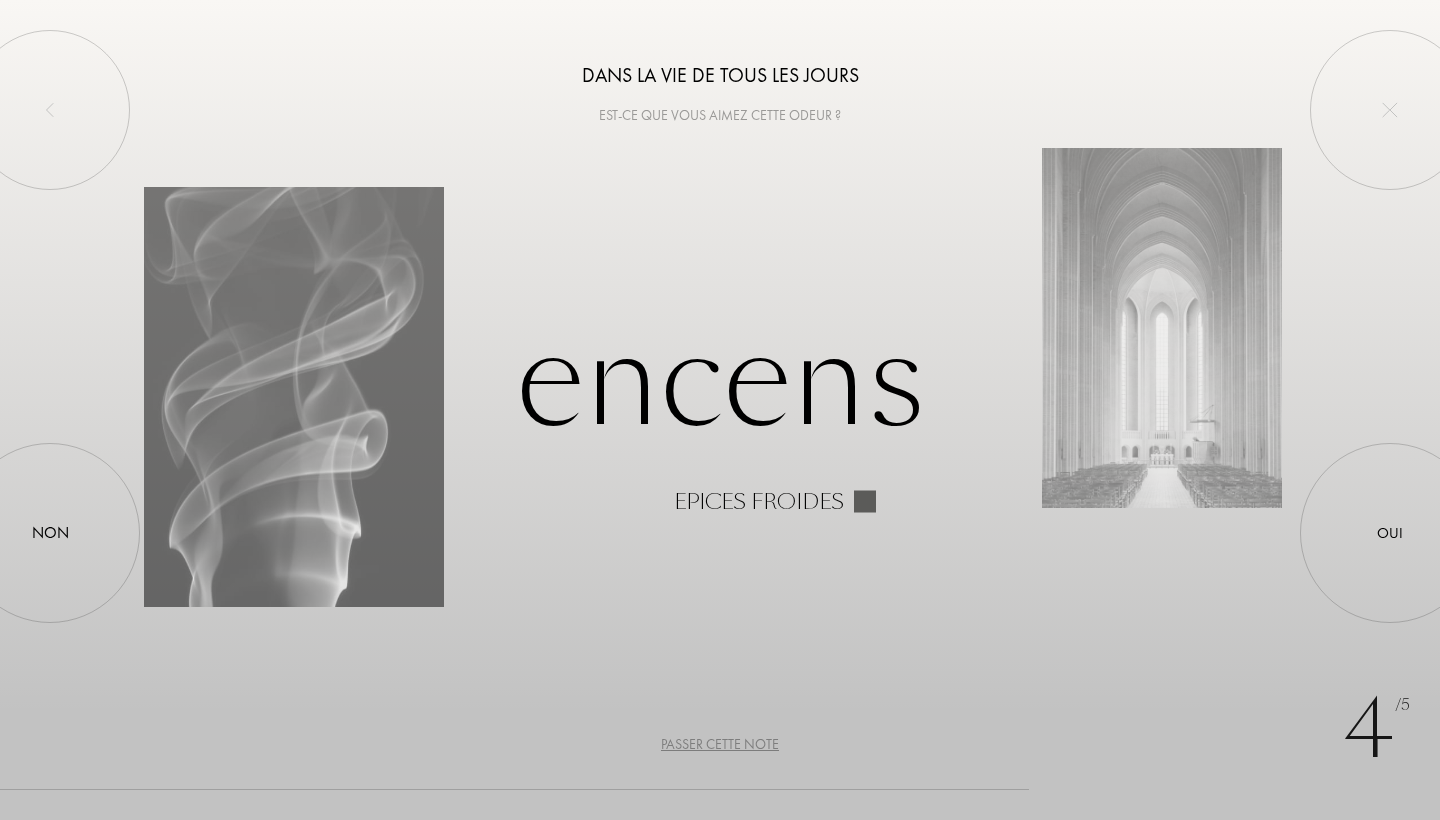 click on "Passer cette note" at bounding box center [720, 744] 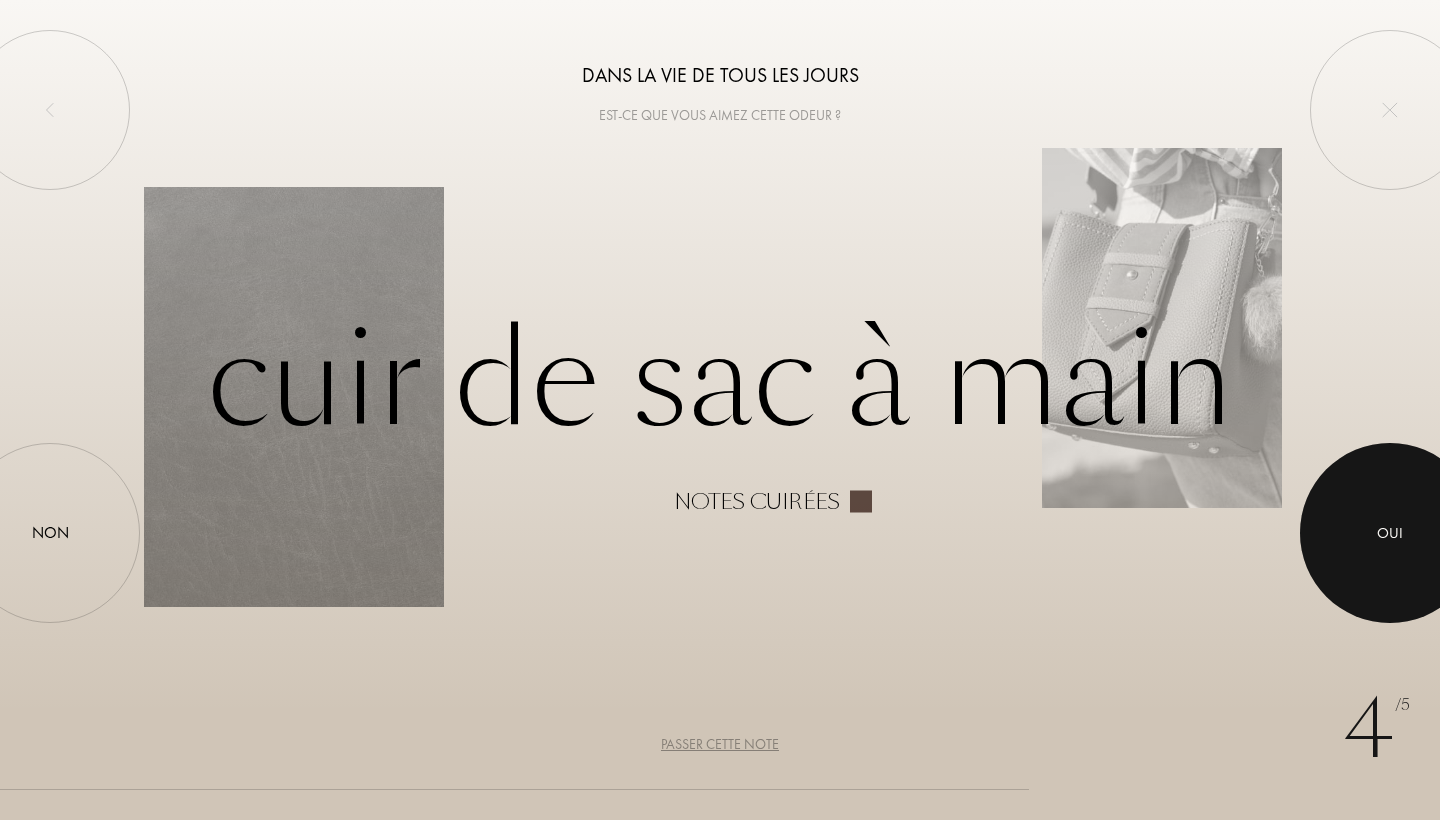click at bounding box center [1390, 533] 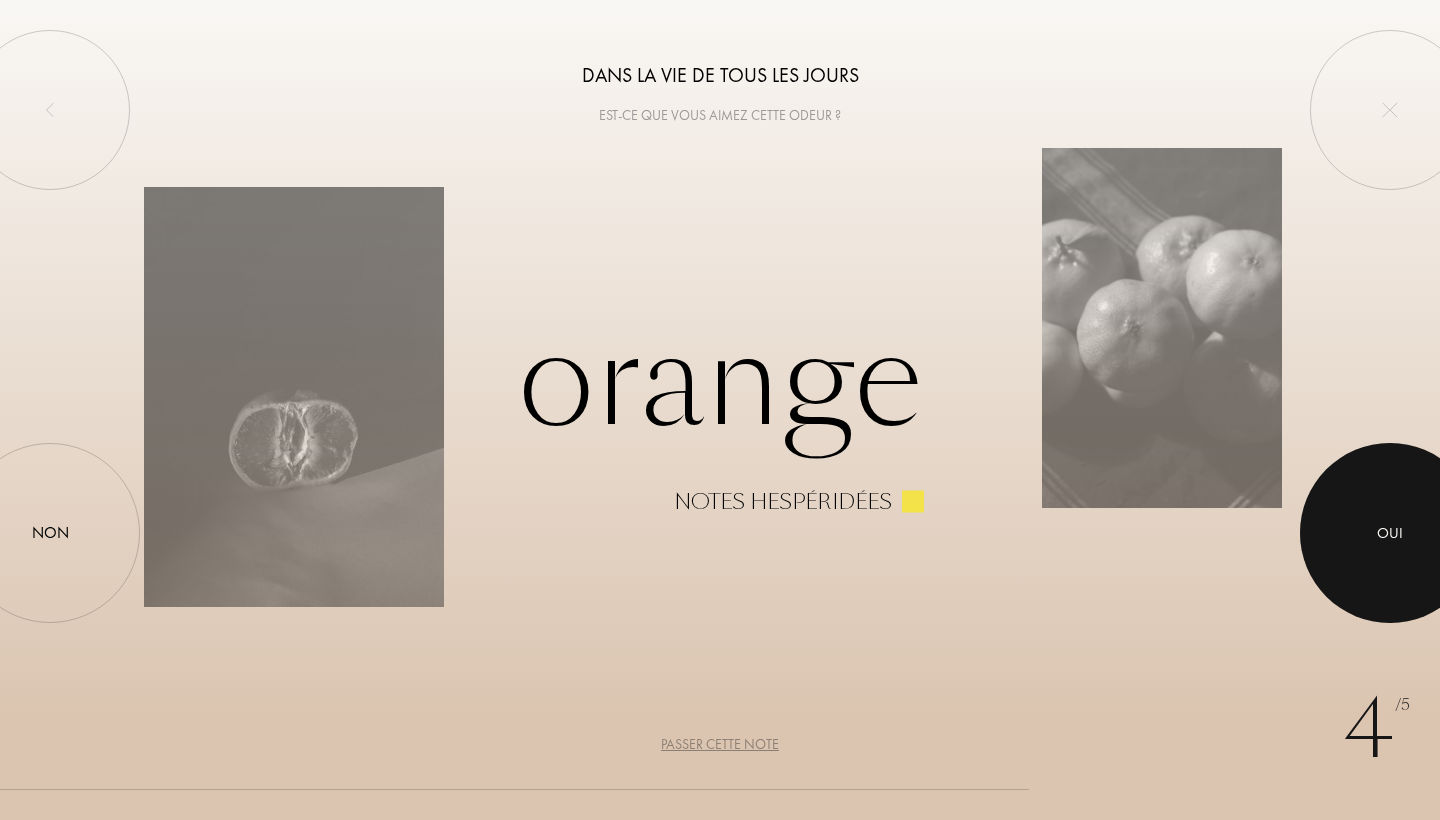 click at bounding box center (1390, 533) 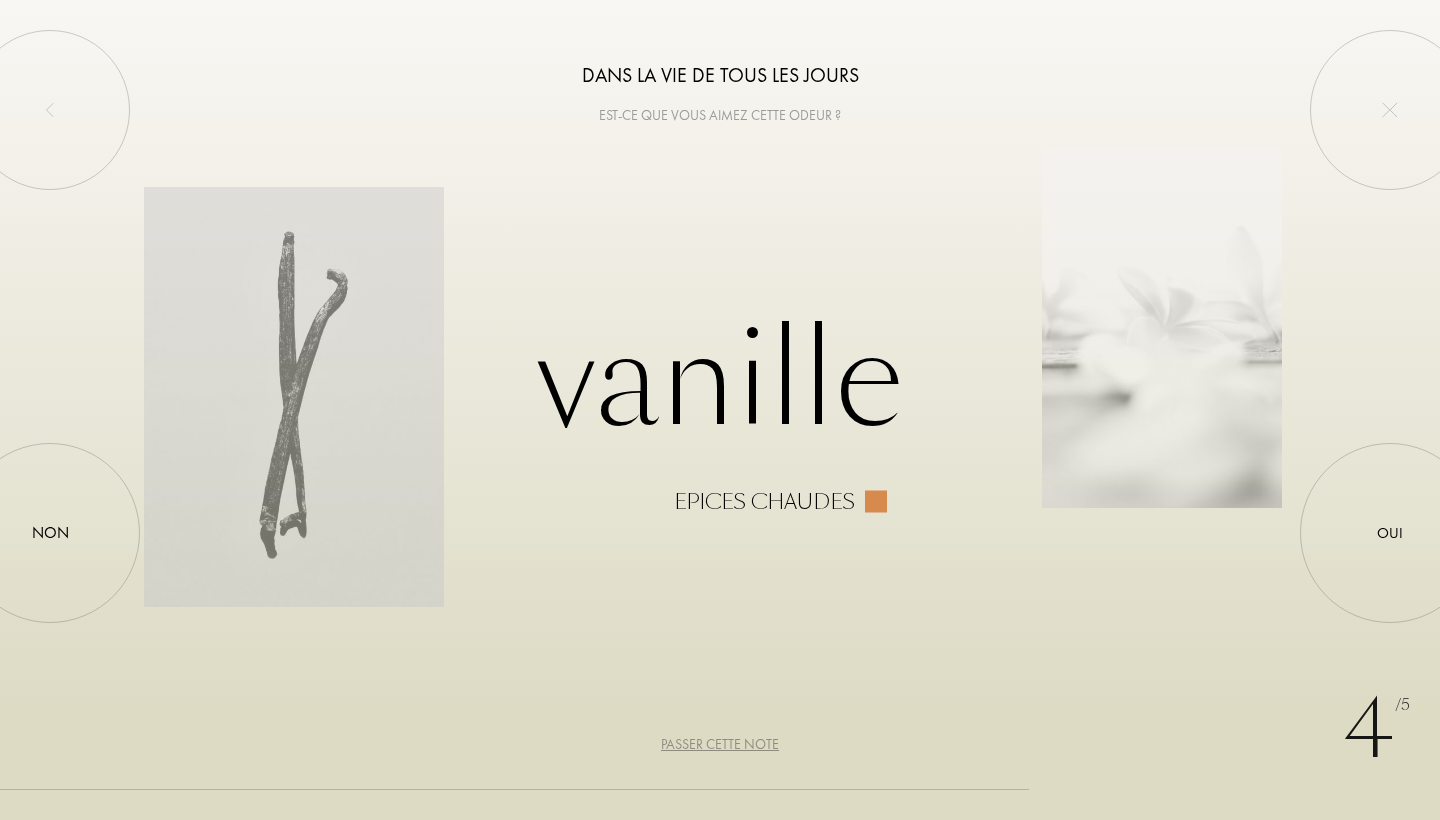 click on "Passer cette note" at bounding box center [720, 744] 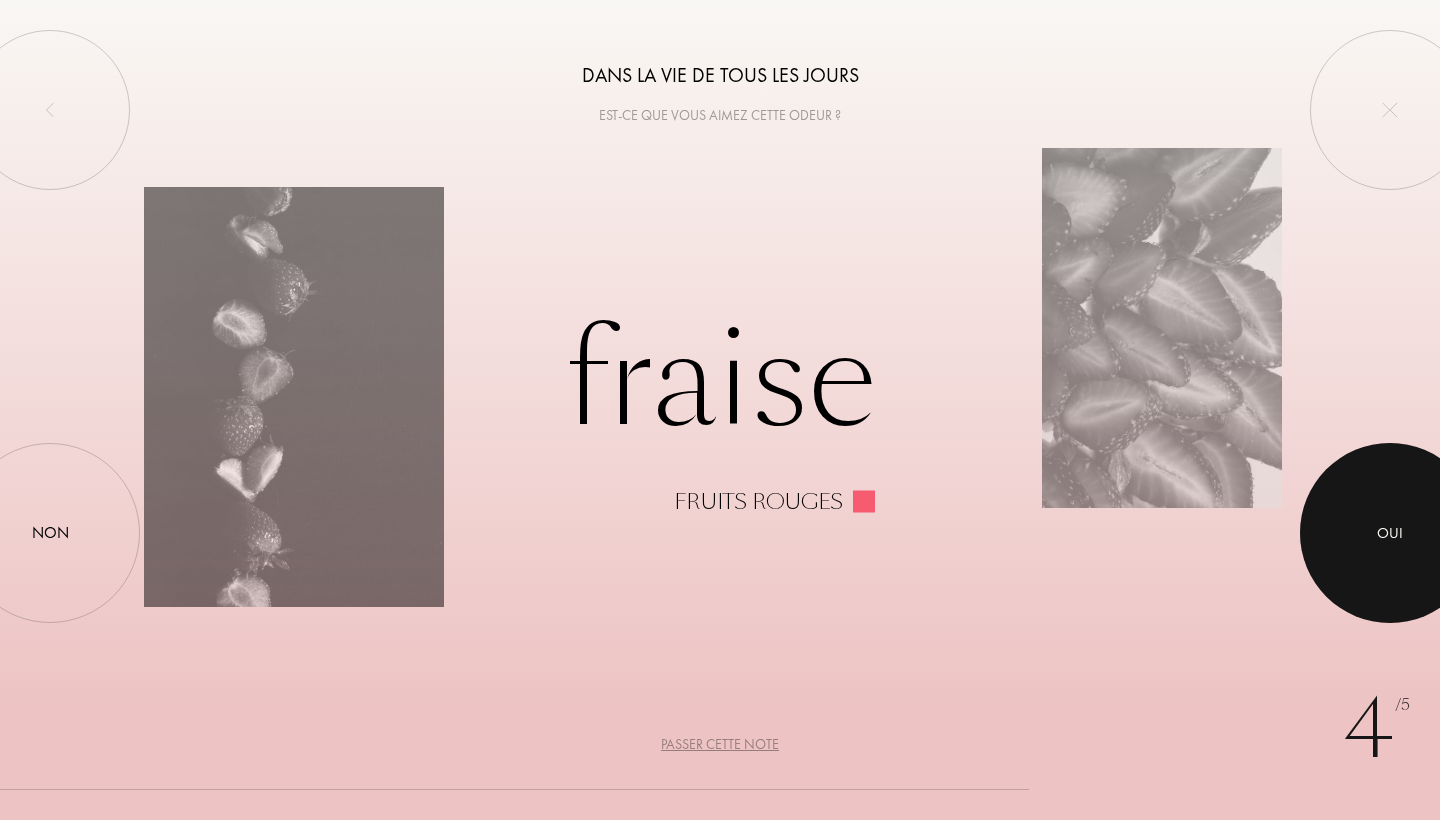 click at bounding box center (1390, 533) 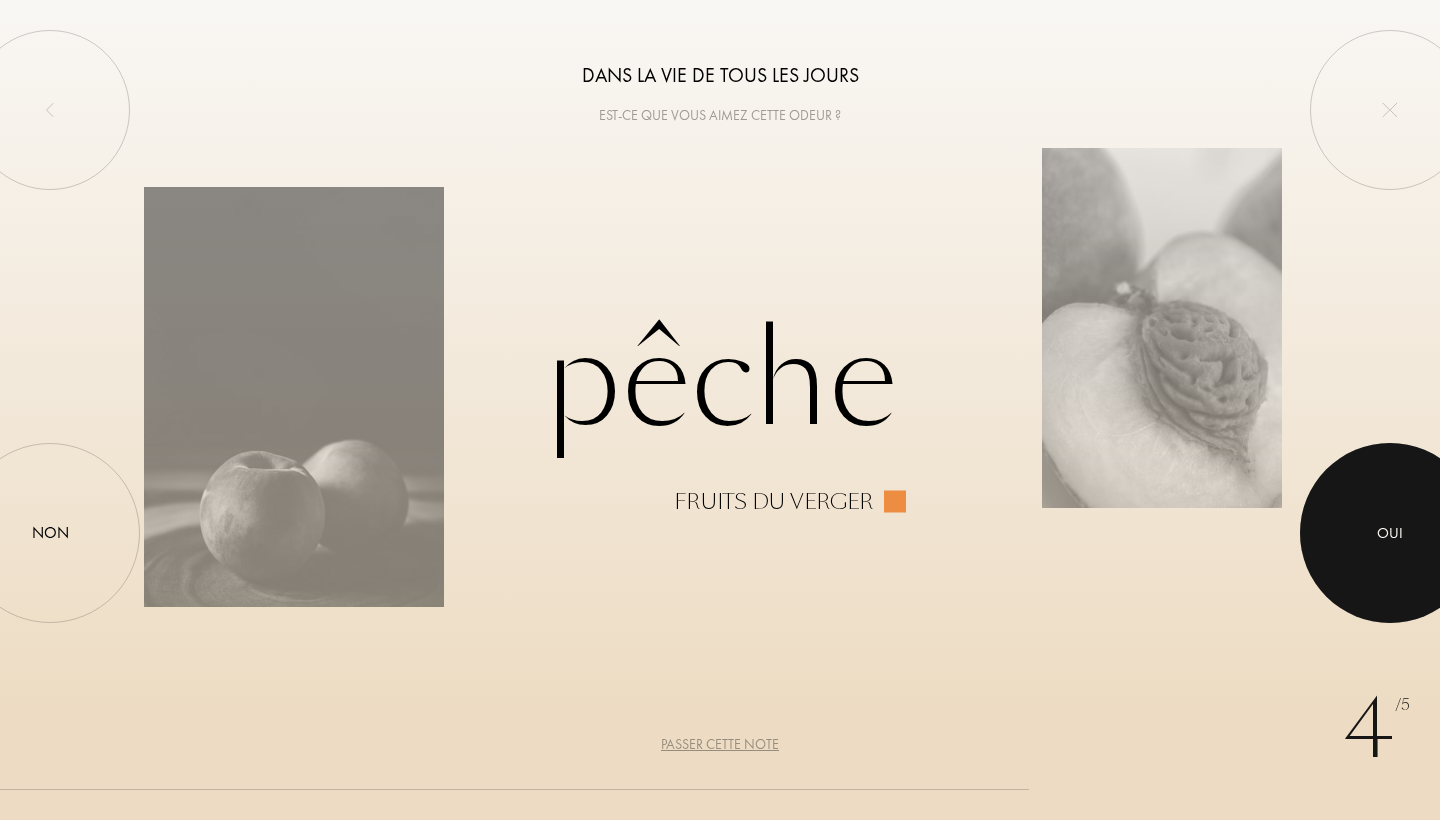 click at bounding box center (1390, 533) 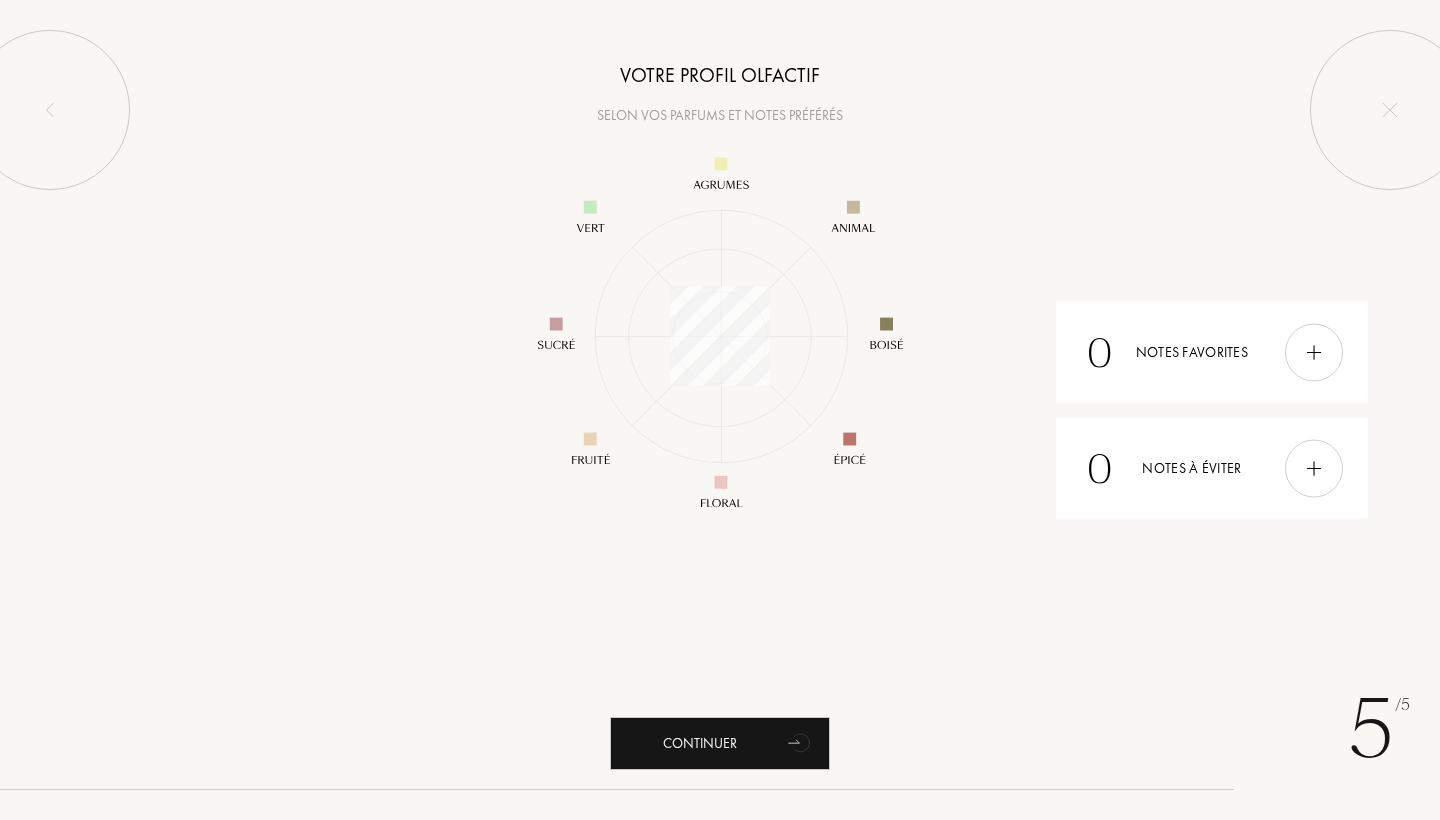 scroll, scrollTop: 999710, scrollLeft: 999710, axis: both 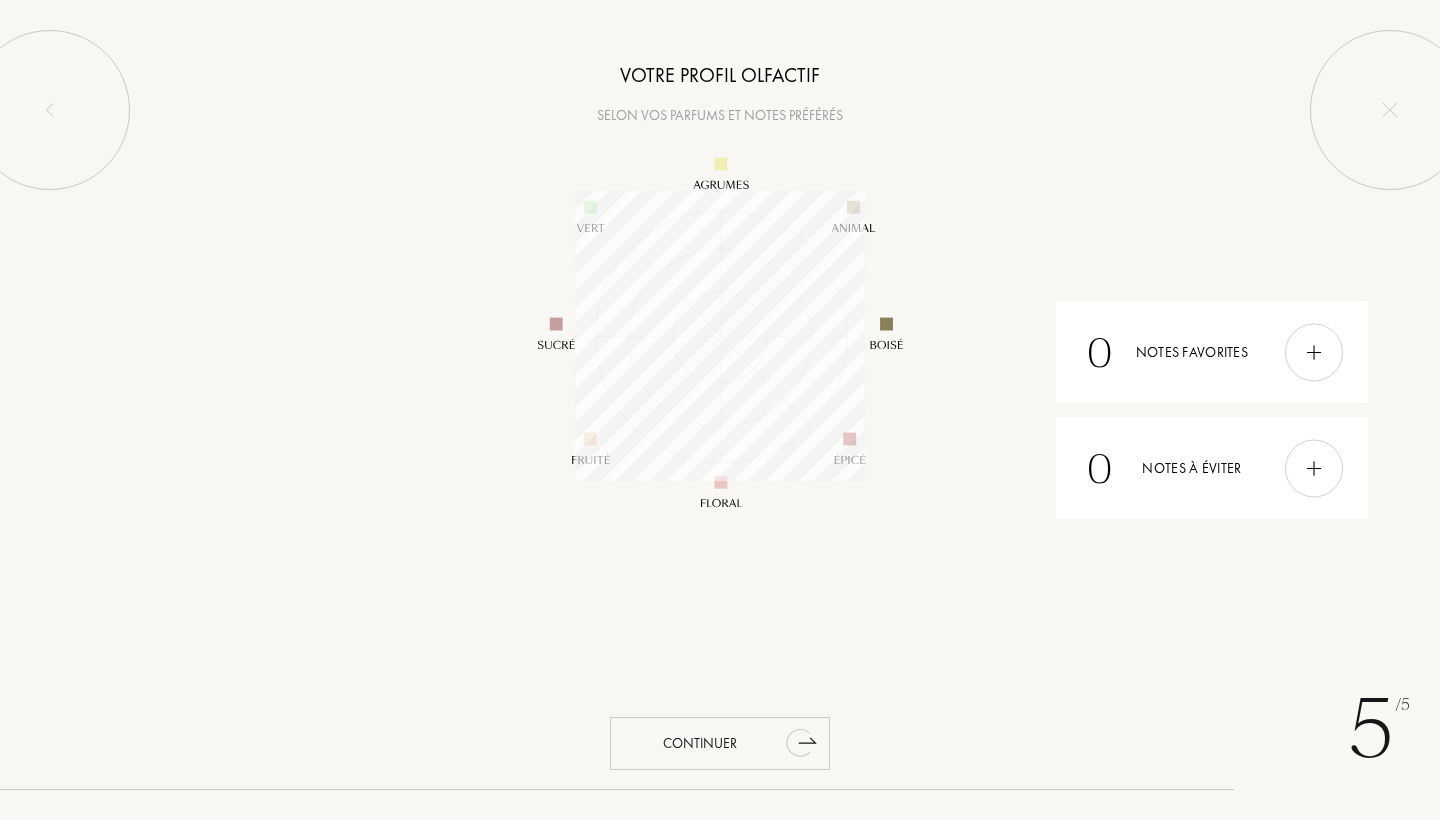 click on "Continuer" at bounding box center [720, 743] 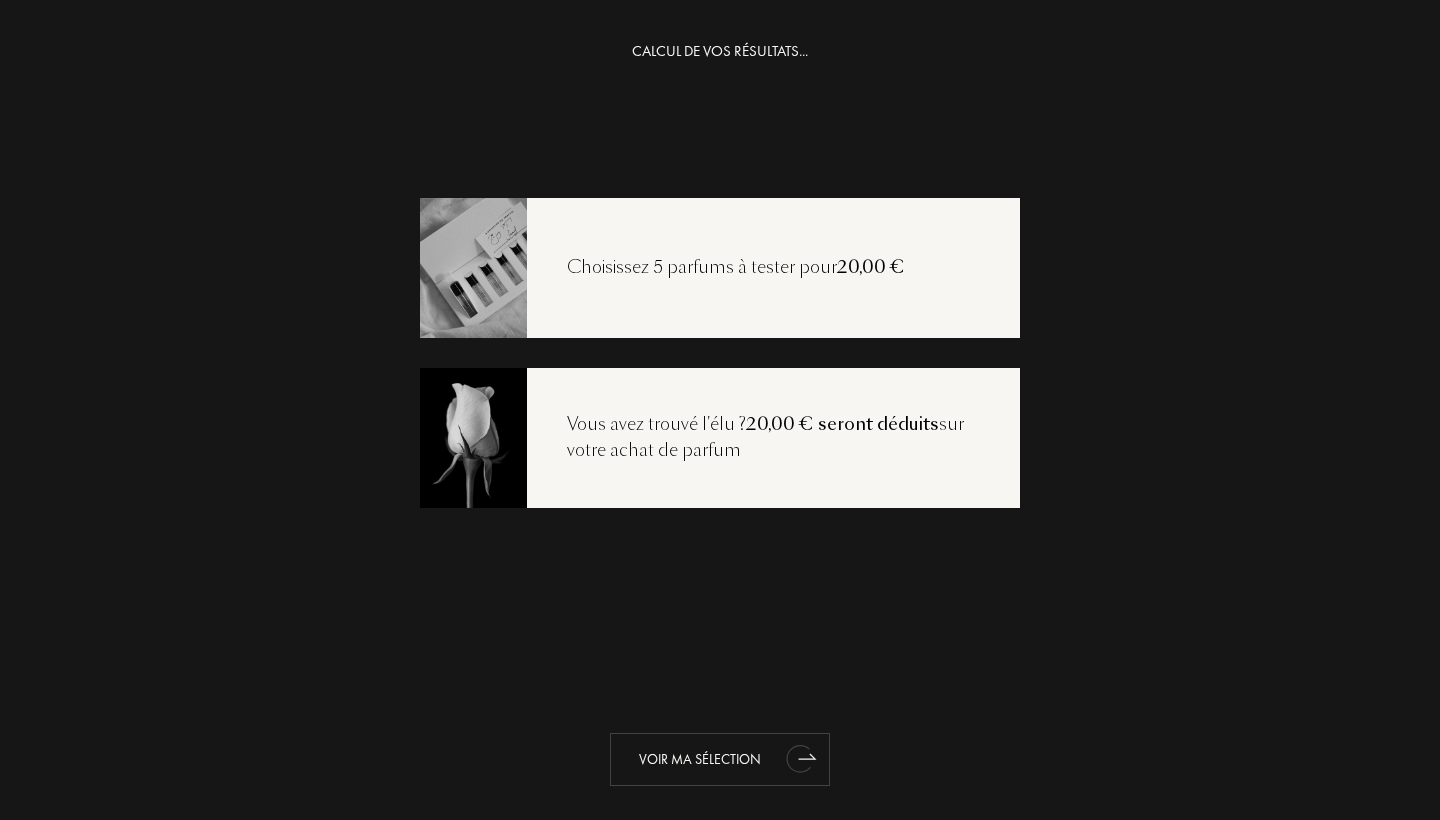 click on "Voir ma sélection" at bounding box center (720, 759) 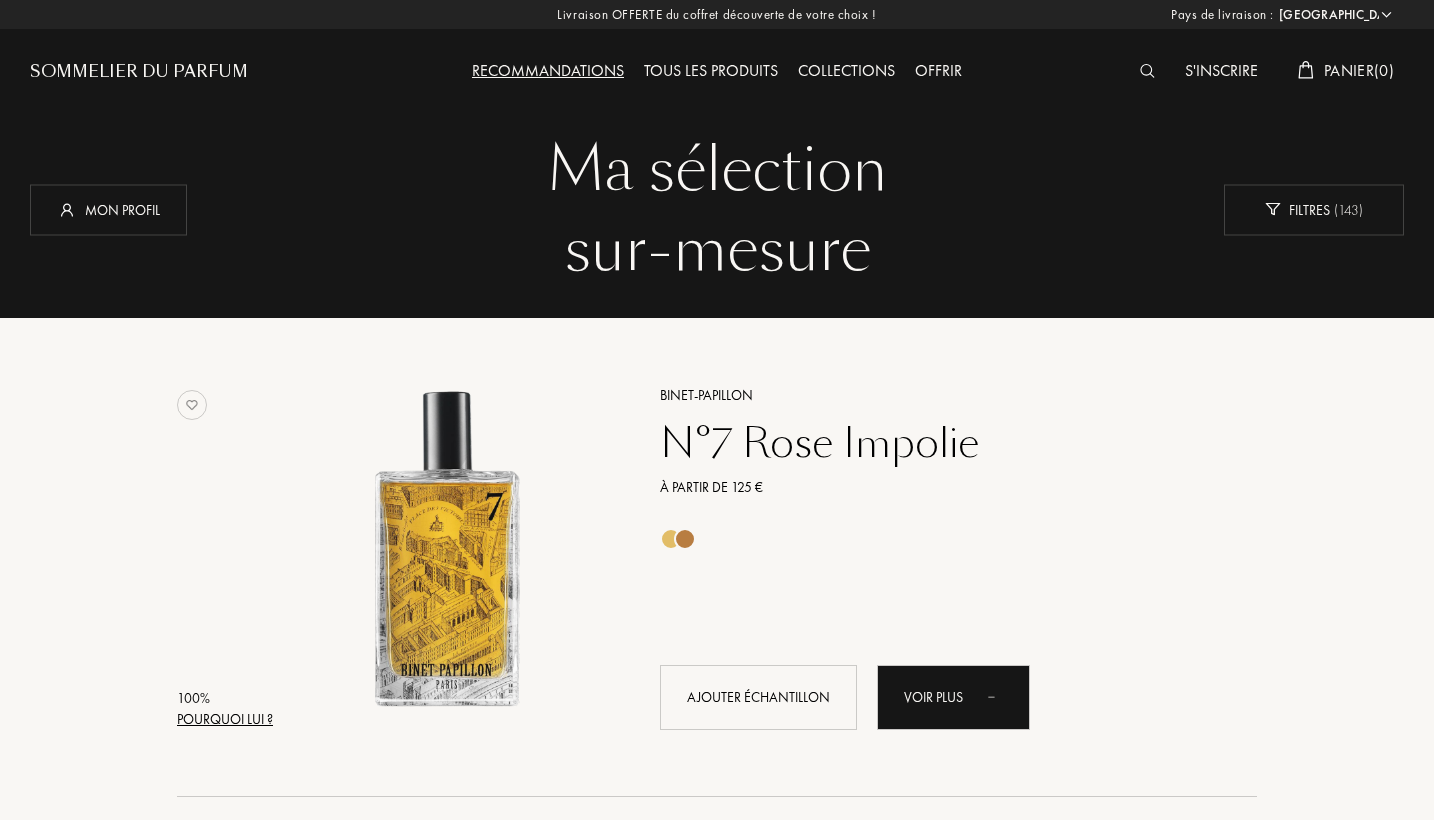 select on "FR" 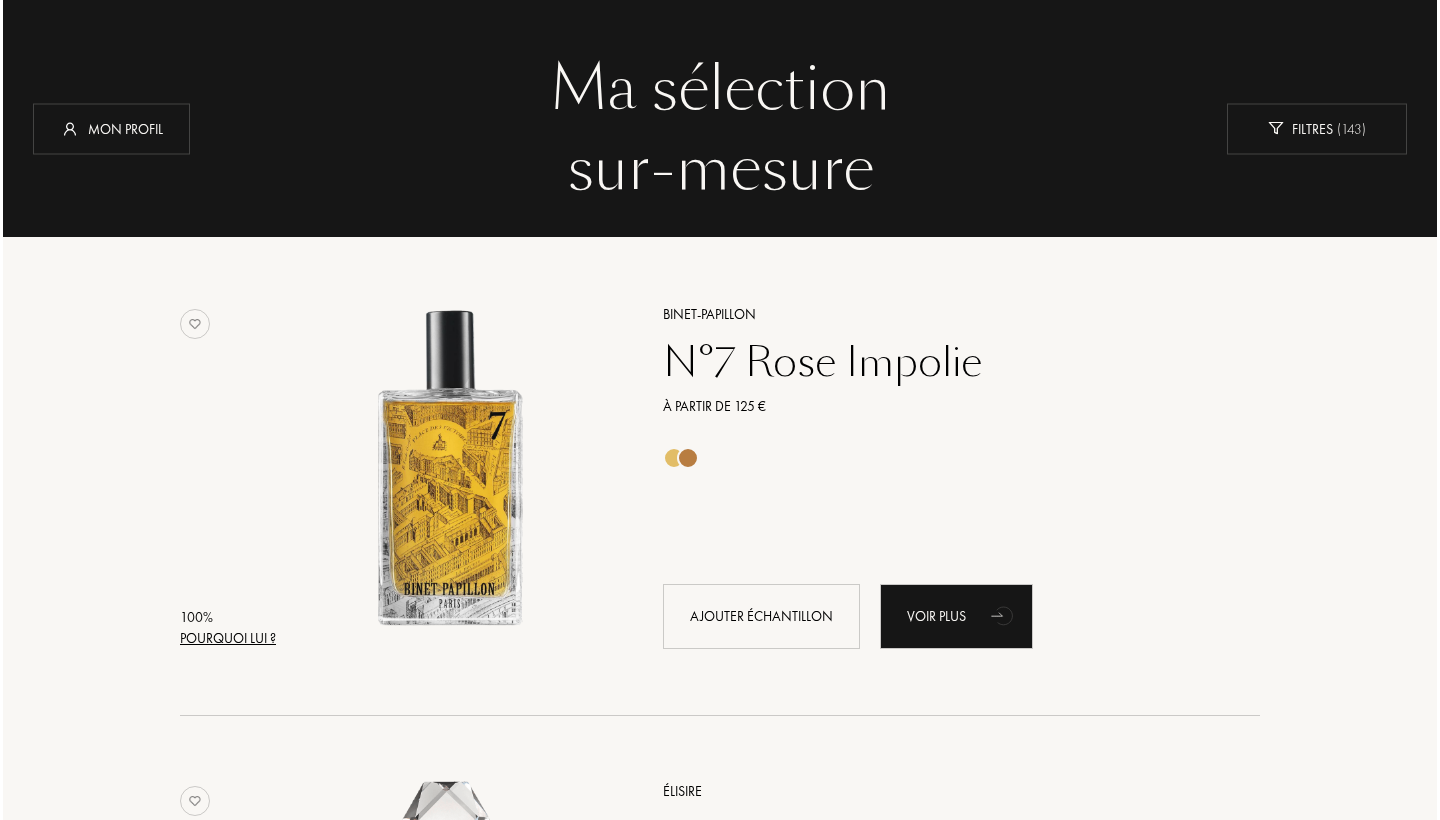 scroll, scrollTop: 128, scrollLeft: 0, axis: vertical 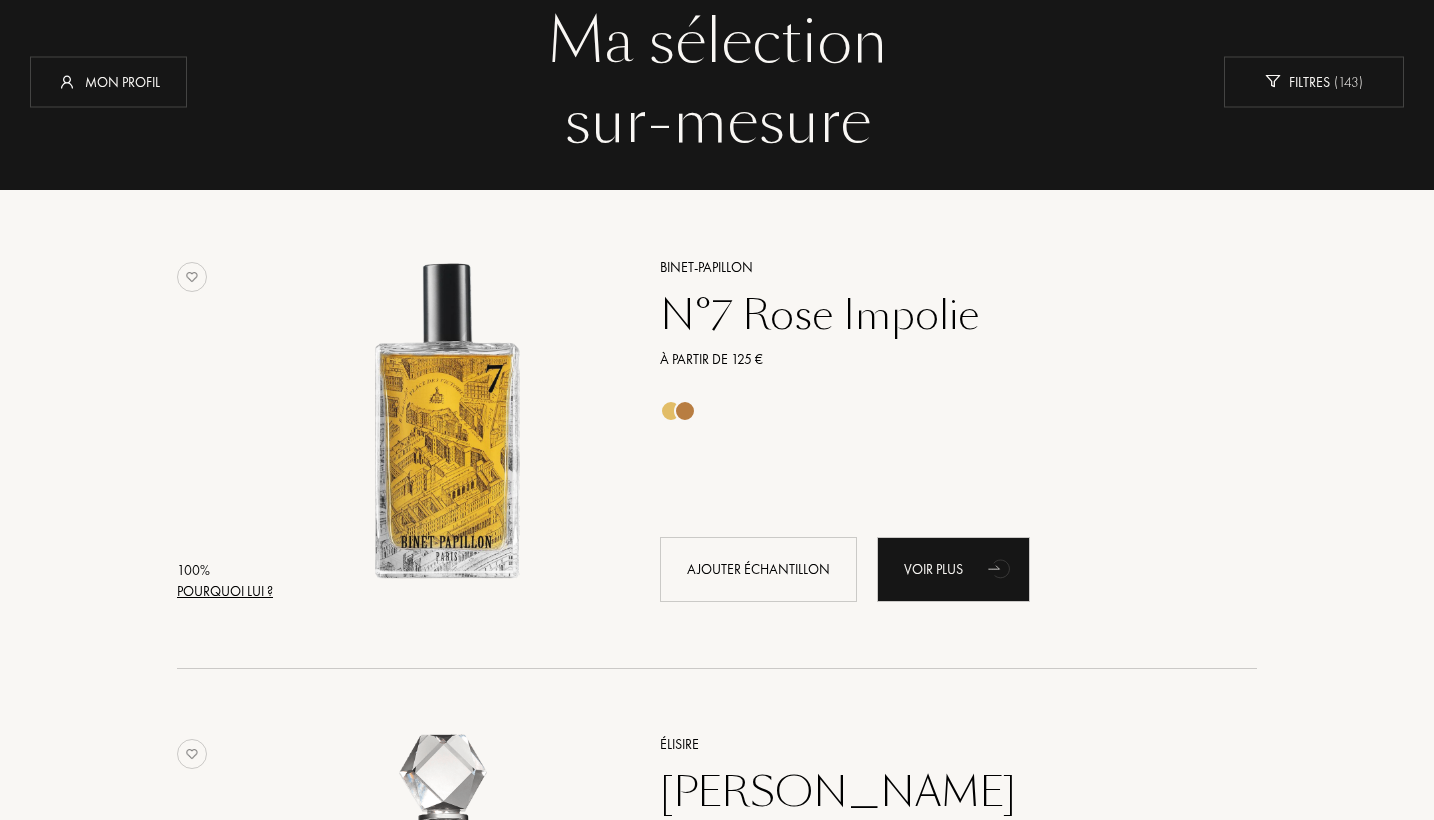 click on "Pourquoi lui ?" at bounding box center [225, 591] 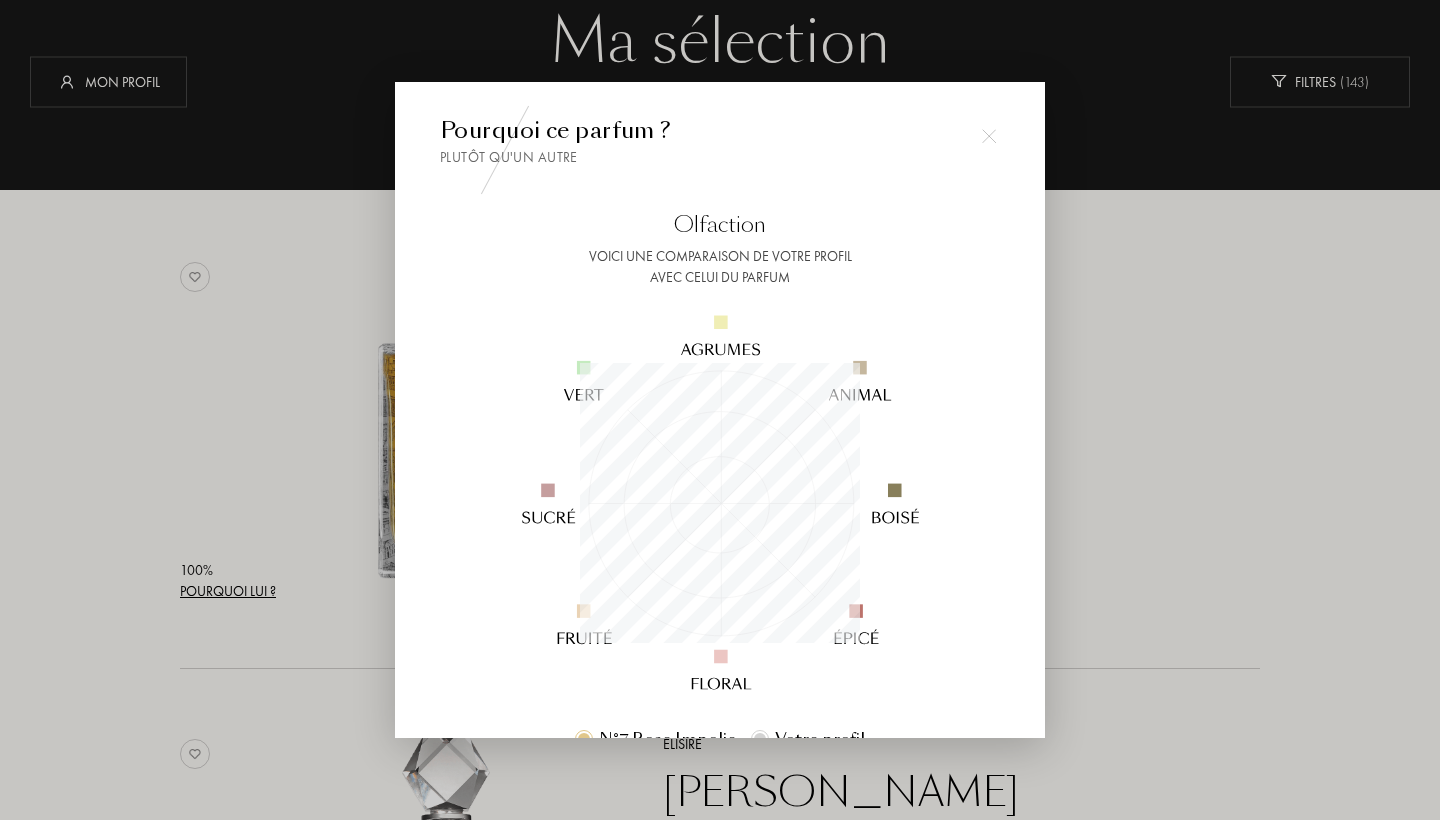 scroll, scrollTop: 999720, scrollLeft: 999720, axis: both 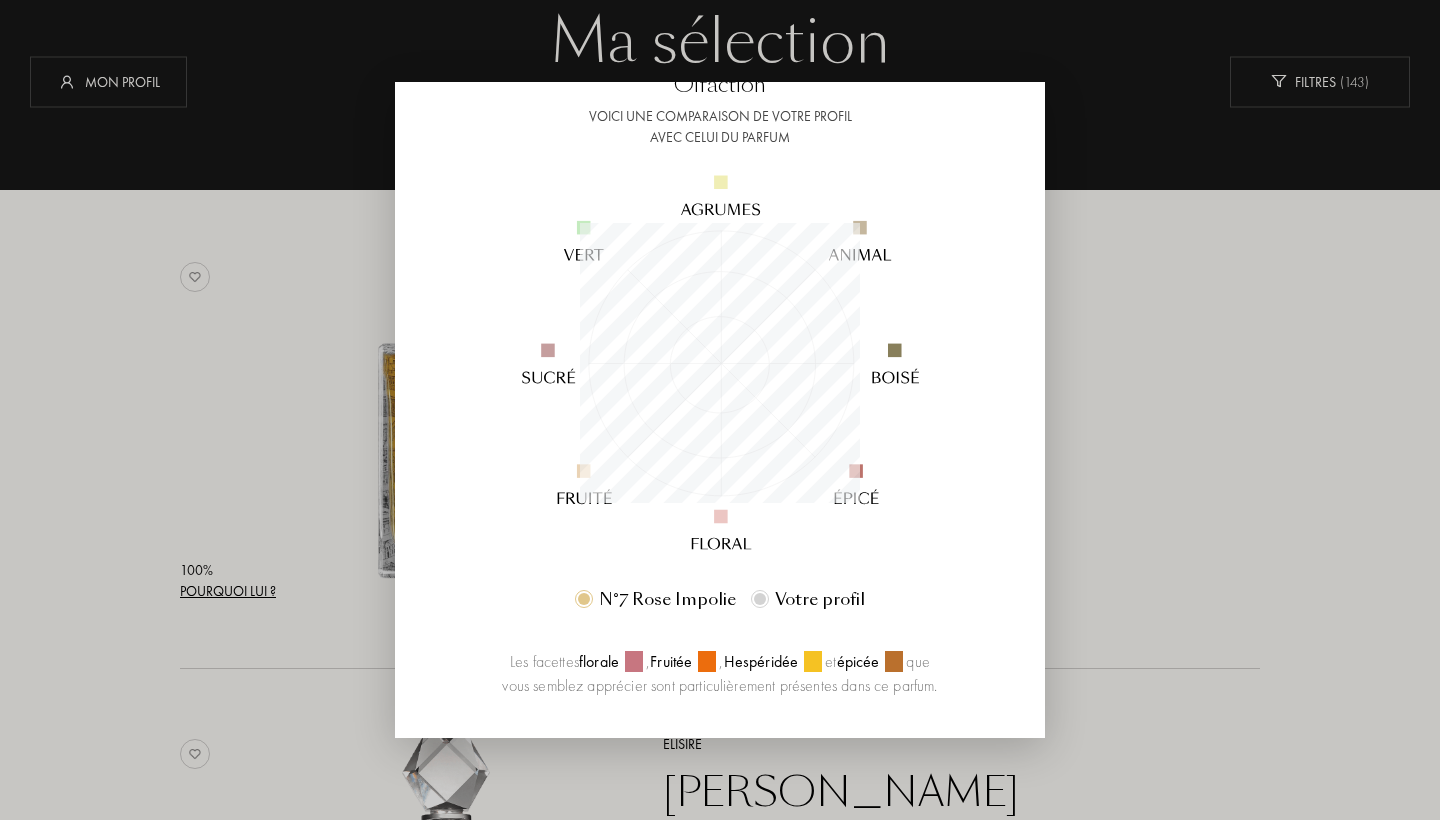 click at bounding box center (720, 410) 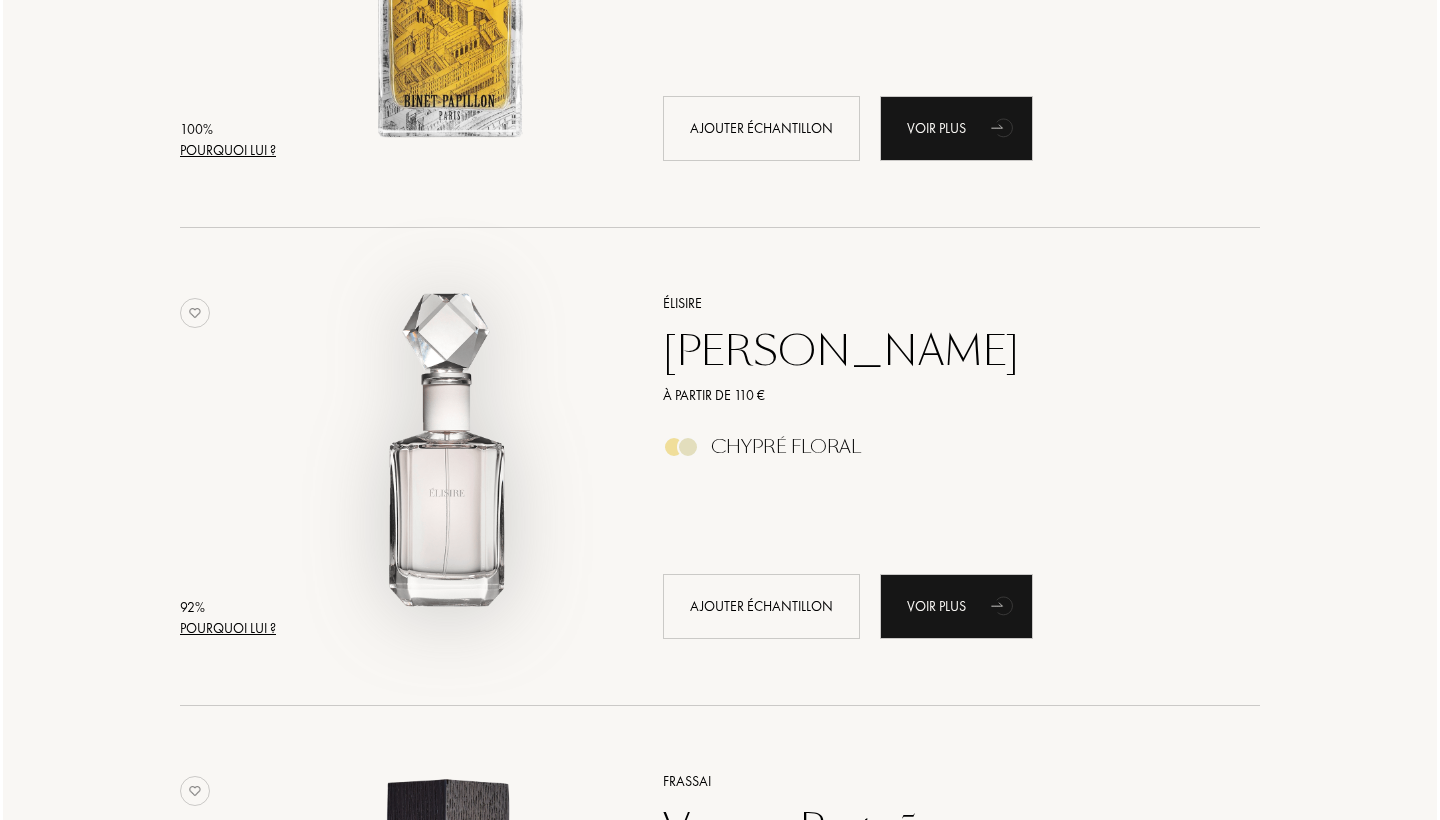 scroll, scrollTop: 577, scrollLeft: 0, axis: vertical 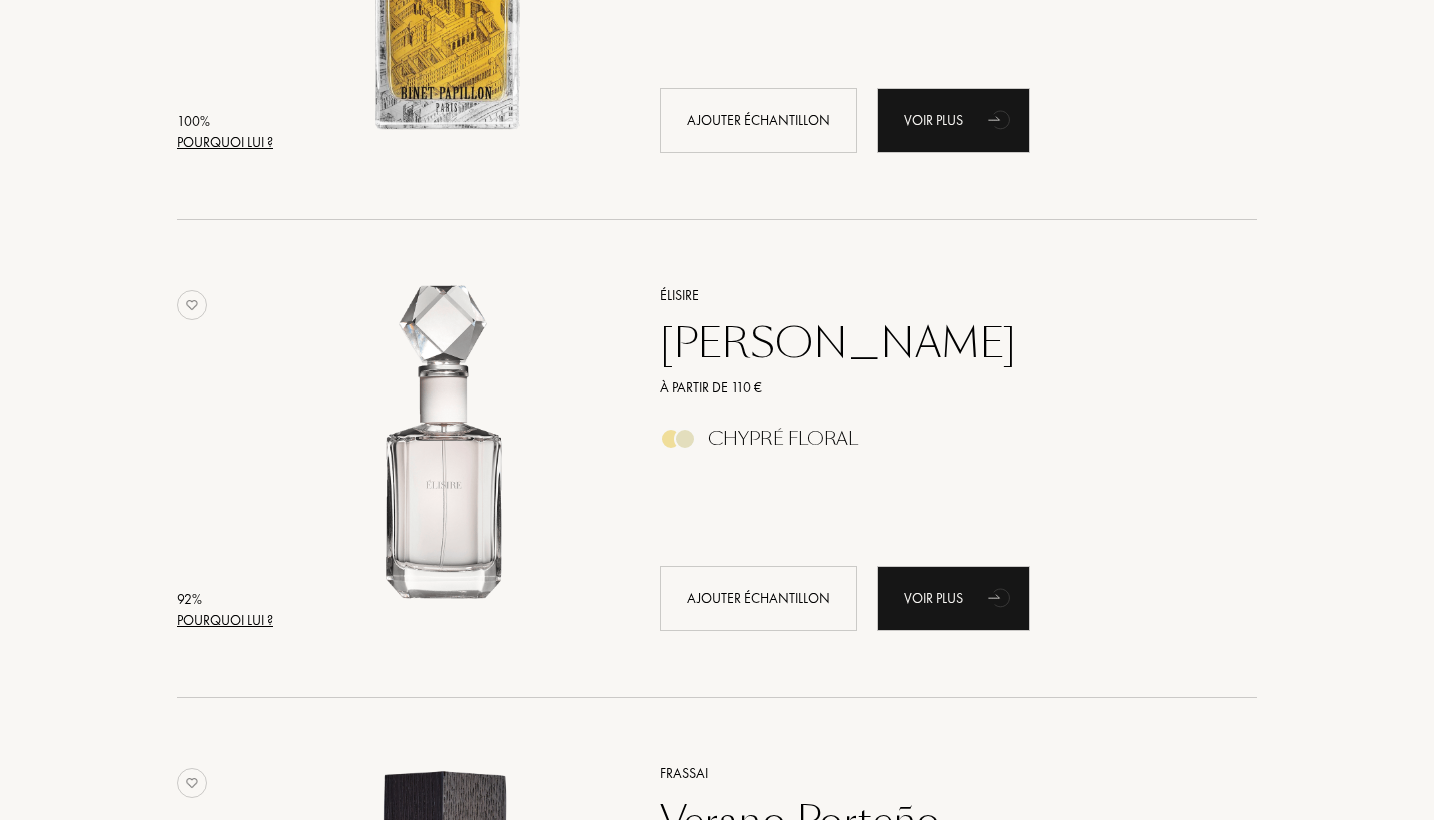 click on "Pourquoi lui ?" at bounding box center (225, 620) 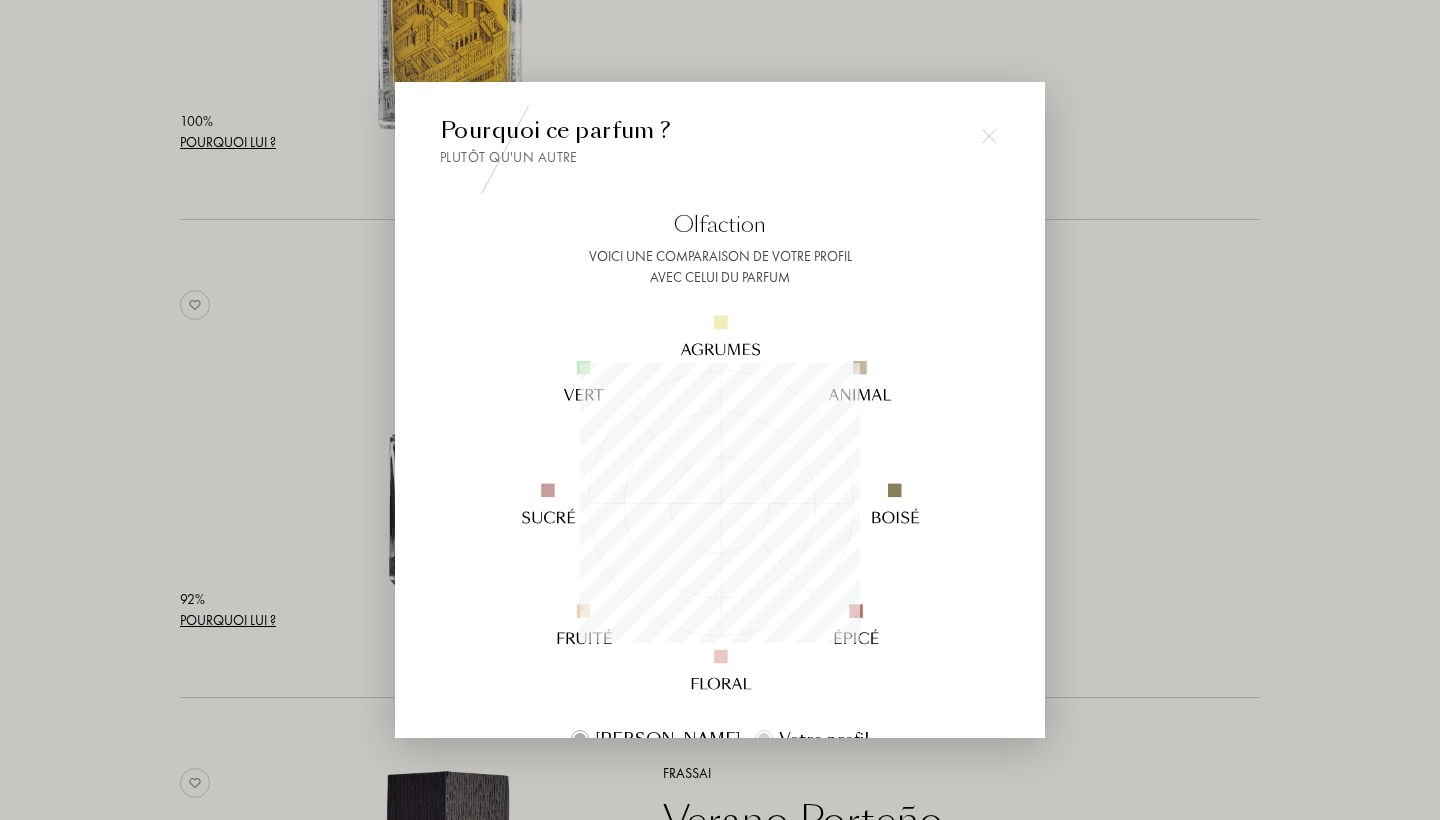 scroll, scrollTop: 999720, scrollLeft: 999720, axis: both 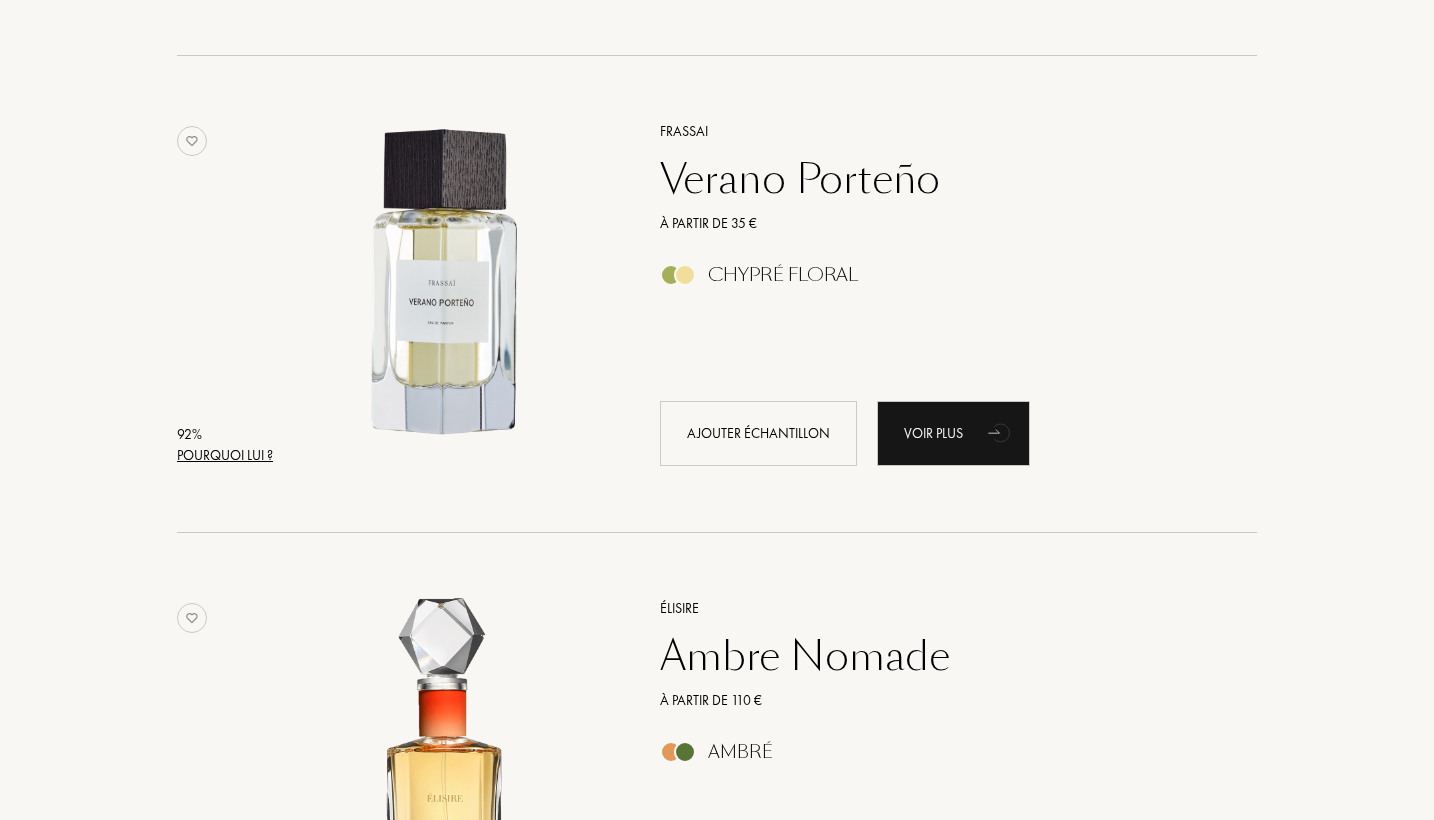 click on "Pourquoi lui ?" at bounding box center (225, 455) 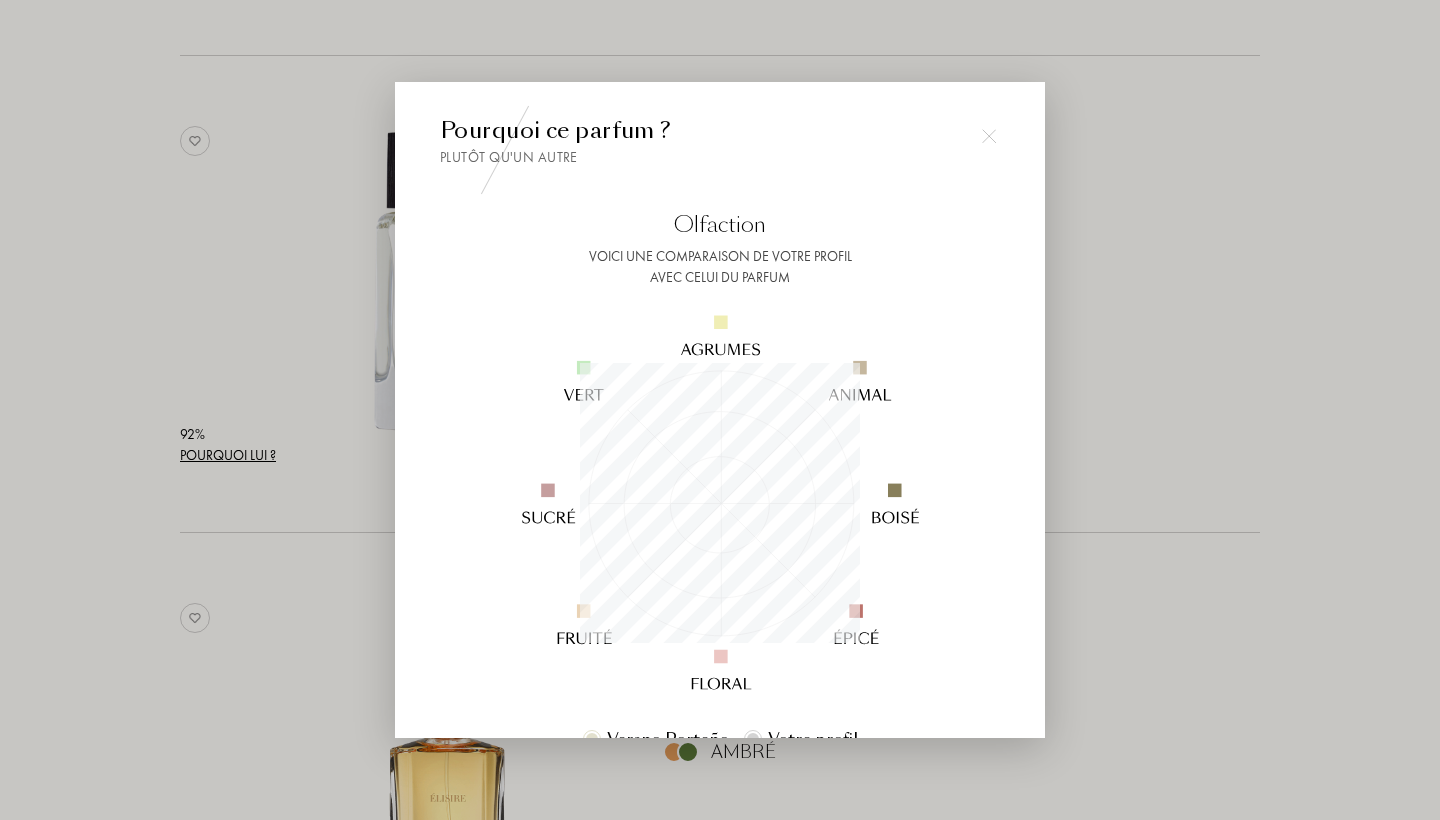 scroll, scrollTop: 999720, scrollLeft: 999720, axis: both 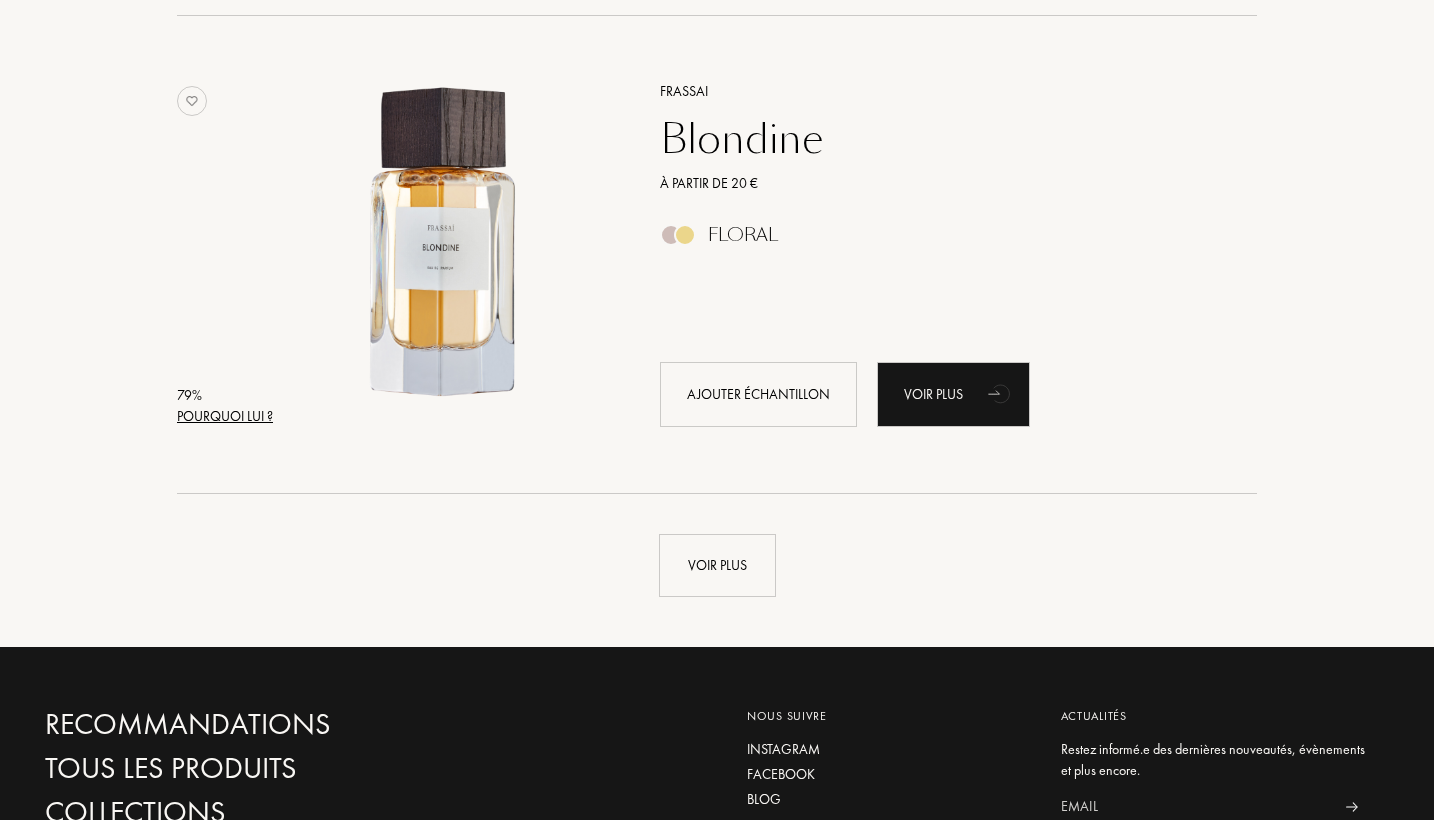 click on "79 % Pourquoi lui ? Frassai Blondine À partir de 20 € Floral Ajouter échantillon Voir plus" at bounding box center [717, 275] 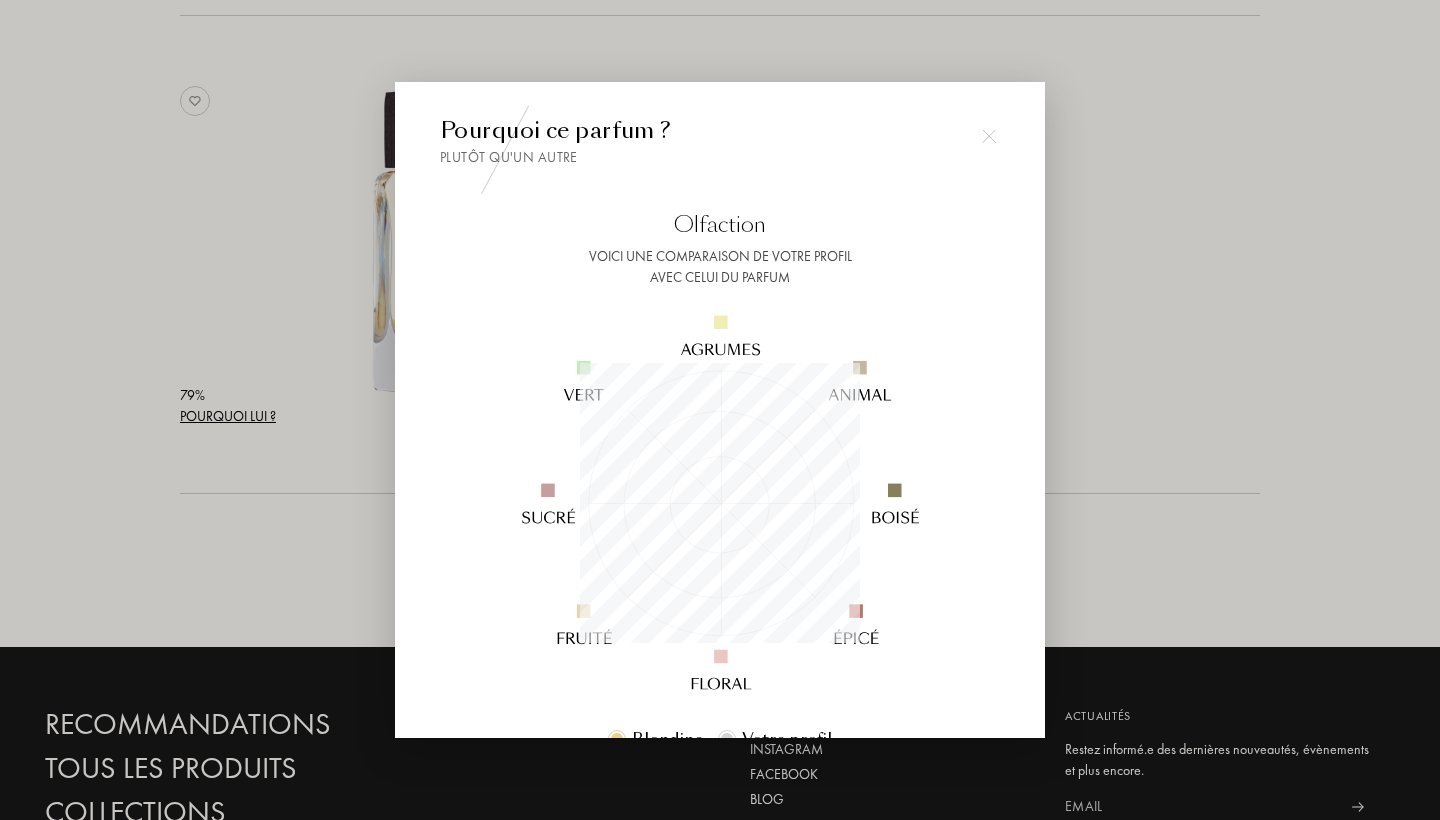 scroll, scrollTop: 999720, scrollLeft: 999720, axis: both 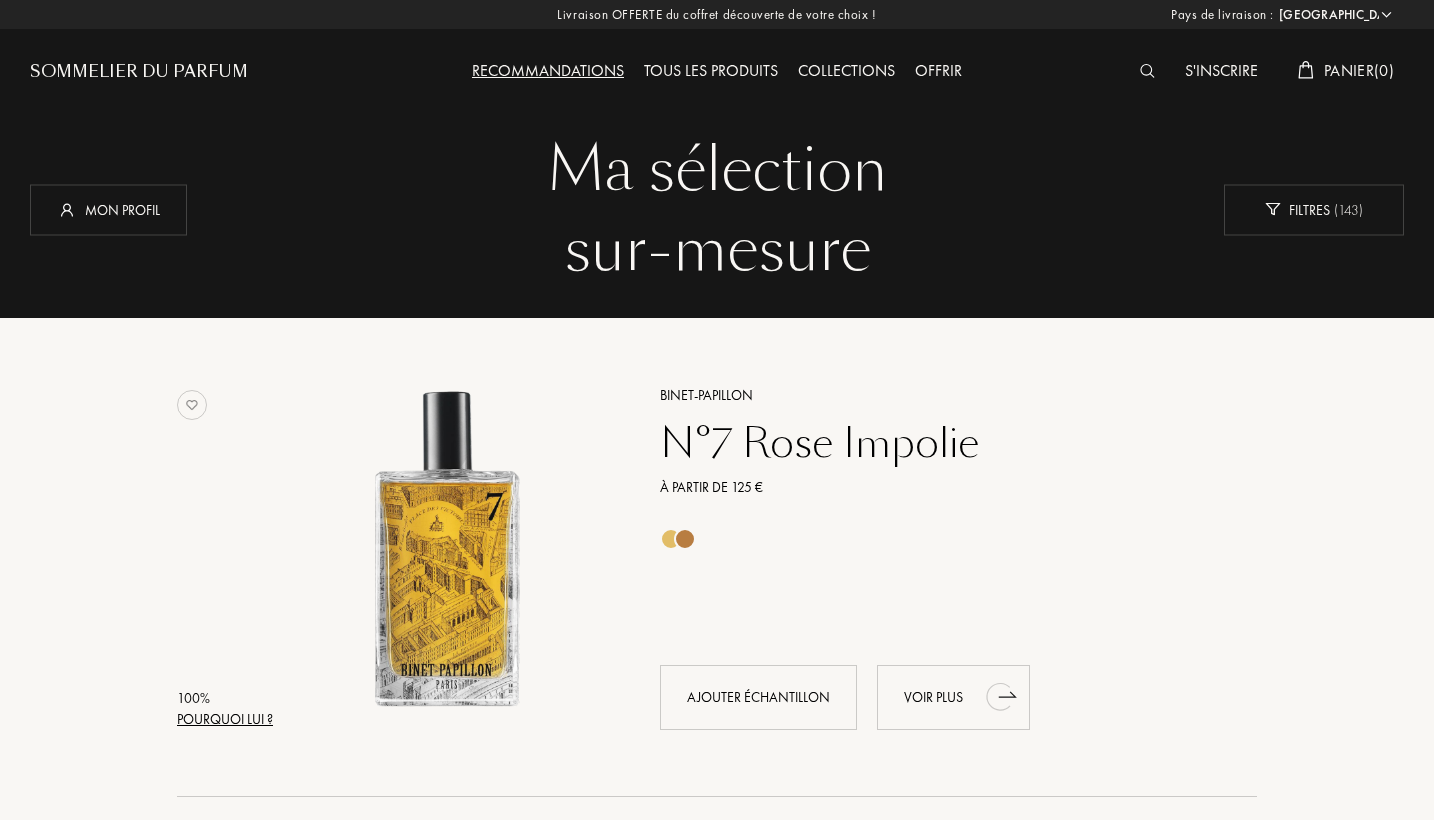 click on "Voir plus" at bounding box center [953, 697] 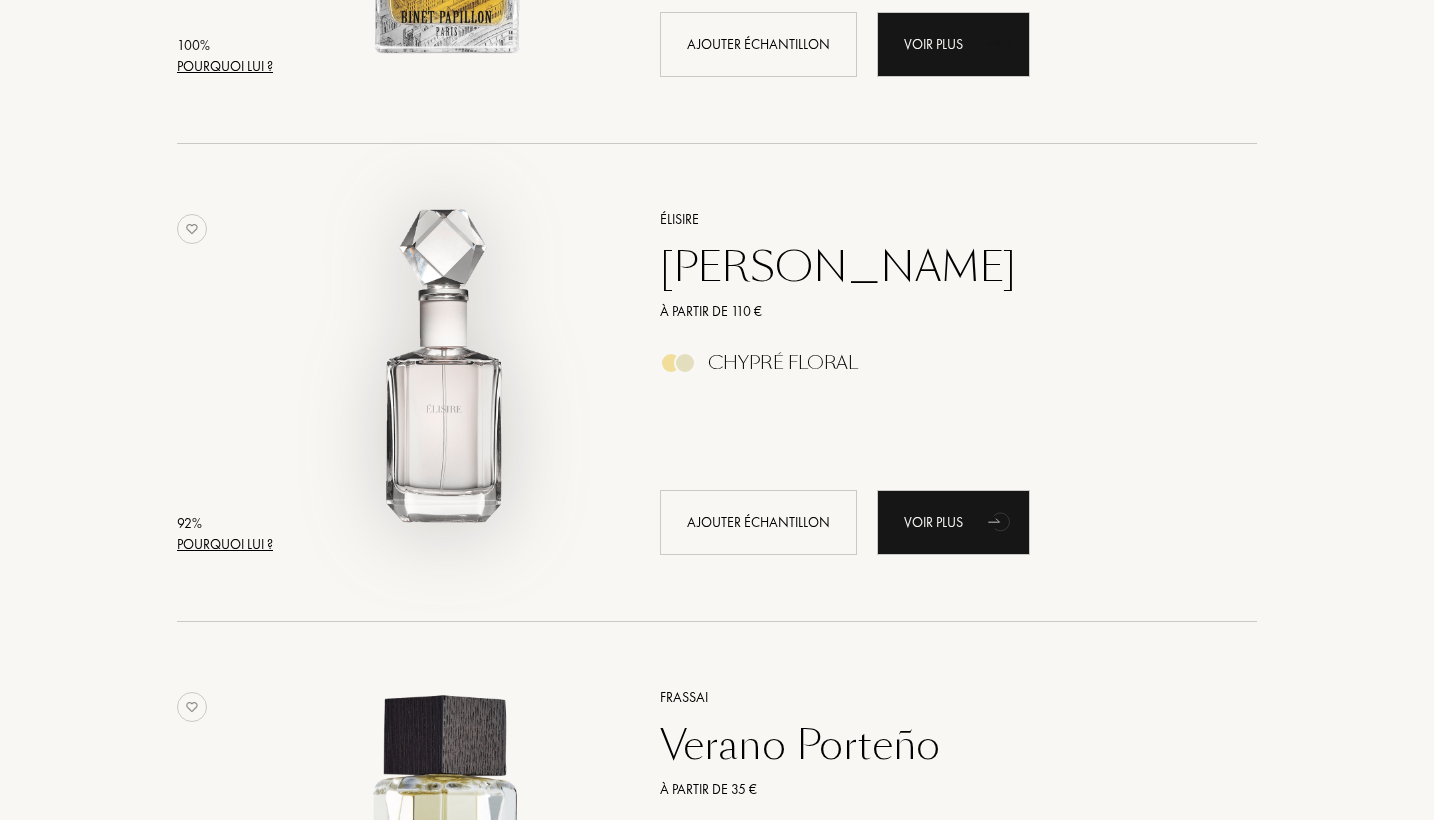 scroll, scrollTop: 652, scrollLeft: 0, axis: vertical 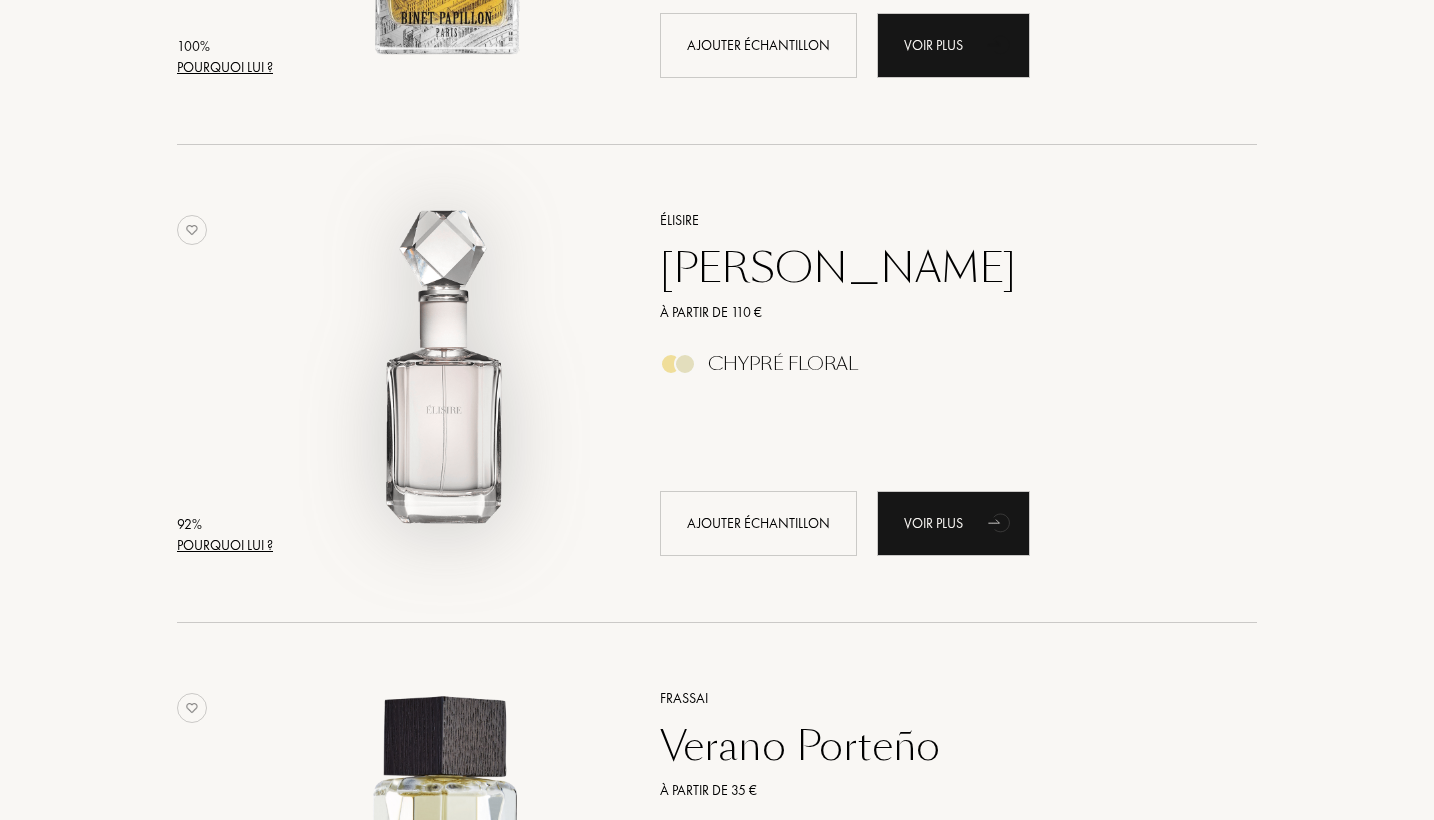click at bounding box center (446, 373) 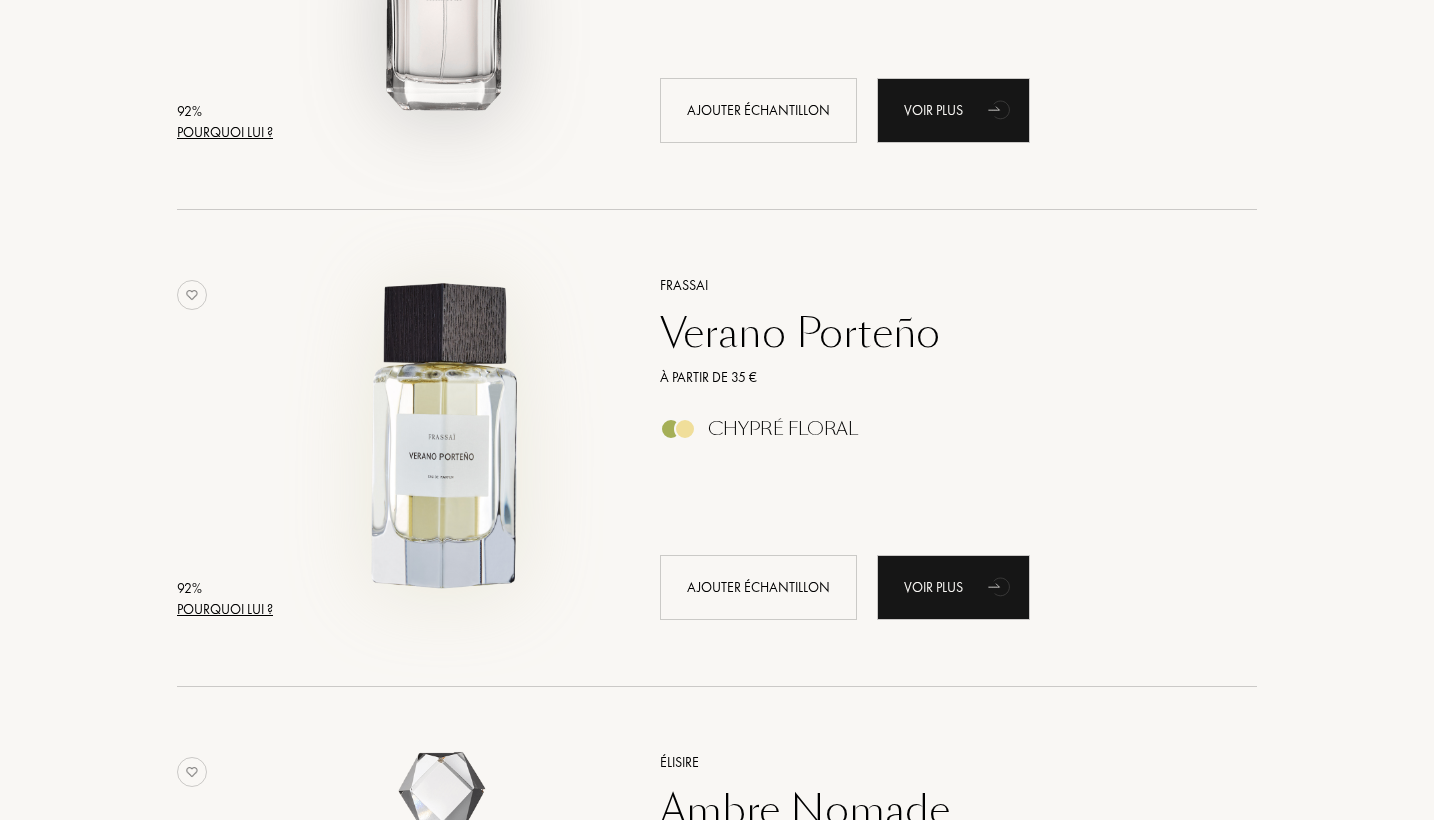 scroll, scrollTop: 1085, scrollLeft: 0, axis: vertical 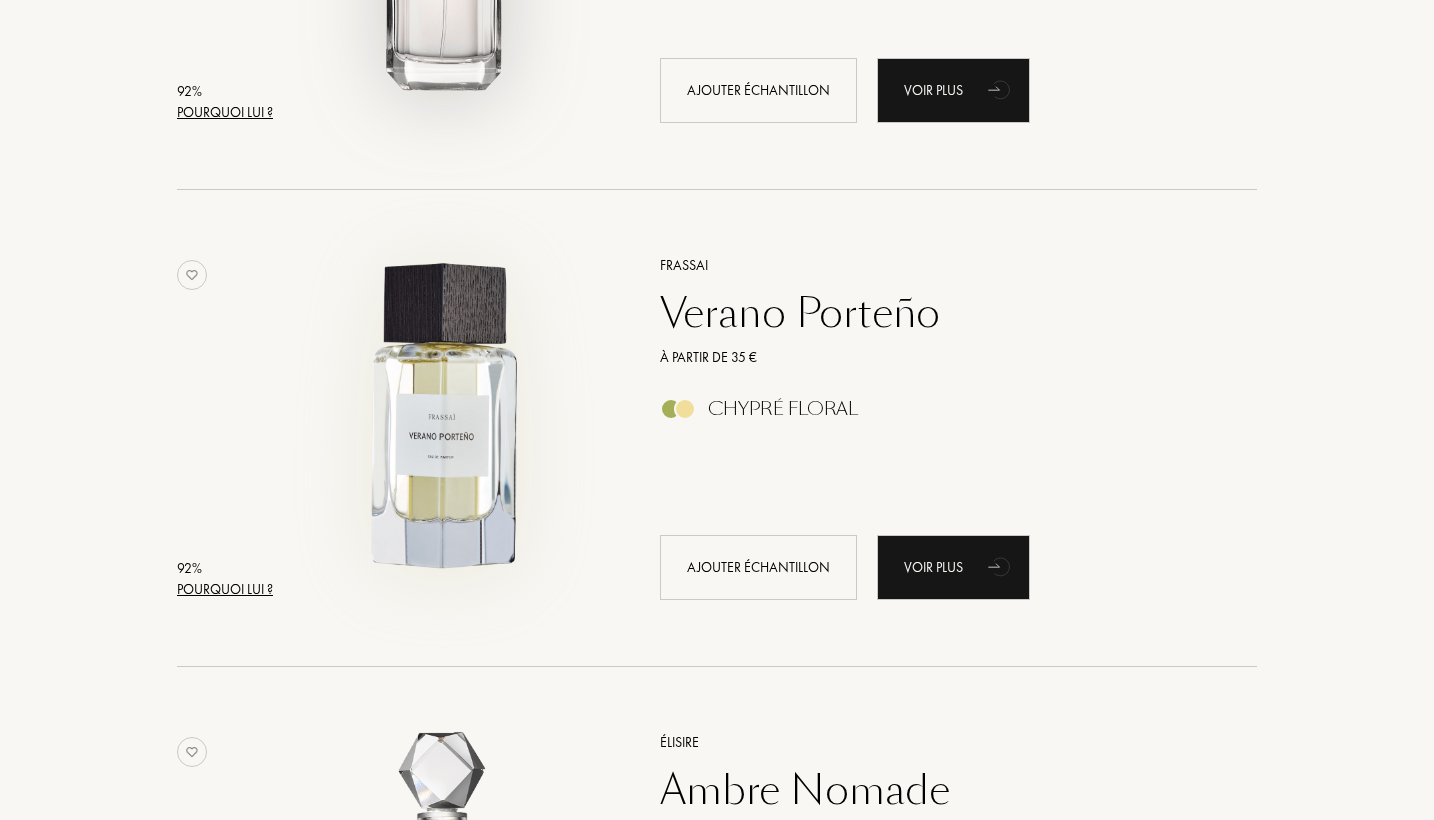 click at bounding box center [446, 418] 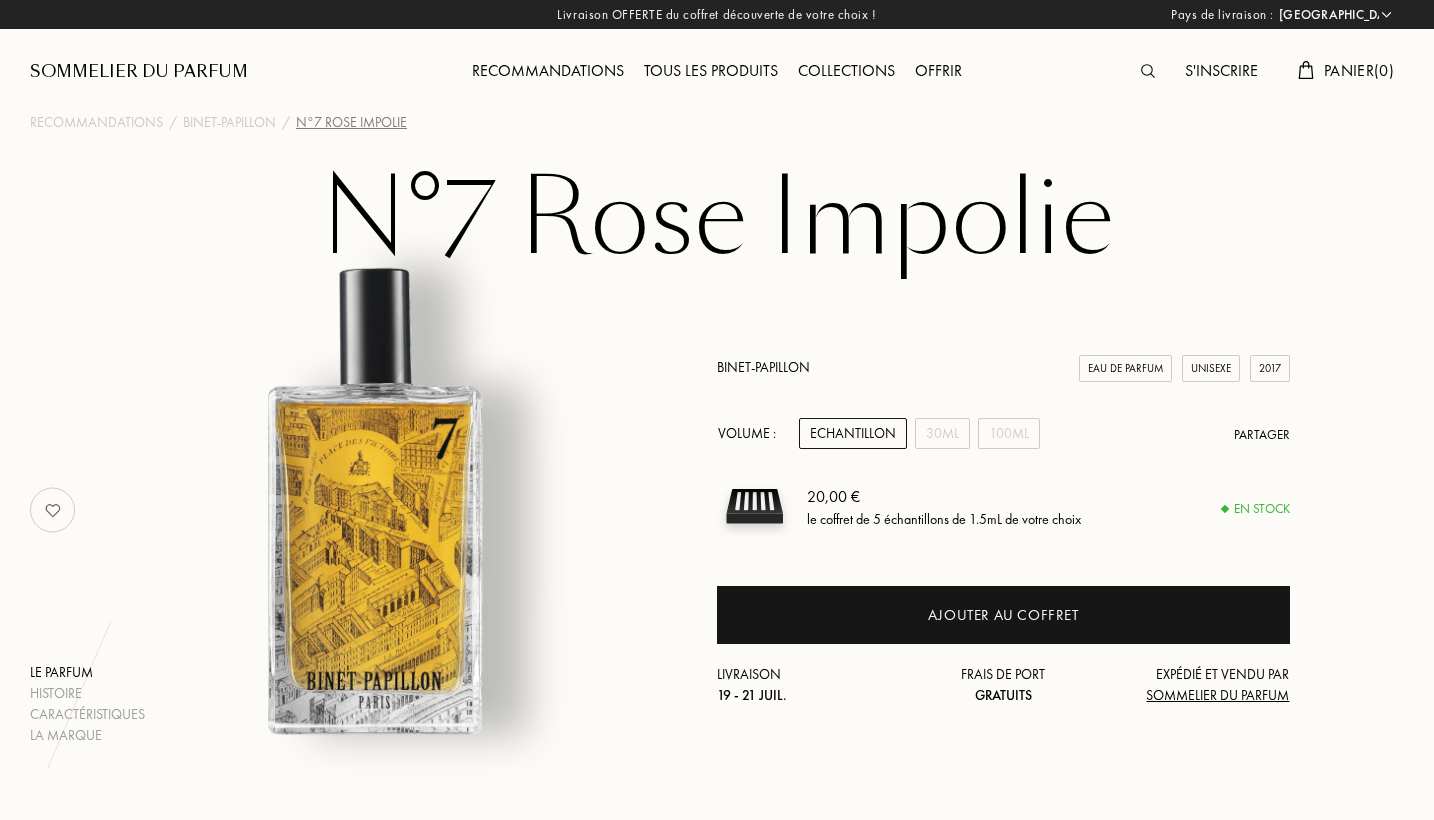select on "FR" 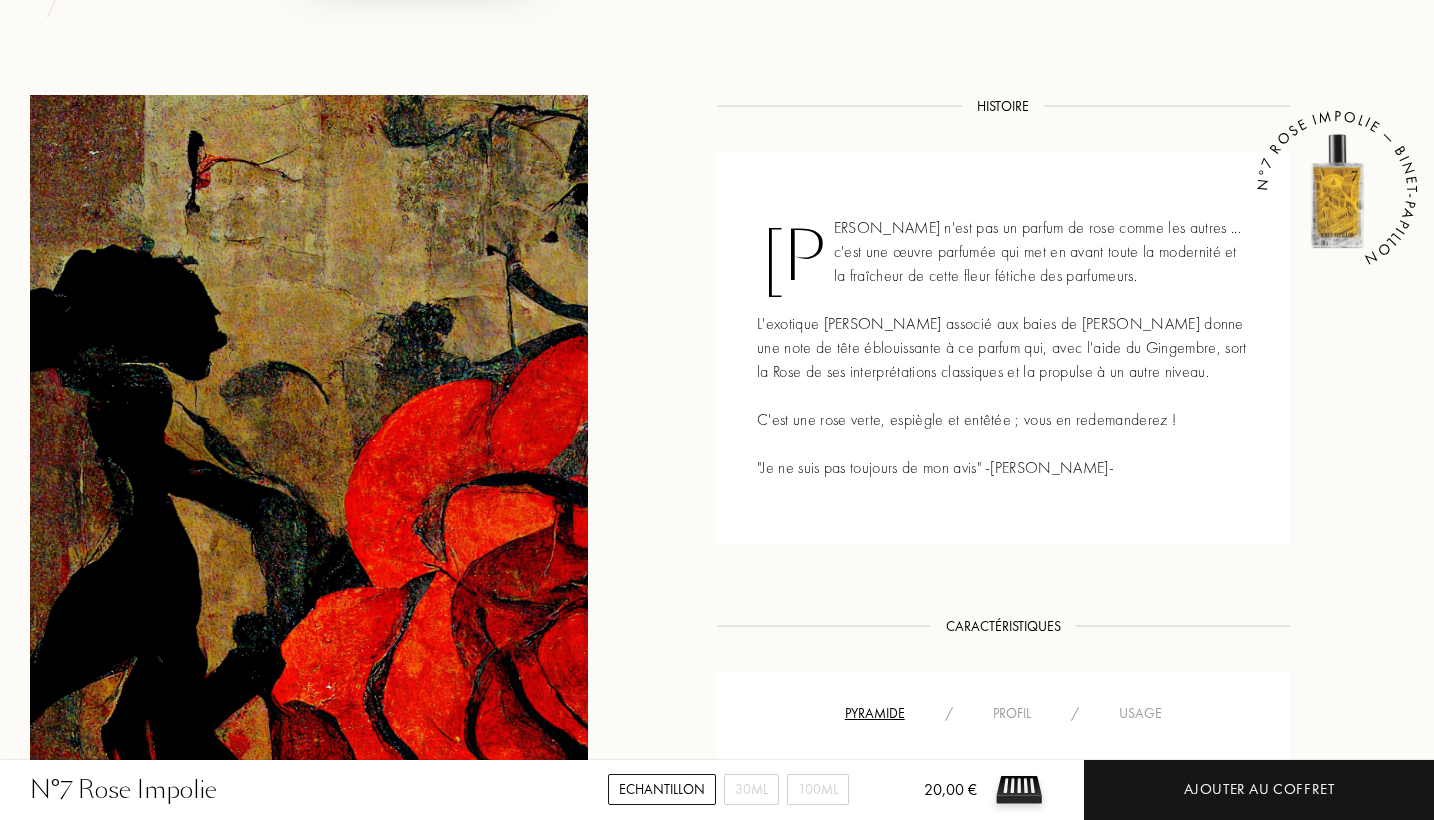 scroll, scrollTop: 749, scrollLeft: 0, axis: vertical 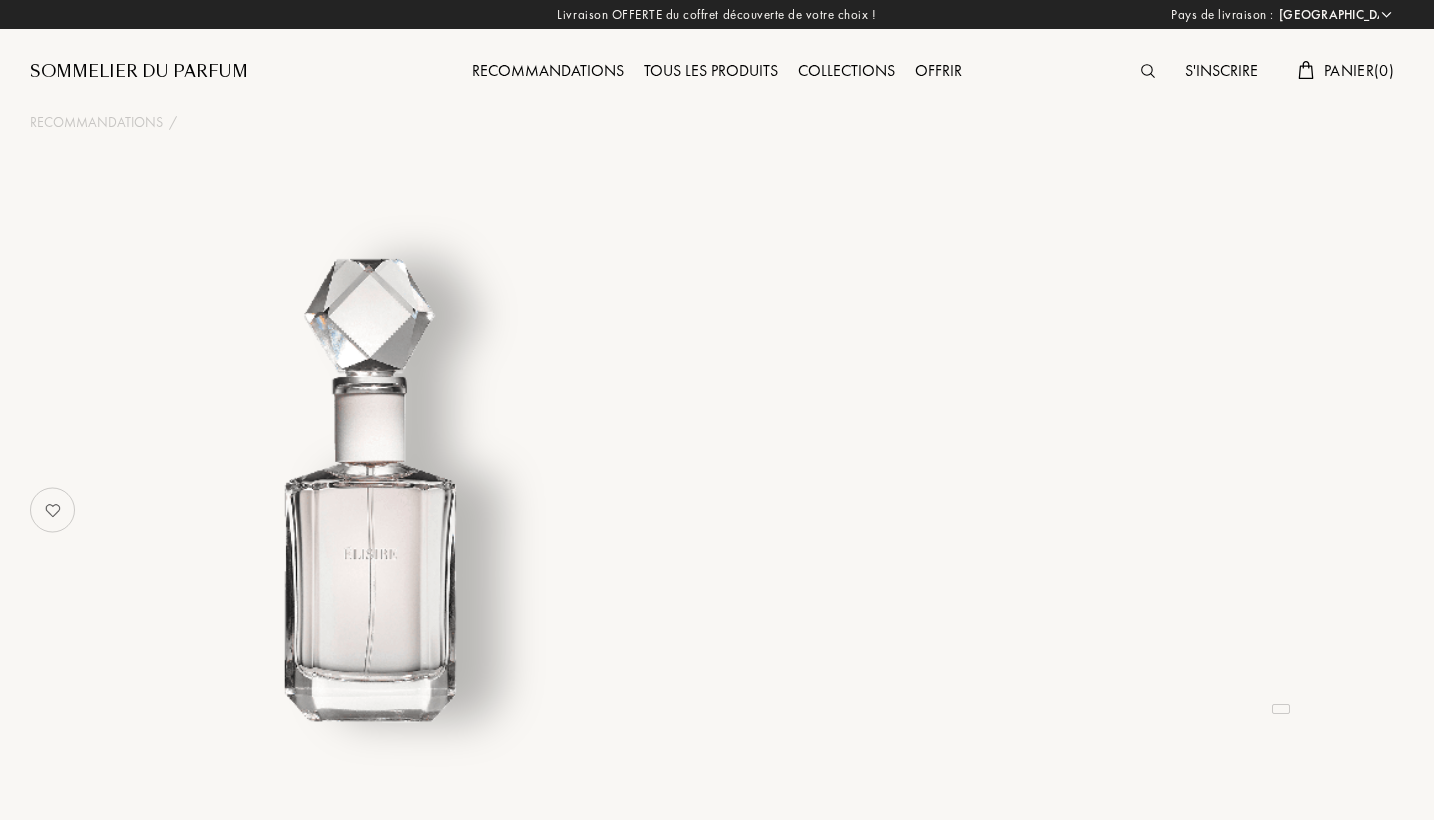 select on "FR" 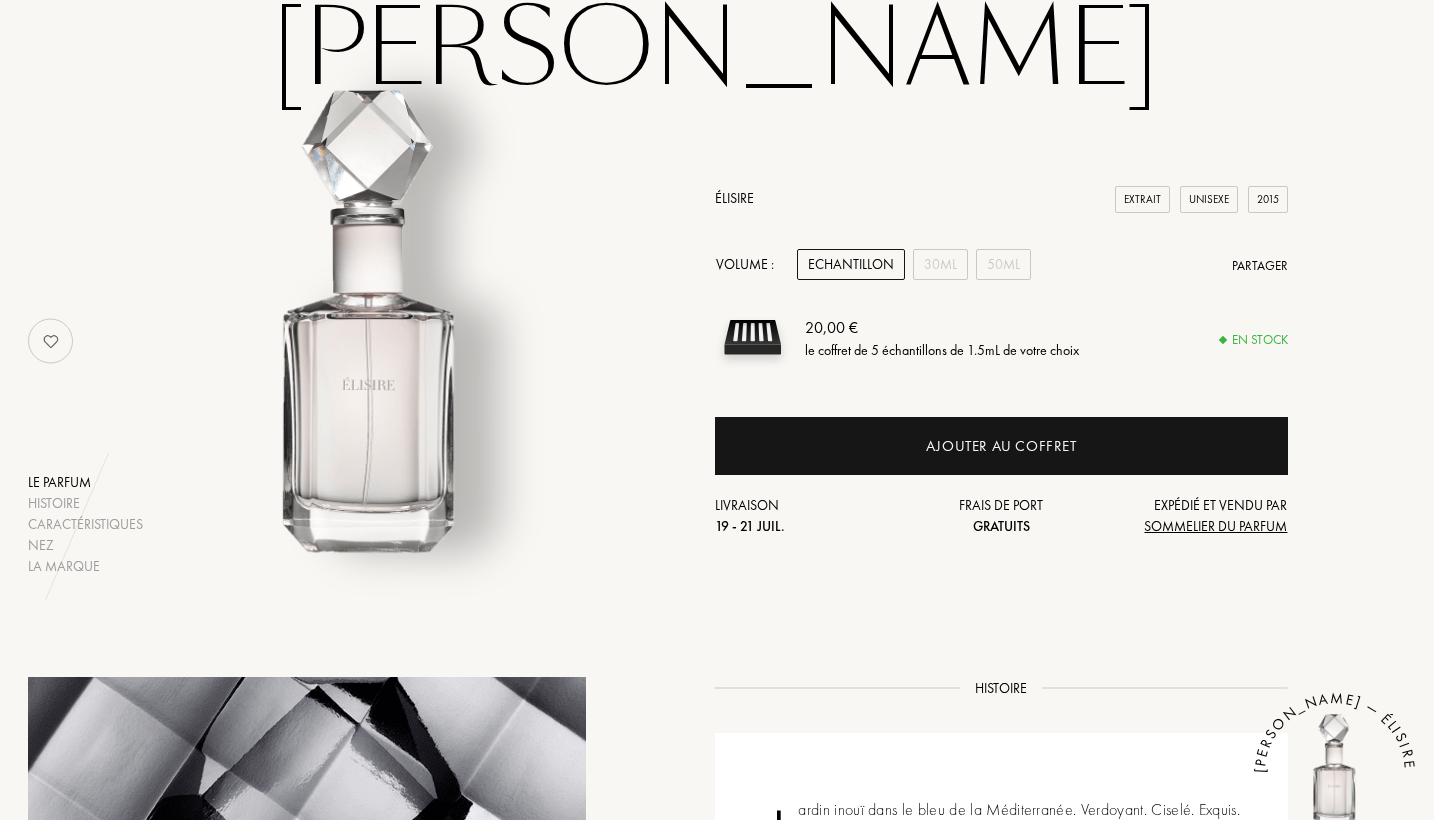 scroll, scrollTop: 164, scrollLeft: 2, axis: both 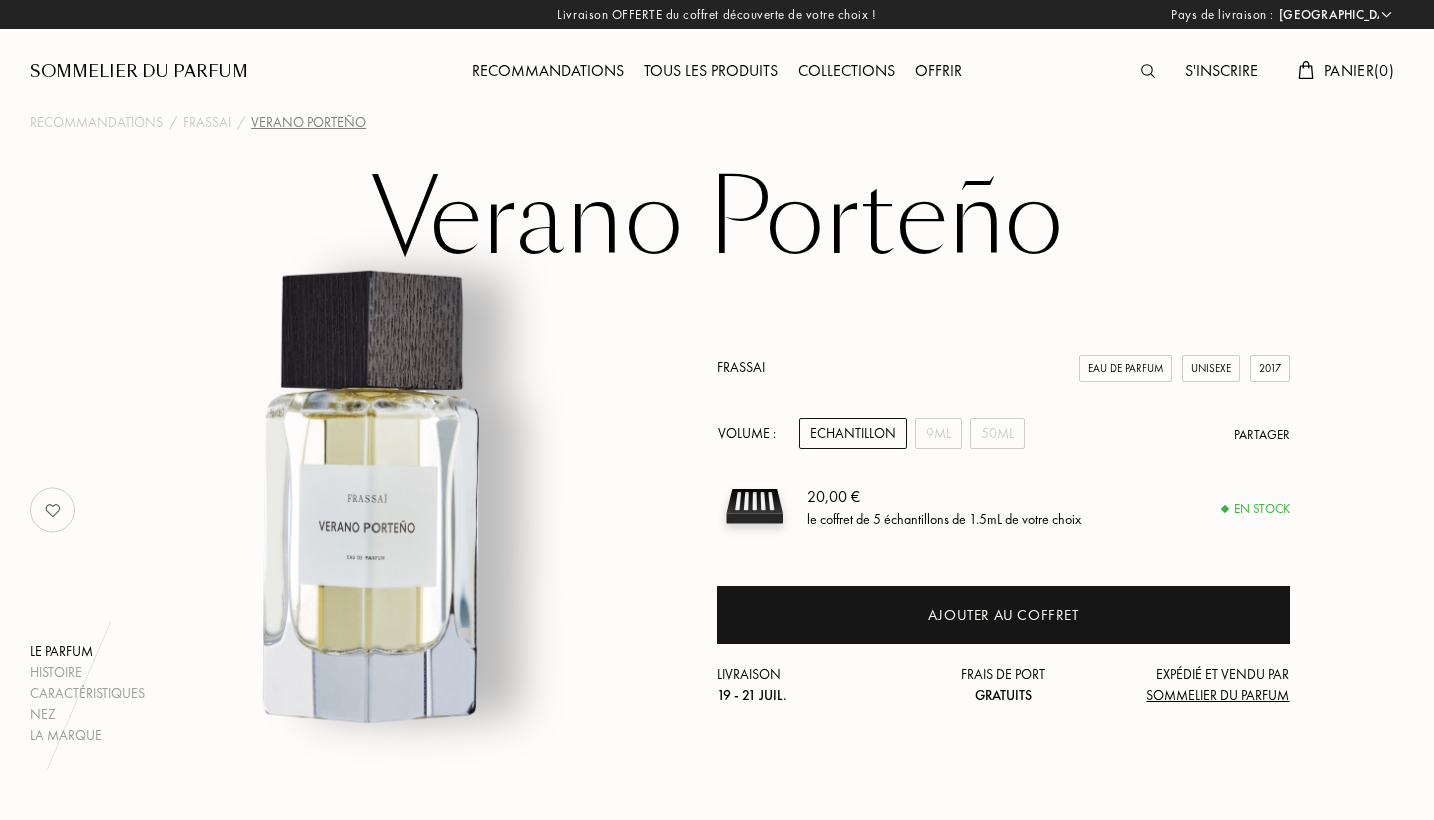 select on "FR" 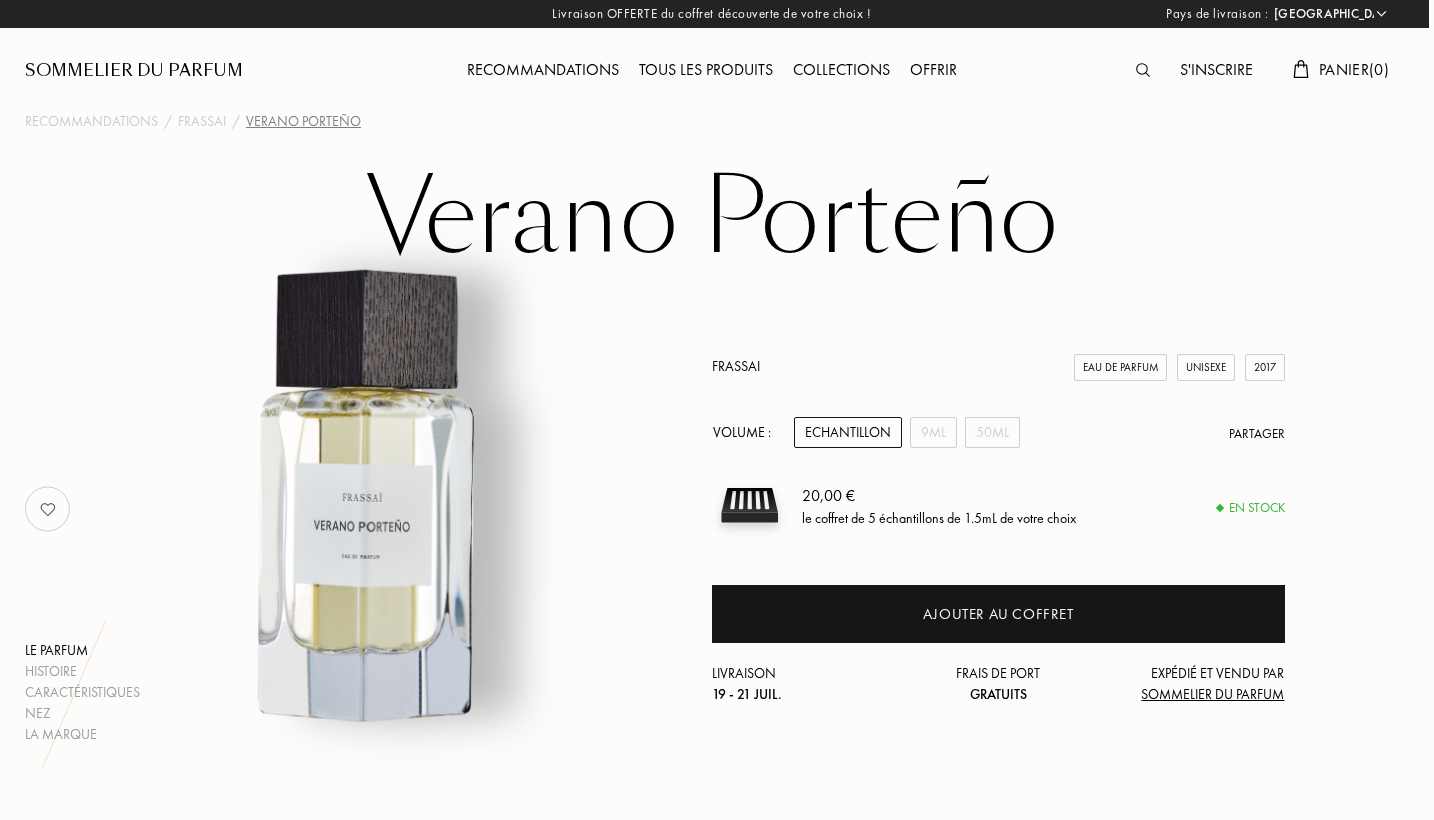 scroll, scrollTop: 0, scrollLeft: 5, axis: horizontal 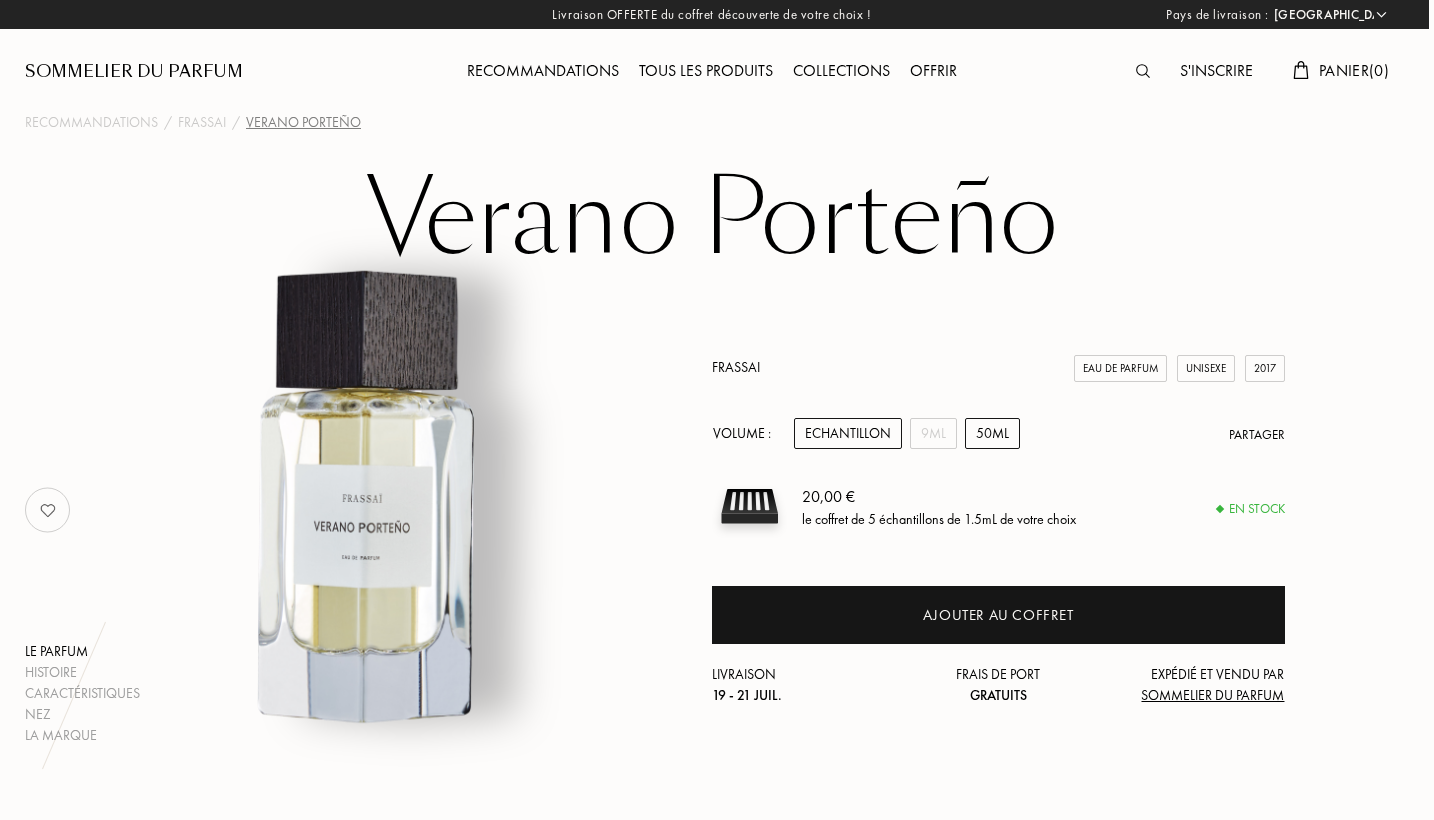 click on "50mL" at bounding box center (992, 433) 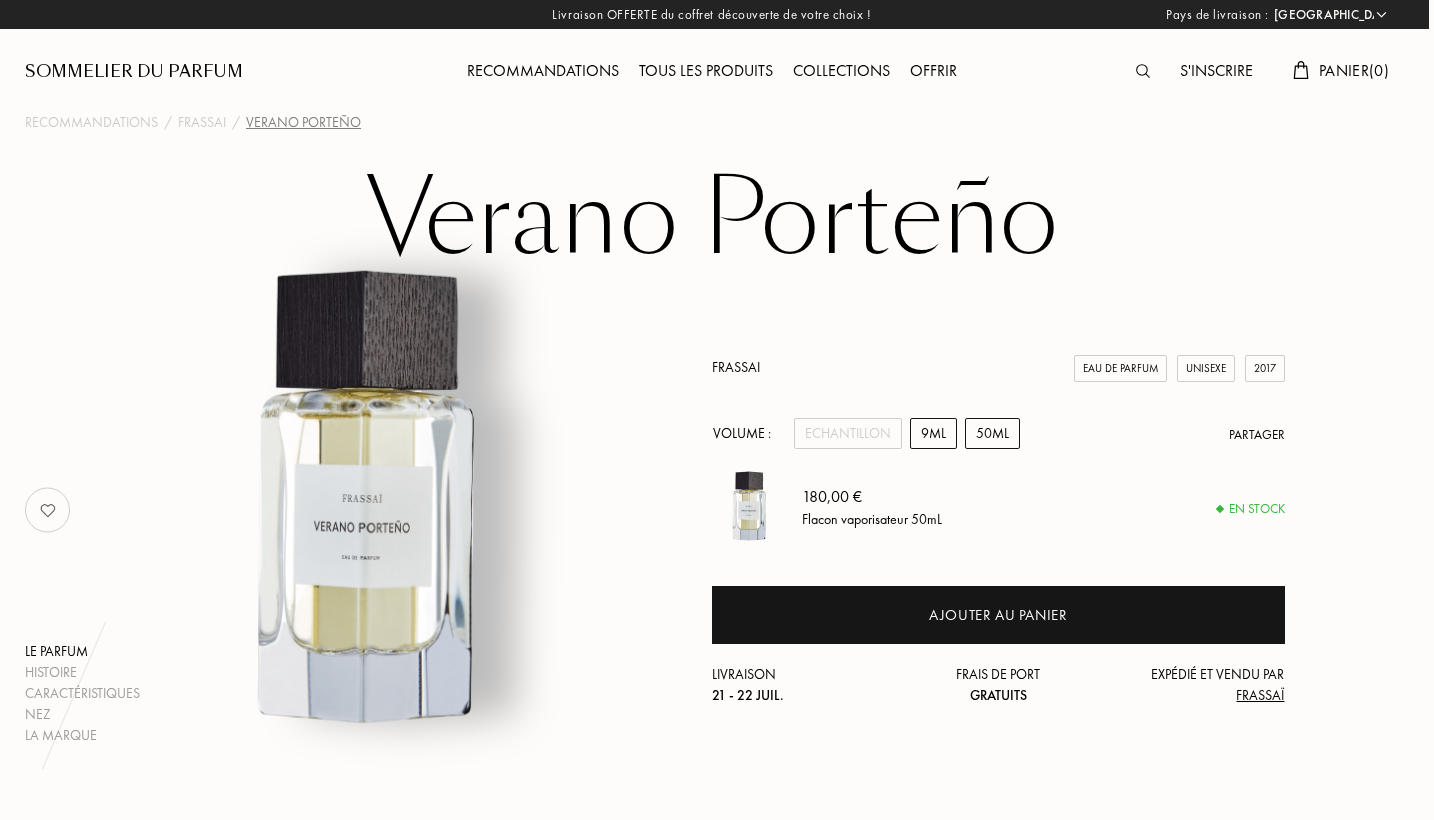 click on "9mL" at bounding box center (933, 433) 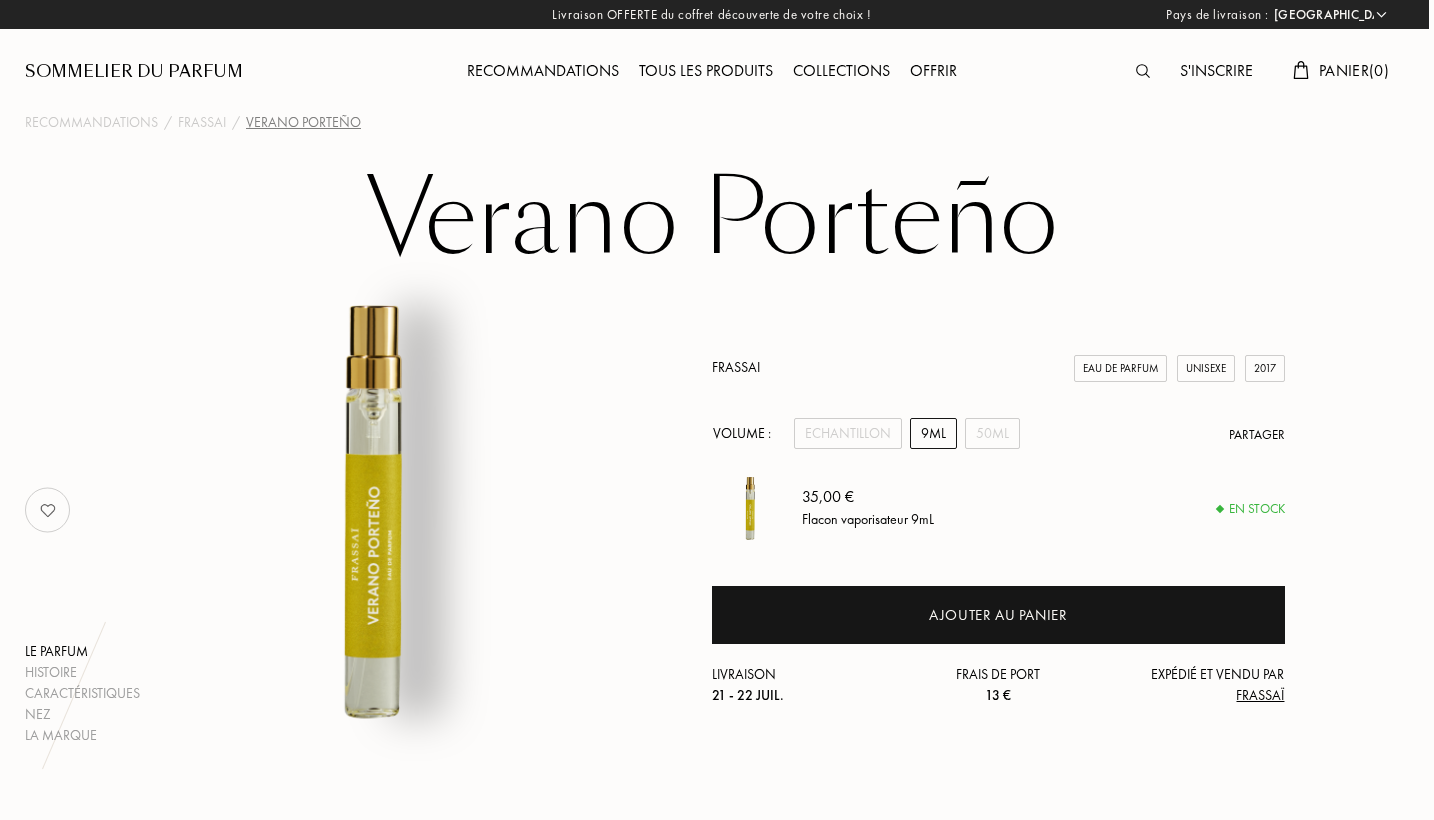 click on "Tous les produits" at bounding box center [706, 72] 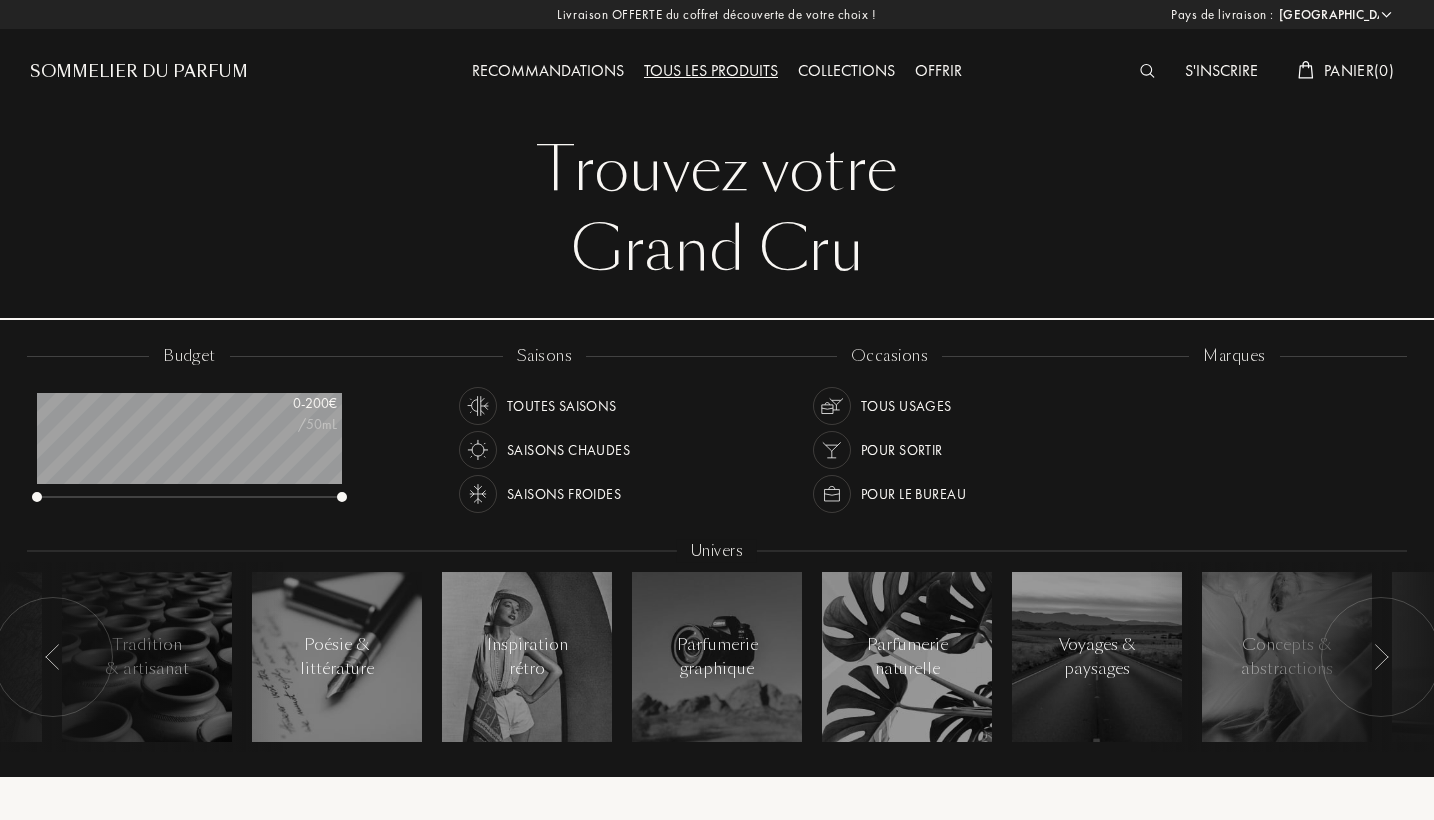 select on "FR" 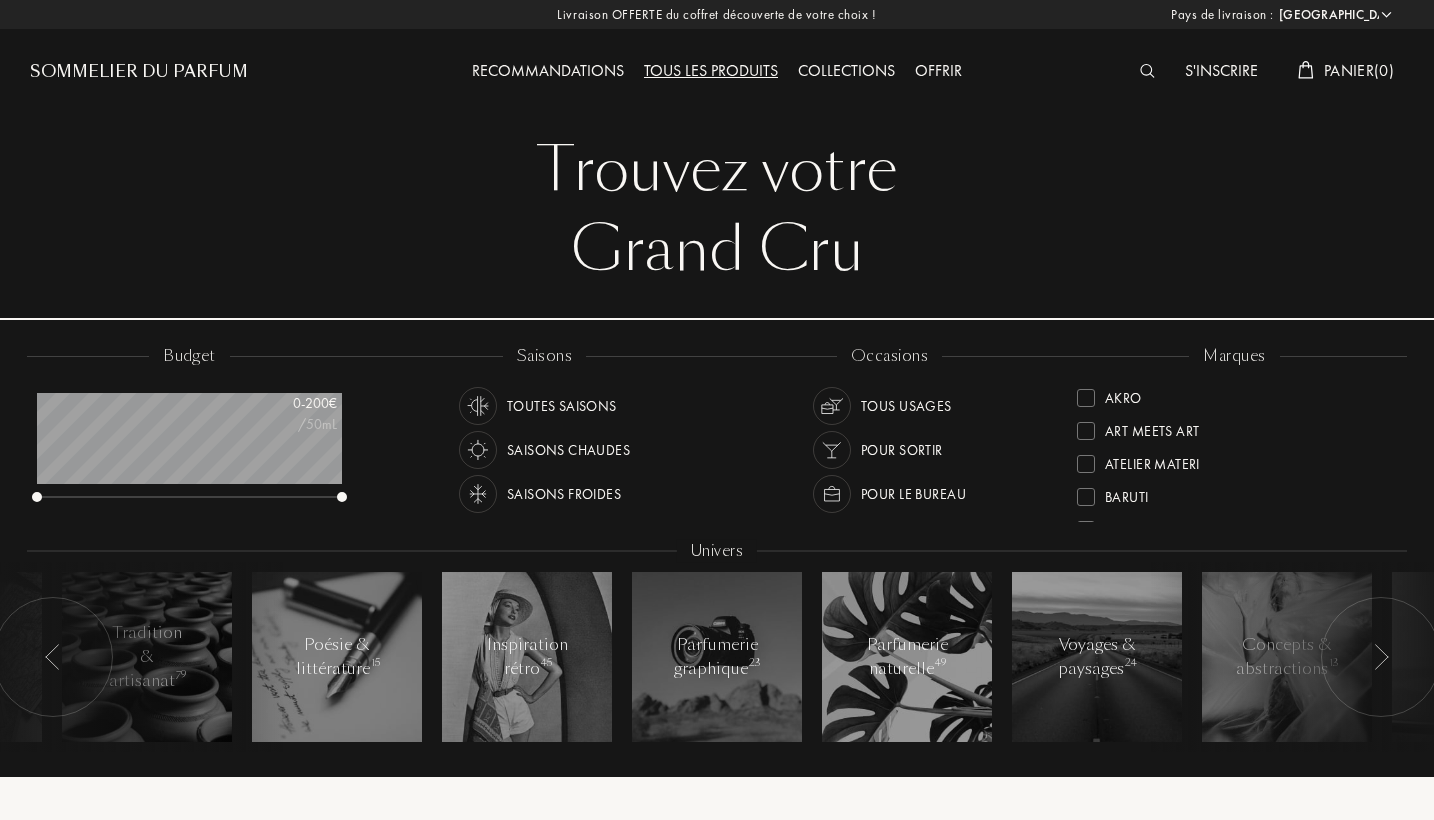 scroll, scrollTop: 999900, scrollLeft: 999695, axis: both 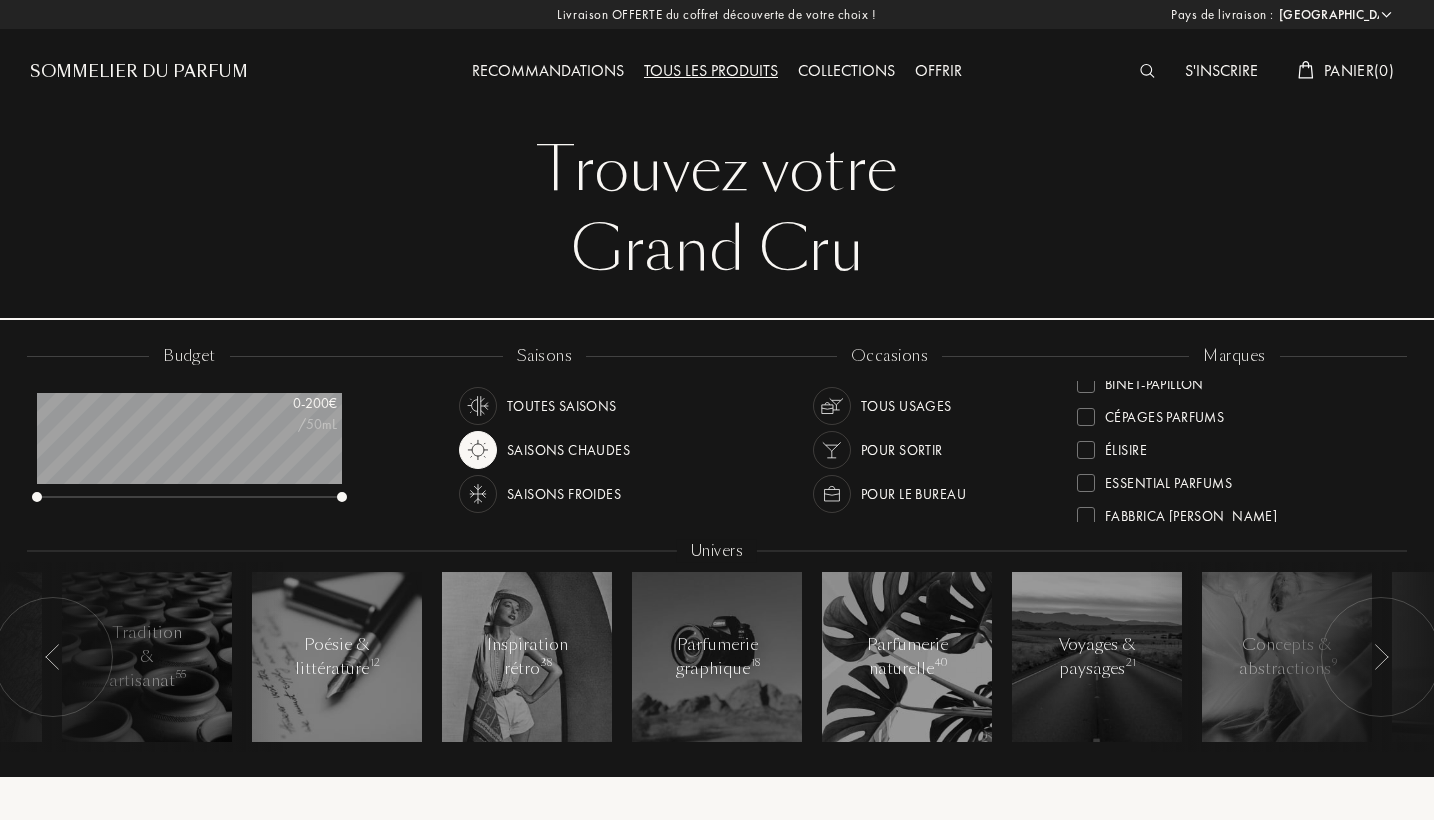click at bounding box center (832, 494) 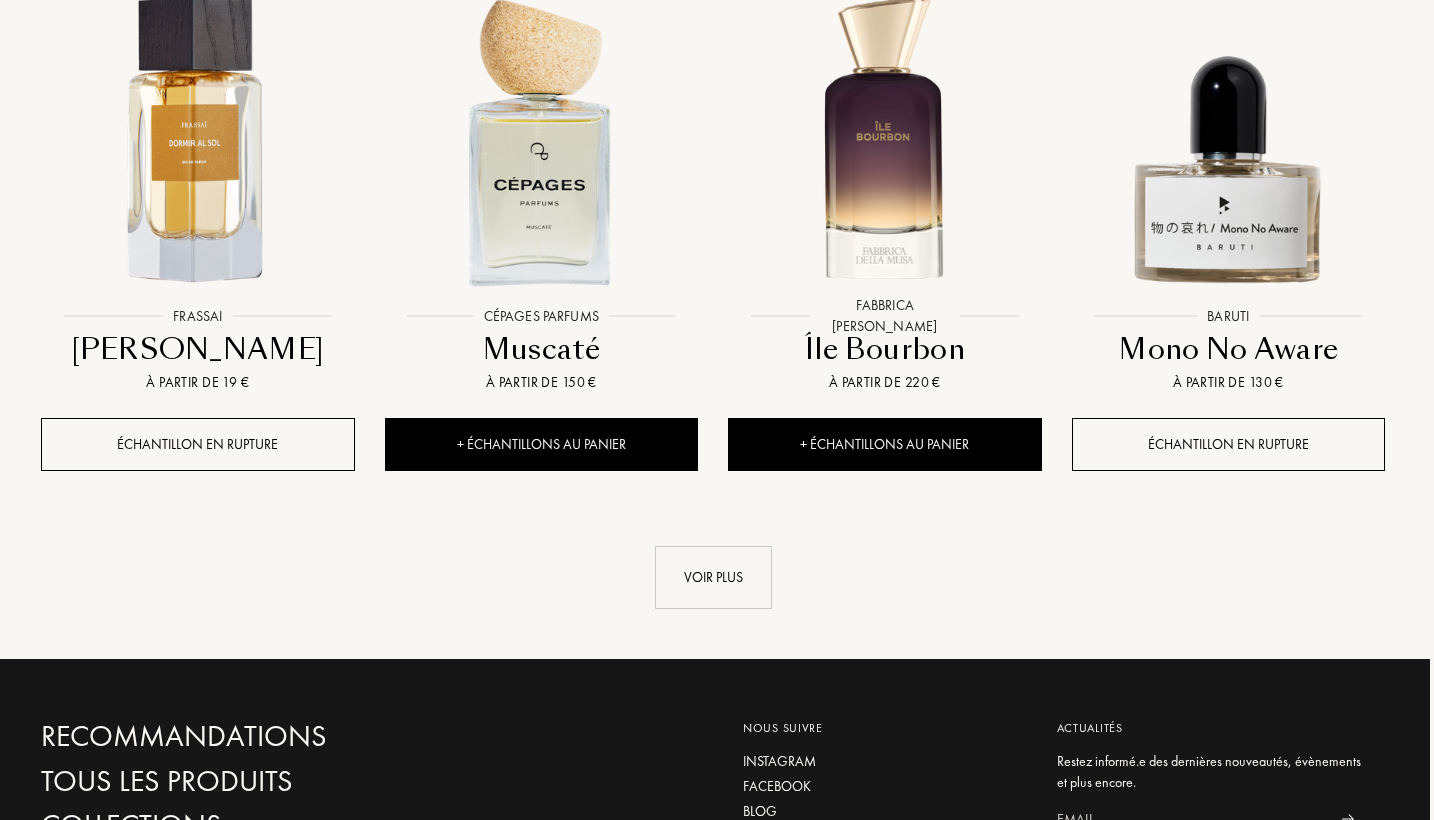 scroll, scrollTop: 2122, scrollLeft: 4, axis: both 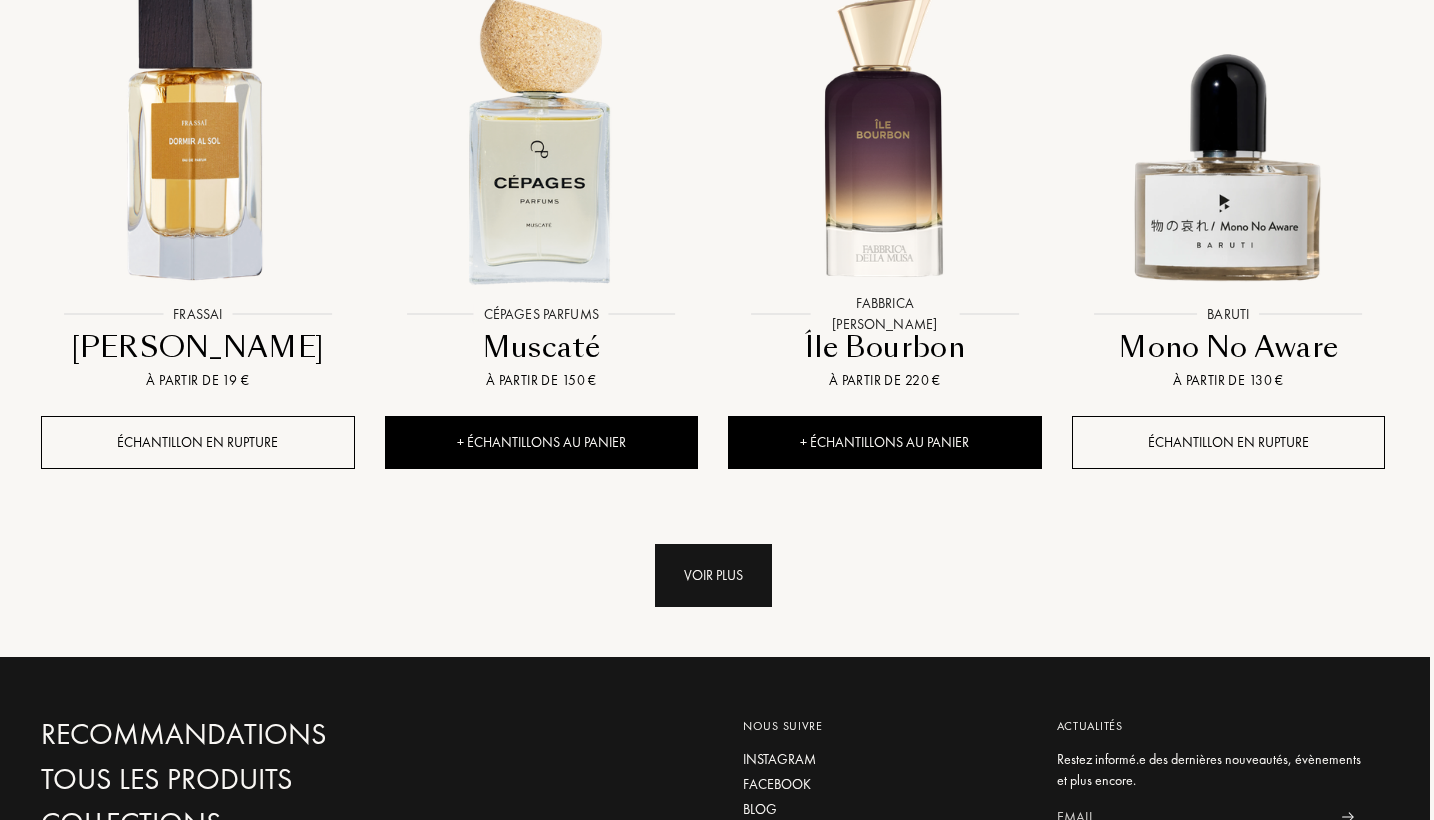click on "Voir plus" at bounding box center [713, 575] 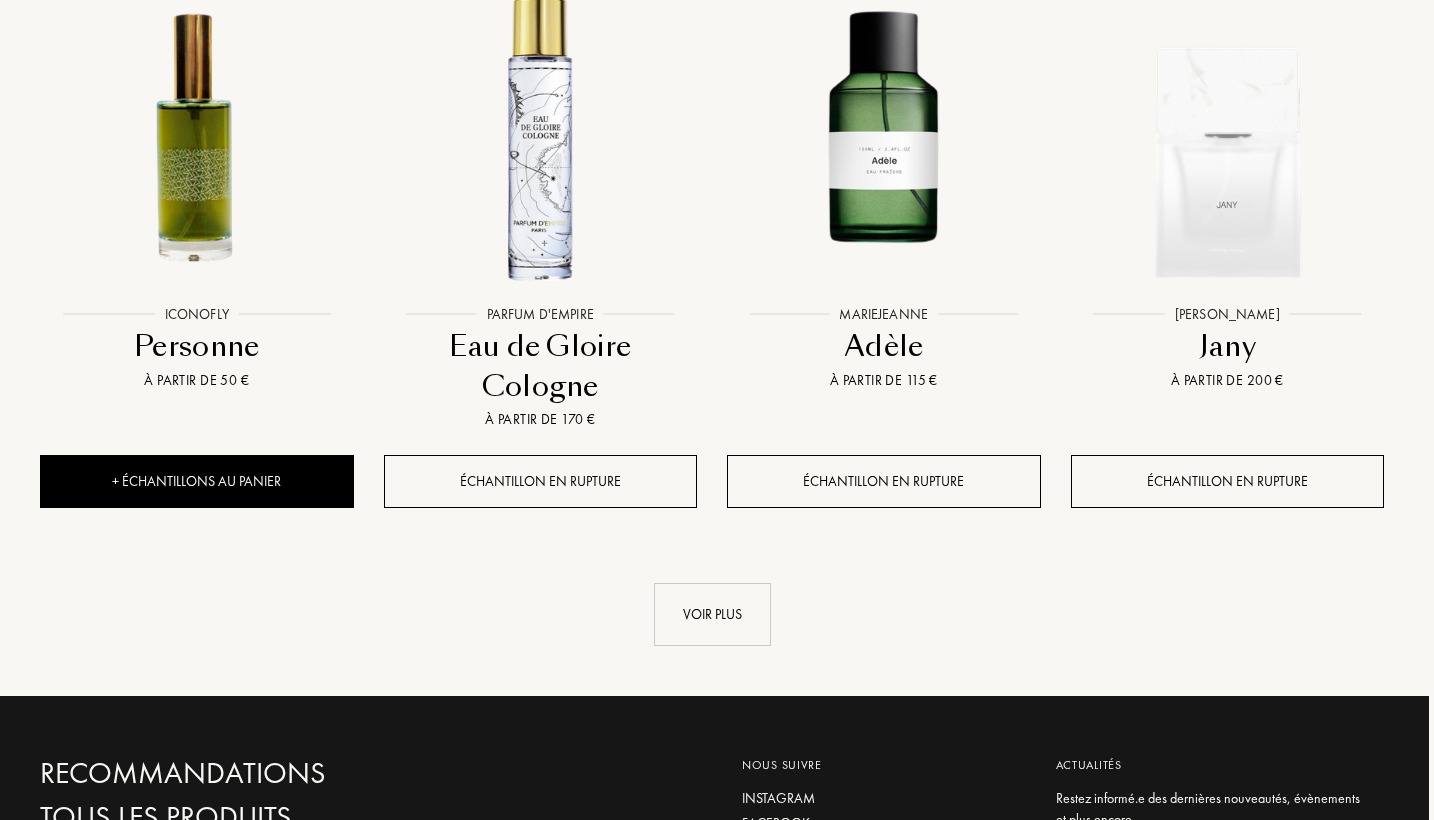 scroll, scrollTop: 3825, scrollLeft: 5, axis: both 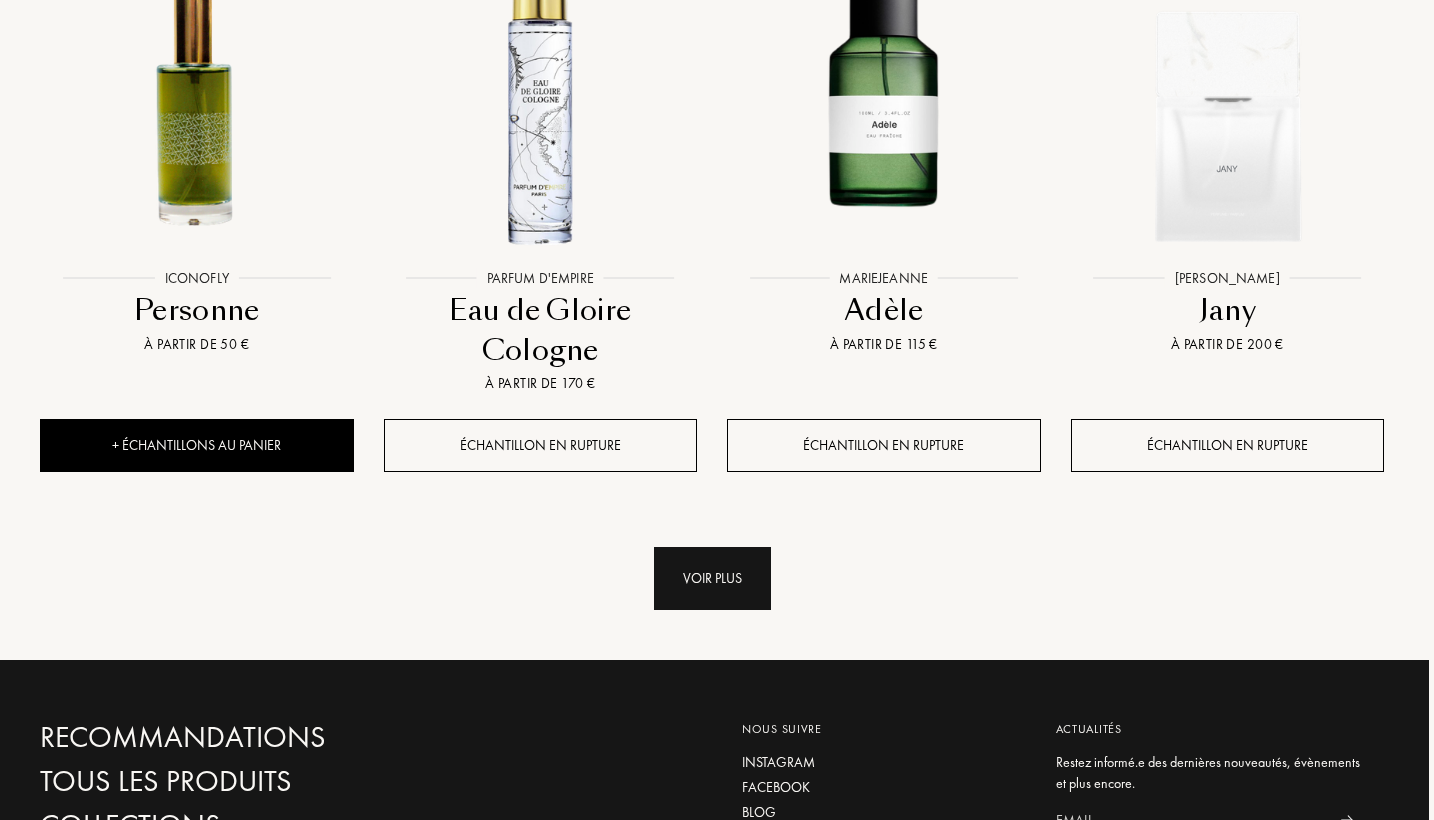 click on "Voir plus" at bounding box center [712, 578] 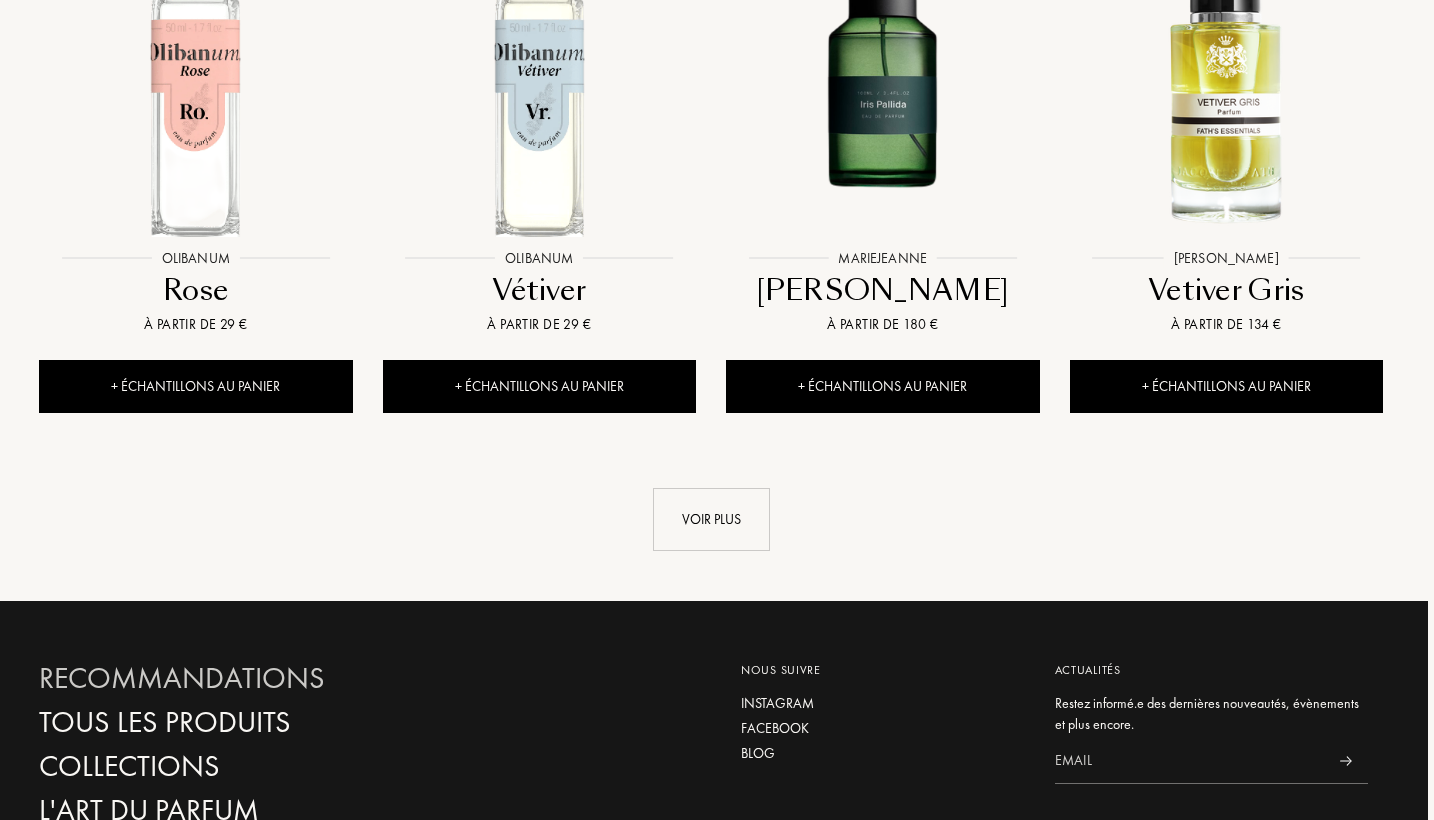 scroll, scrollTop: 5523, scrollLeft: 6, axis: both 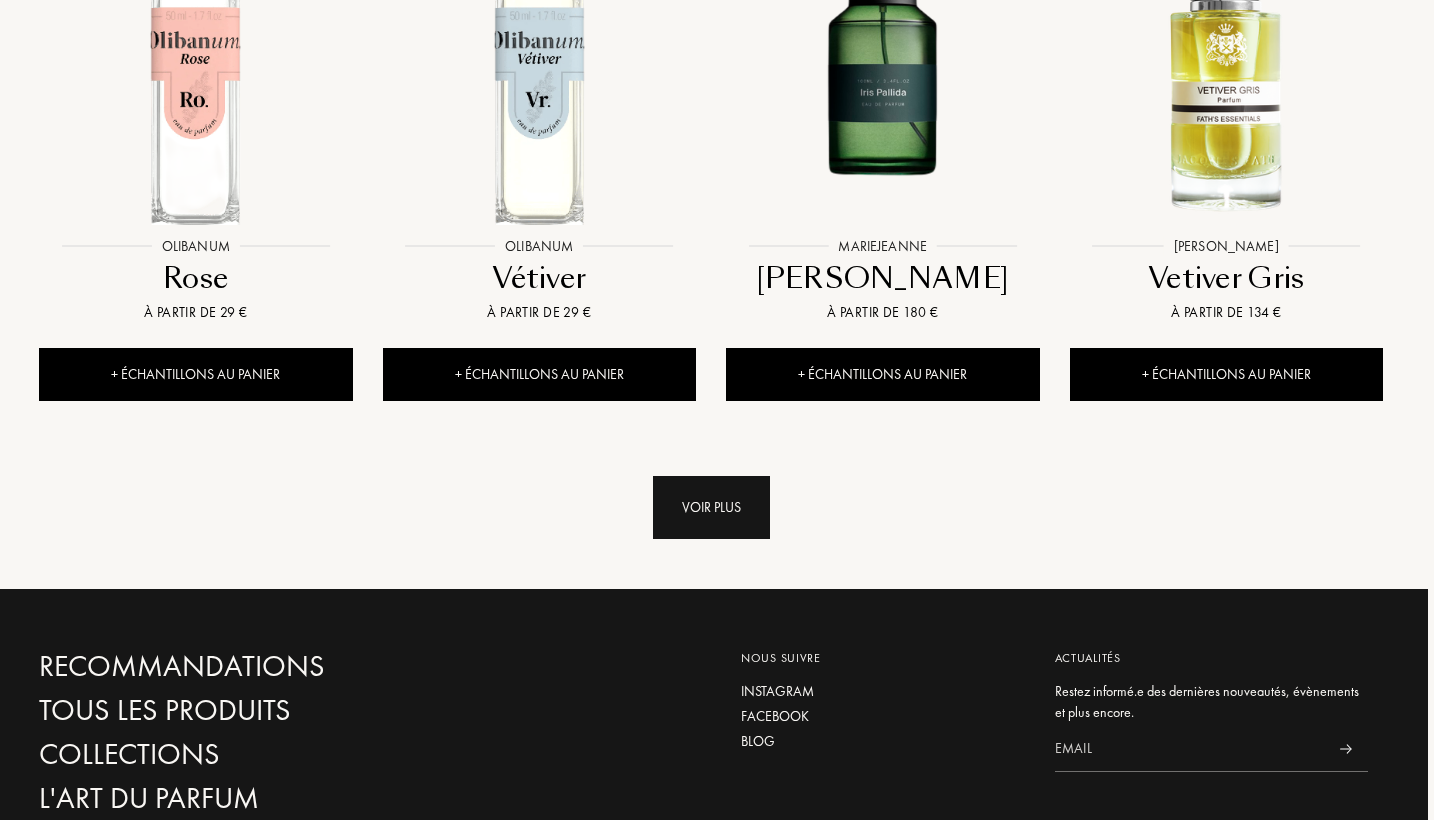 click on "Voir plus" at bounding box center (711, 507) 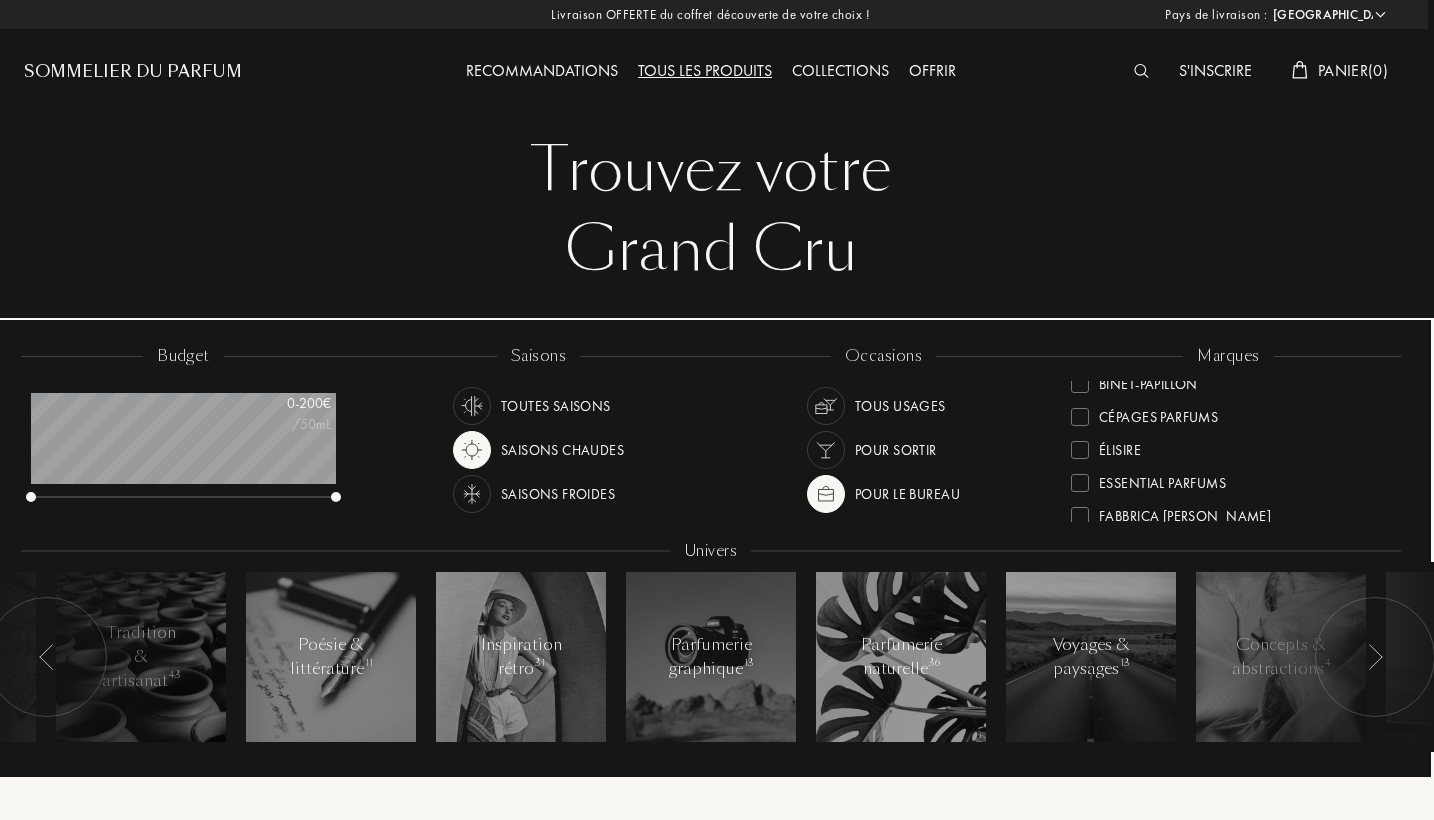 scroll, scrollTop: 0, scrollLeft: 6, axis: horizontal 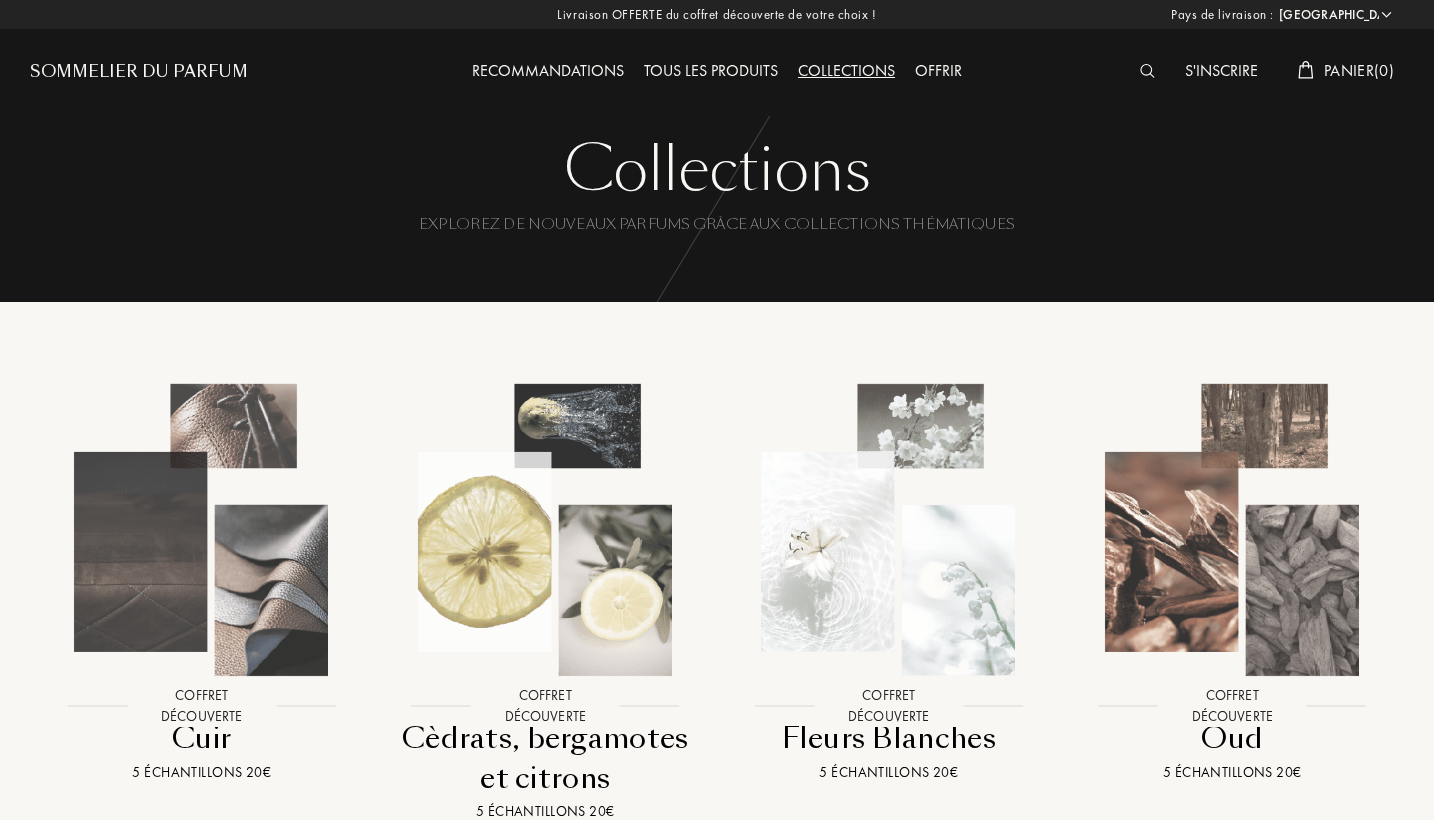 select on "FR" 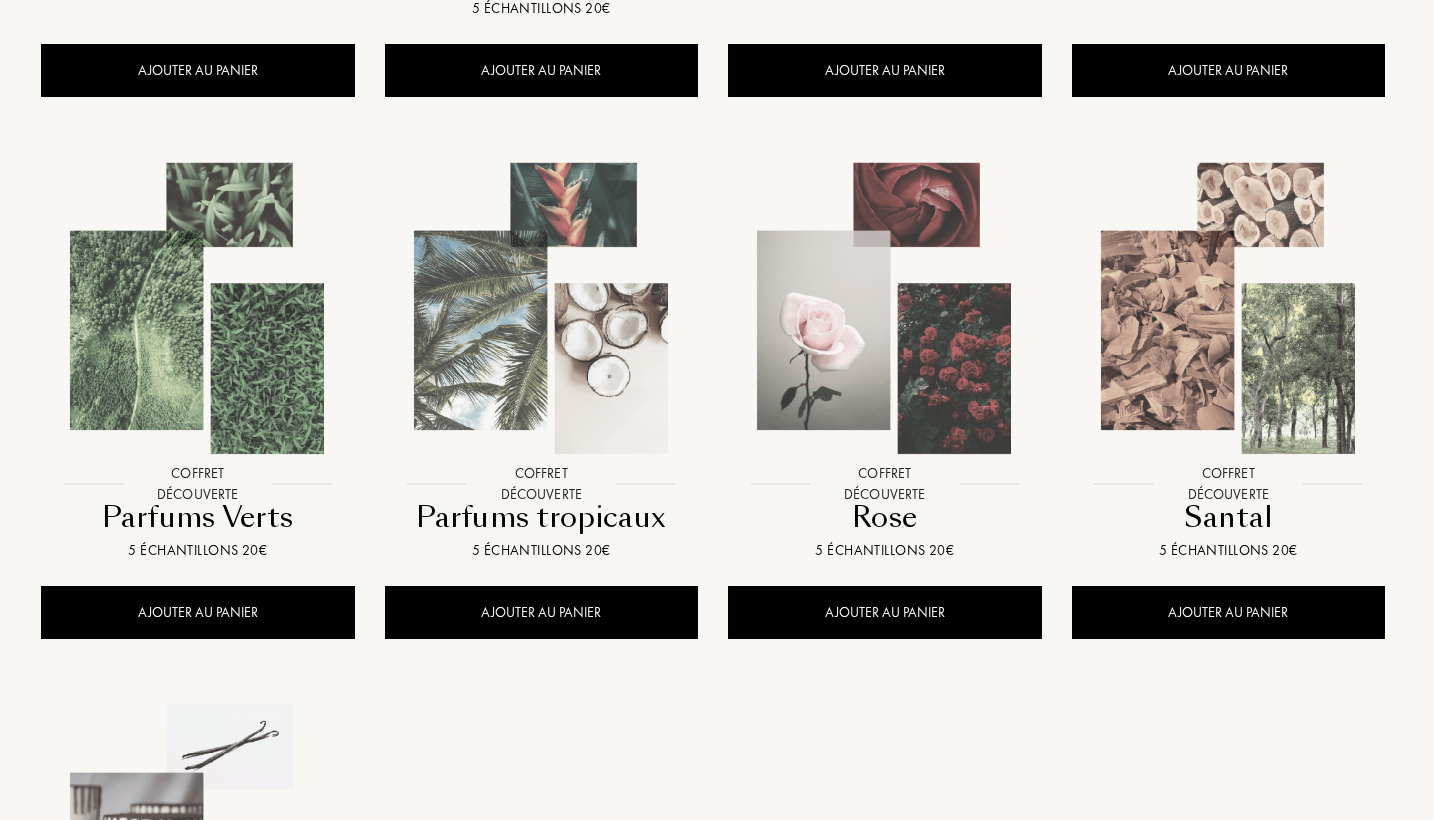scroll, scrollTop: 780, scrollLeft: 4, axis: both 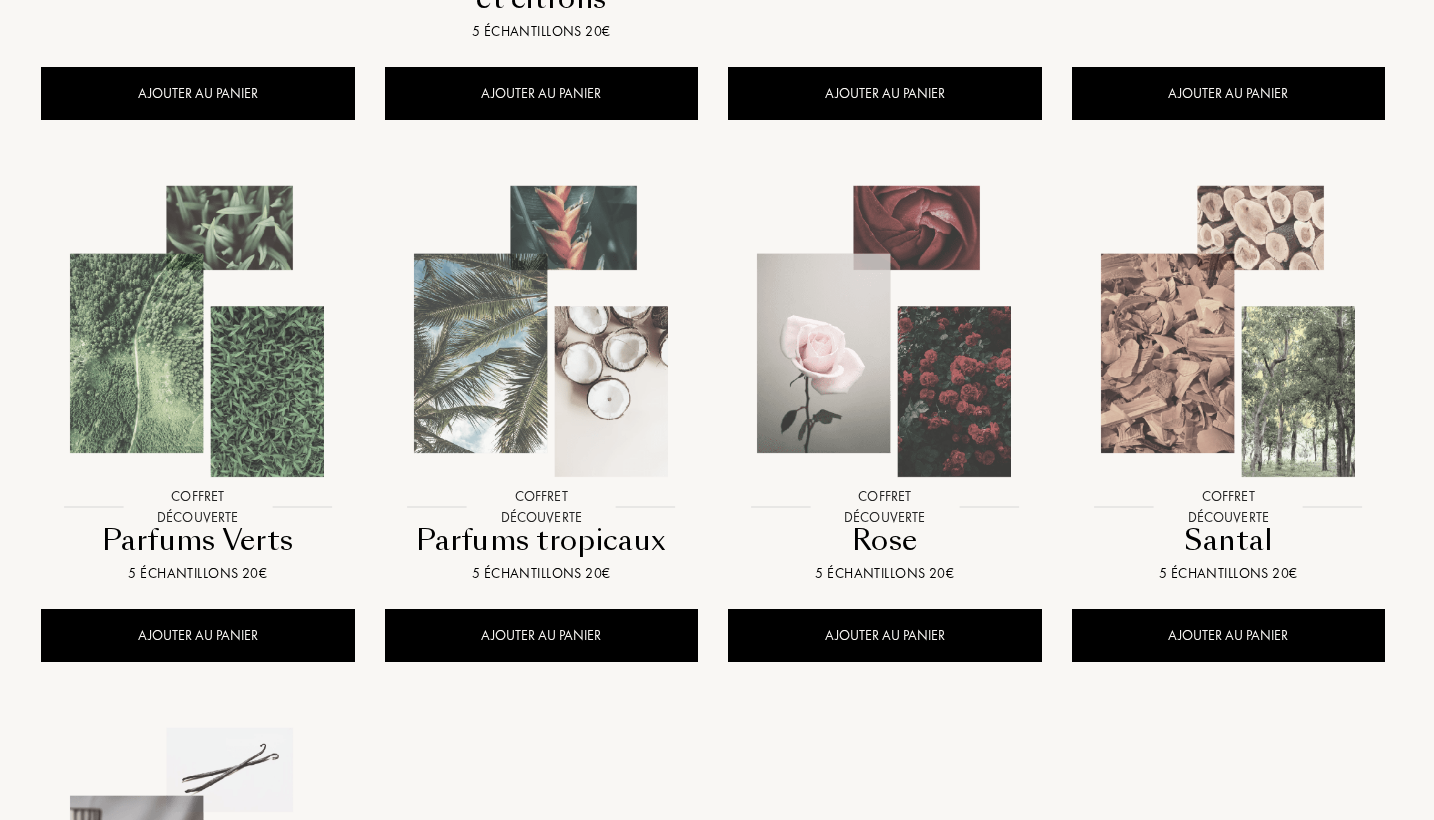 click at bounding box center [197, 331] 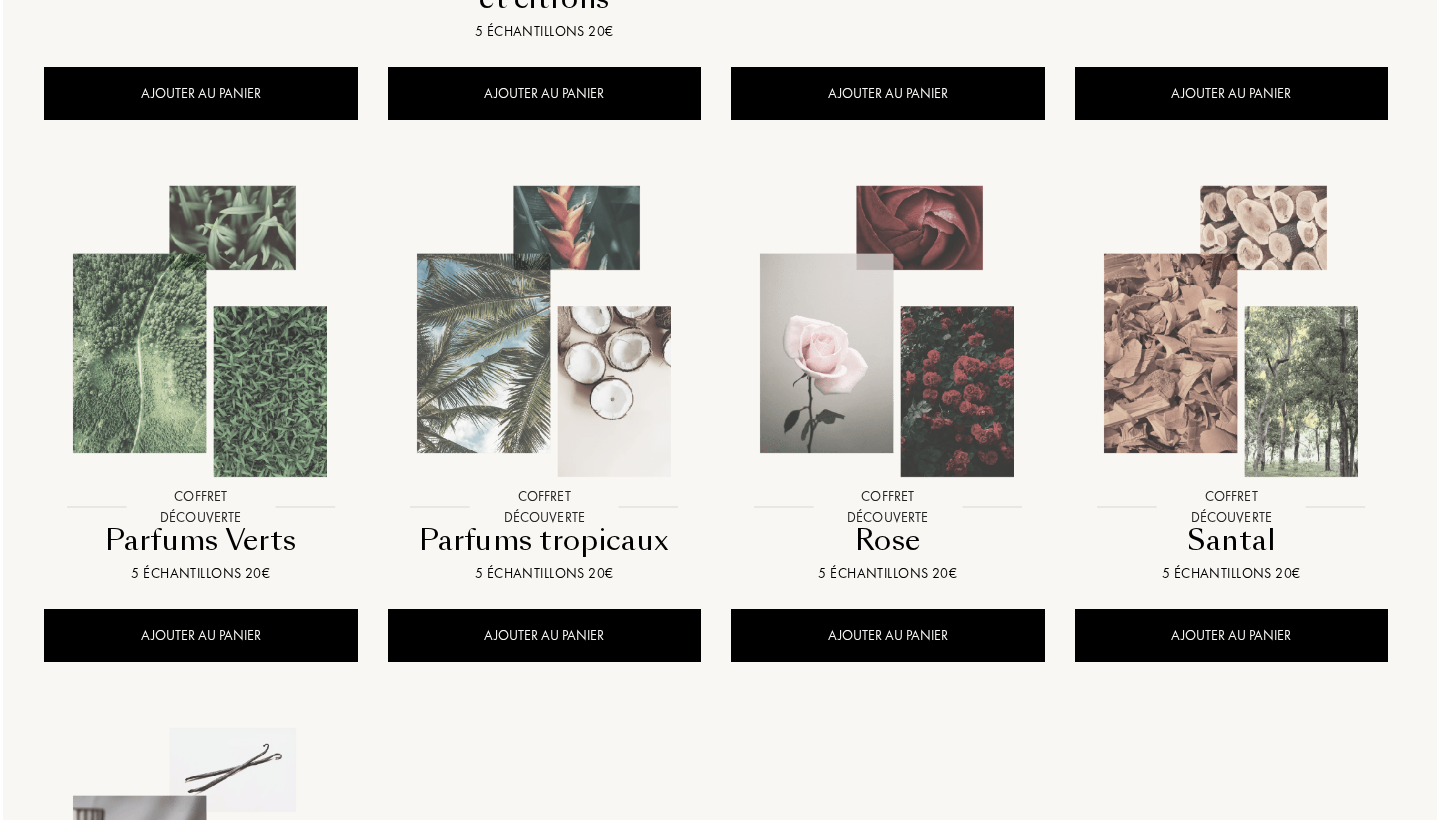 scroll, scrollTop: 780, scrollLeft: 0, axis: vertical 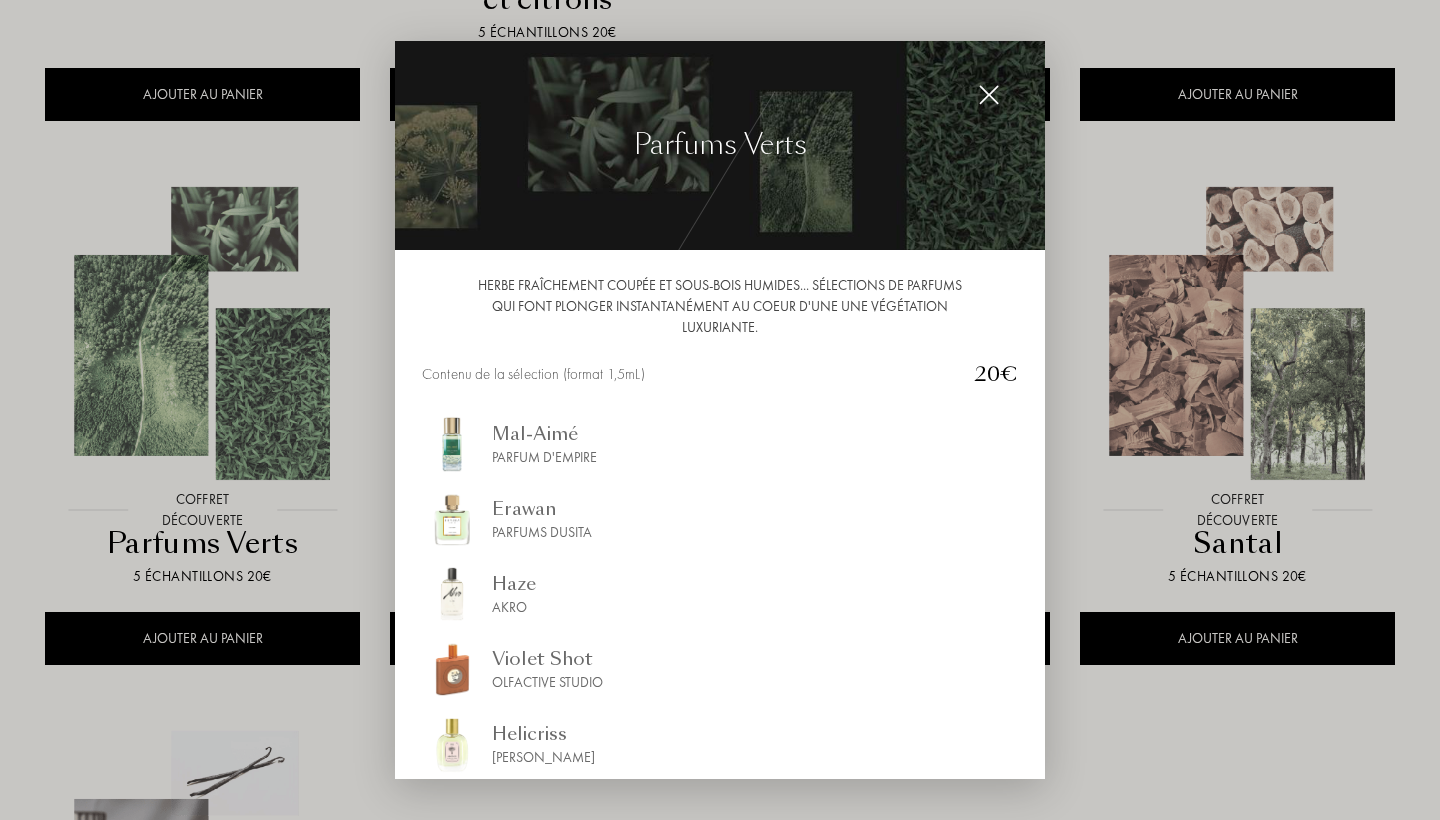 click at bounding box center [989, 95] 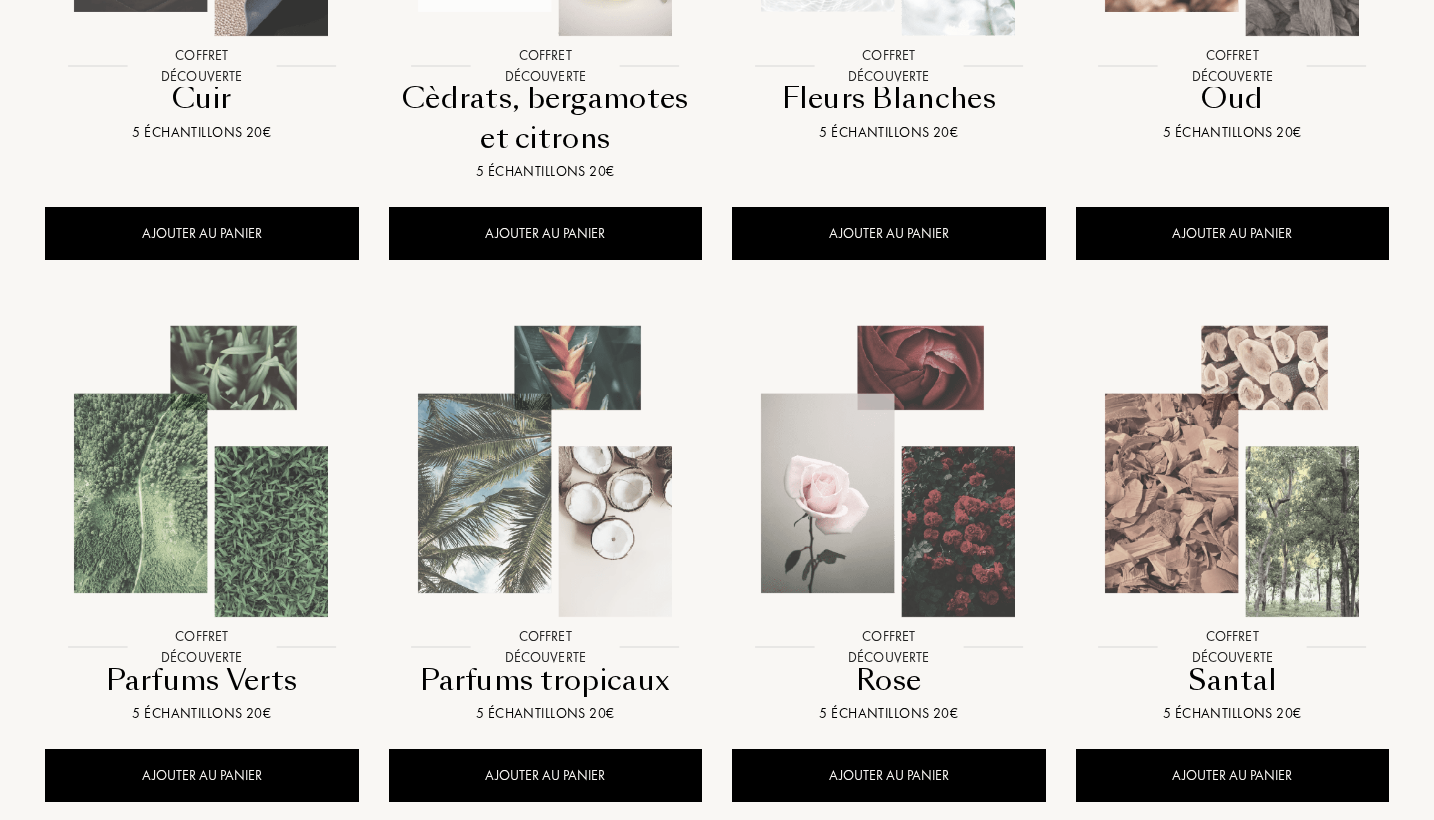 scroll, scrollTop: 622, scrollLeft: 0, axis: vertical 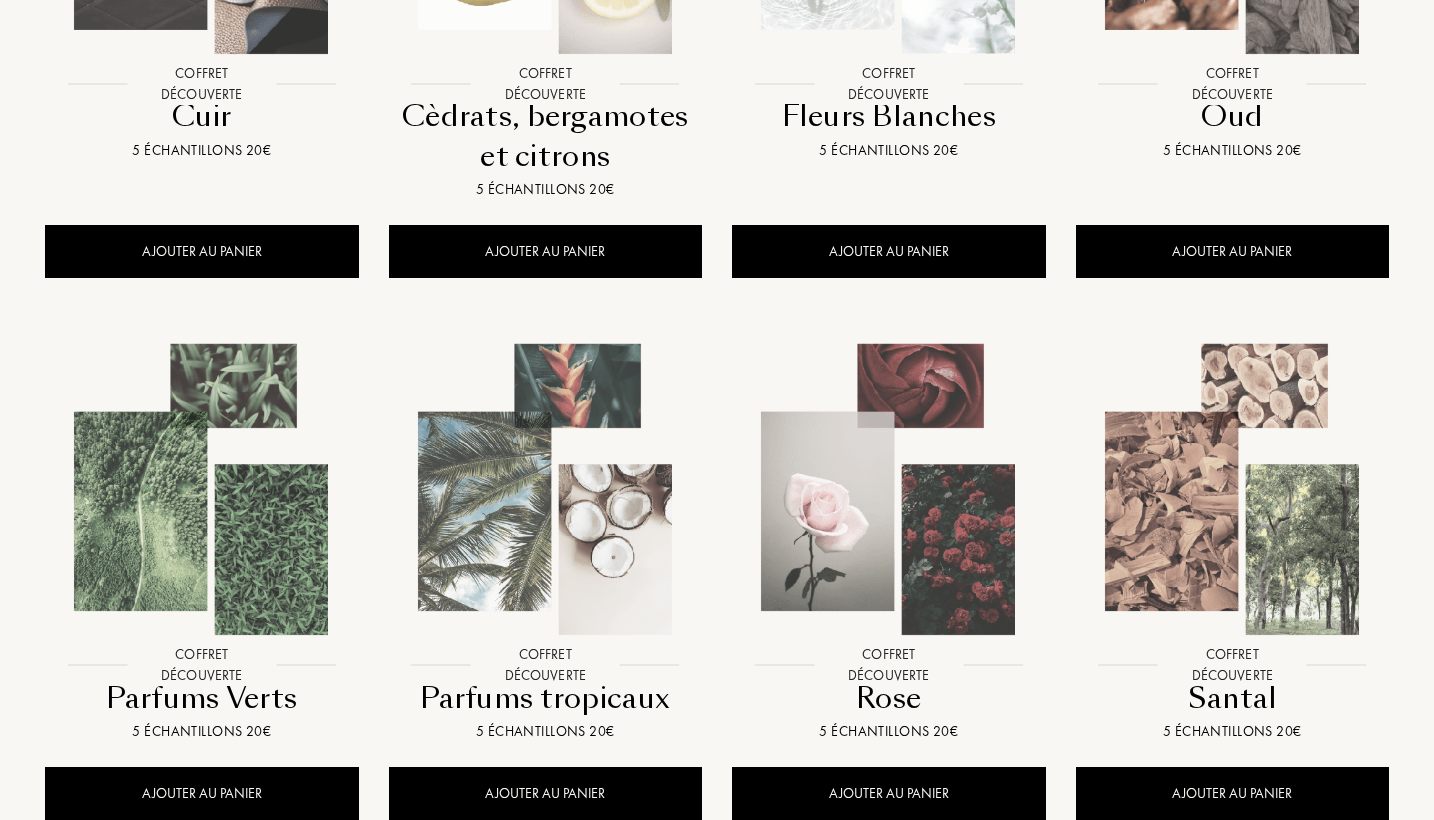 click at bounding box center [545, 489] 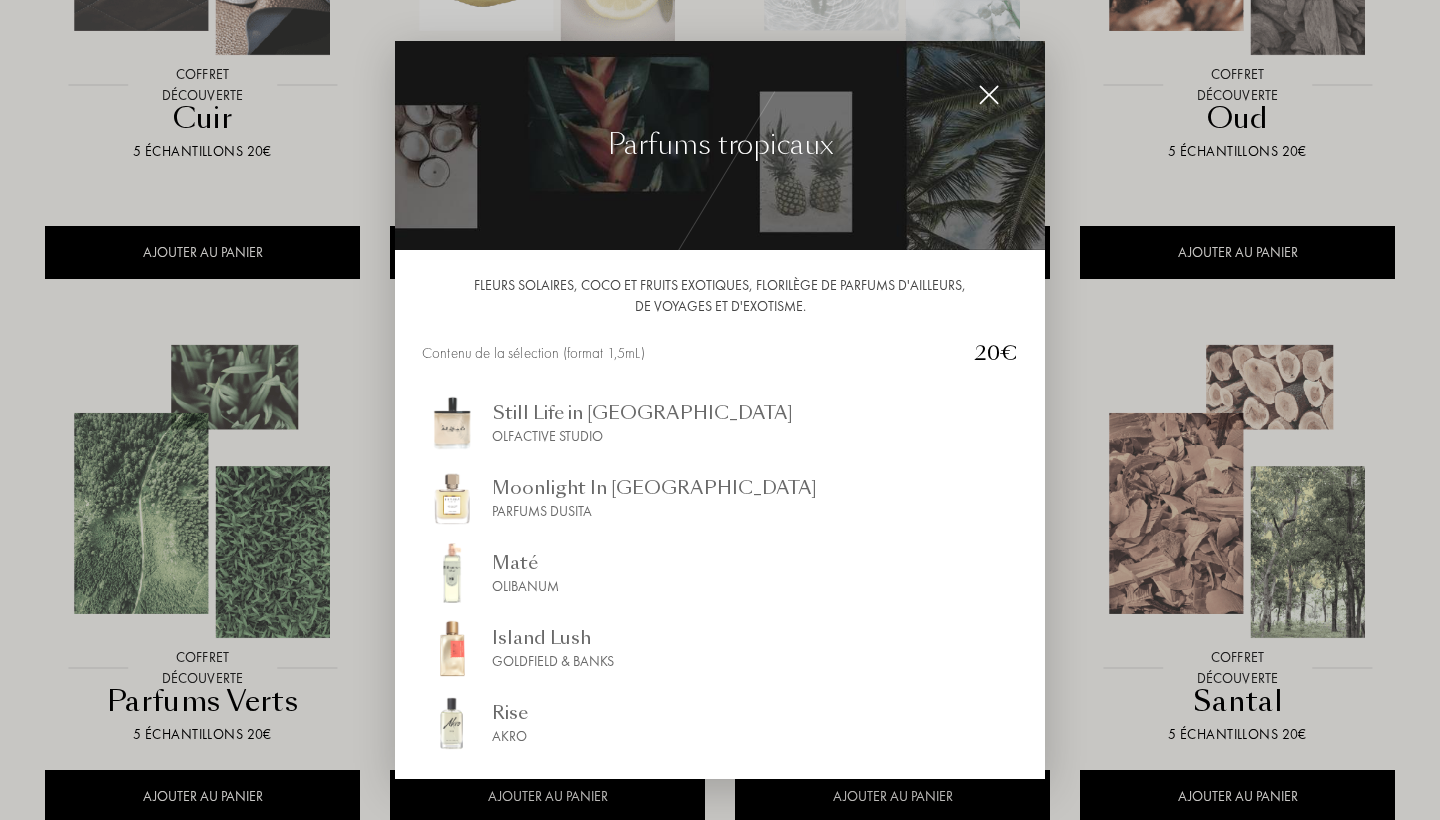 click on "Olfactive Studio" at bounding box center (642, 436) 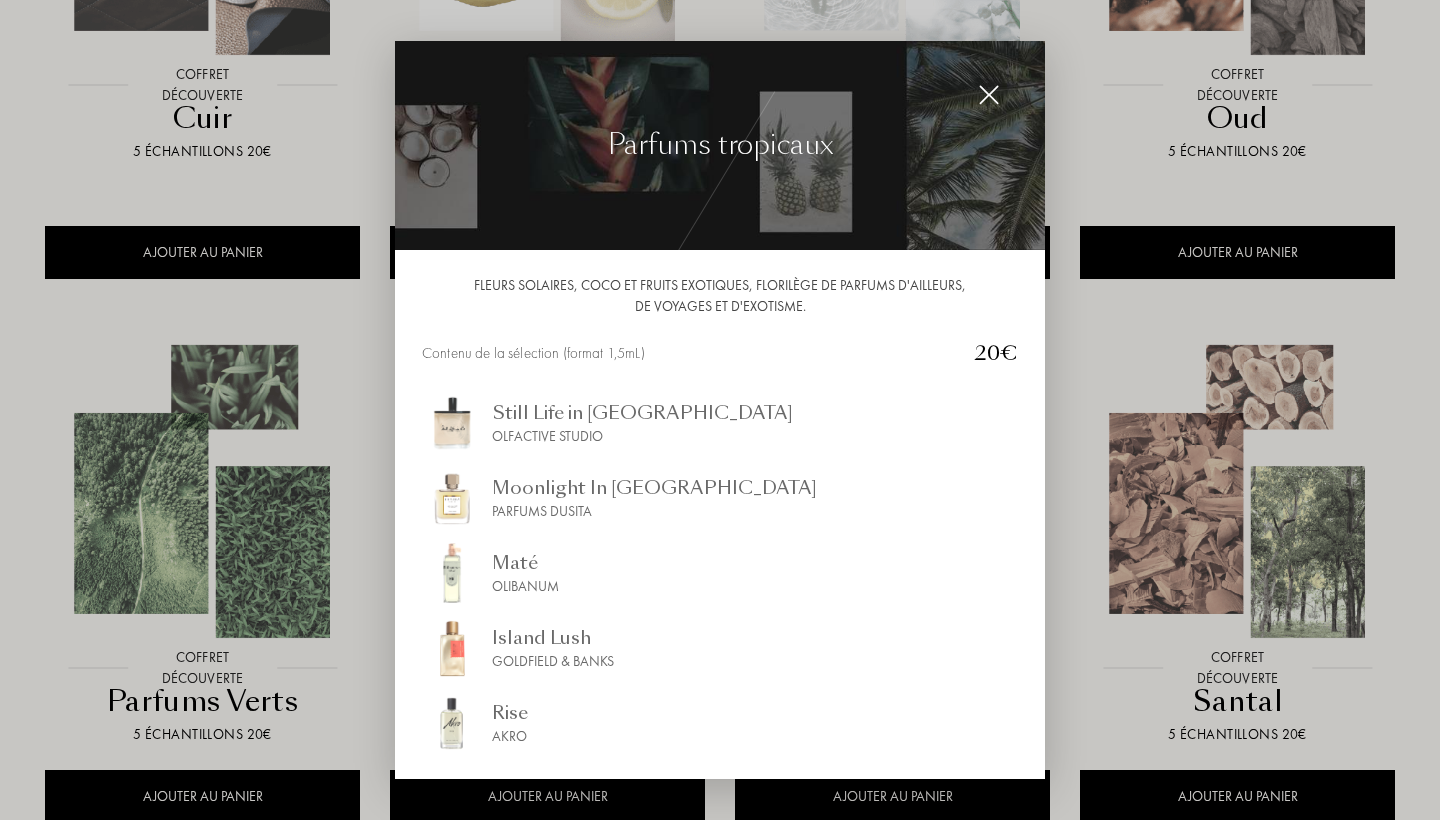 click at bounding box center (989, 95) 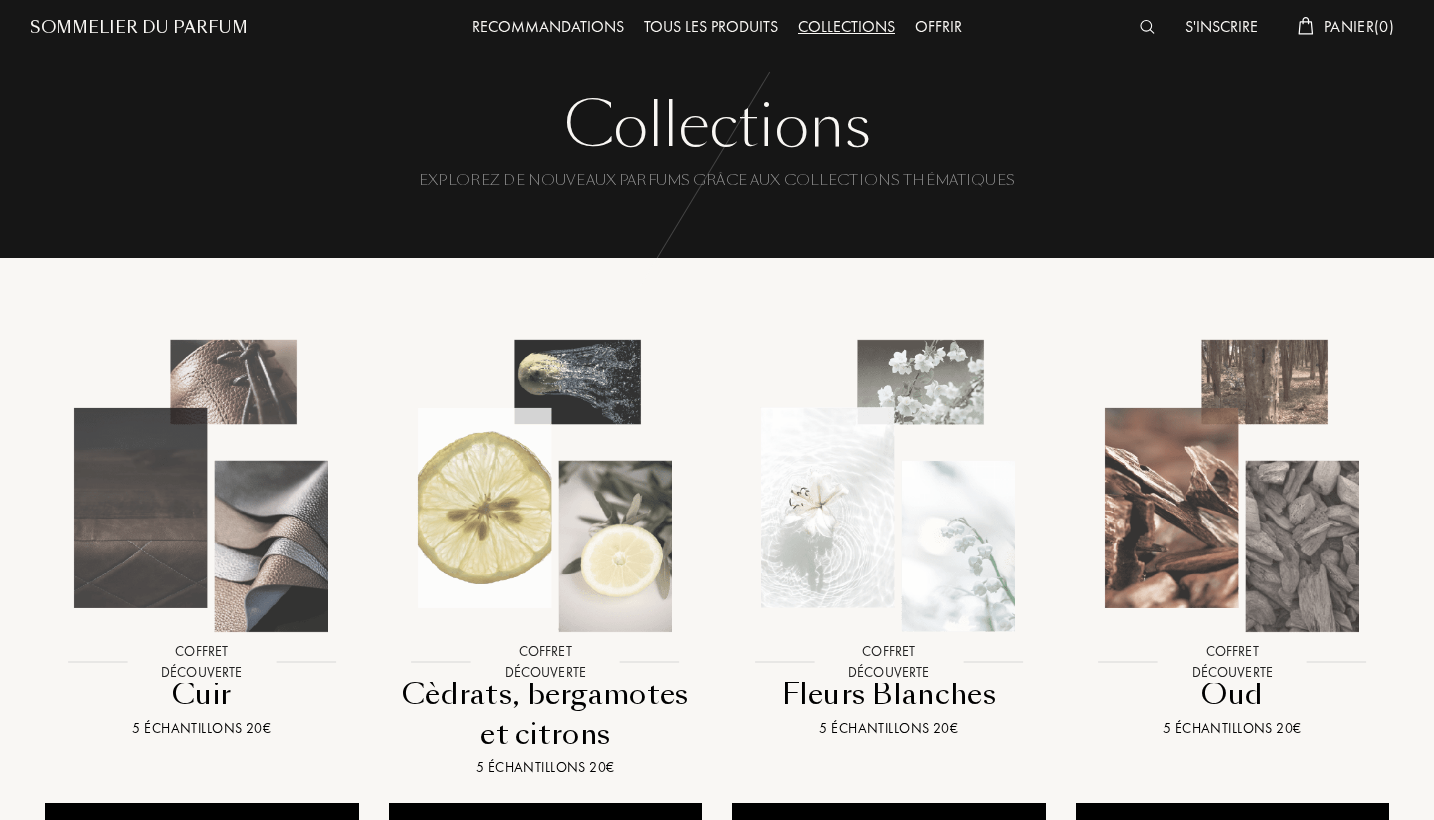 scroll, scrollTop: 45, scrollLeft: 1, axis: both 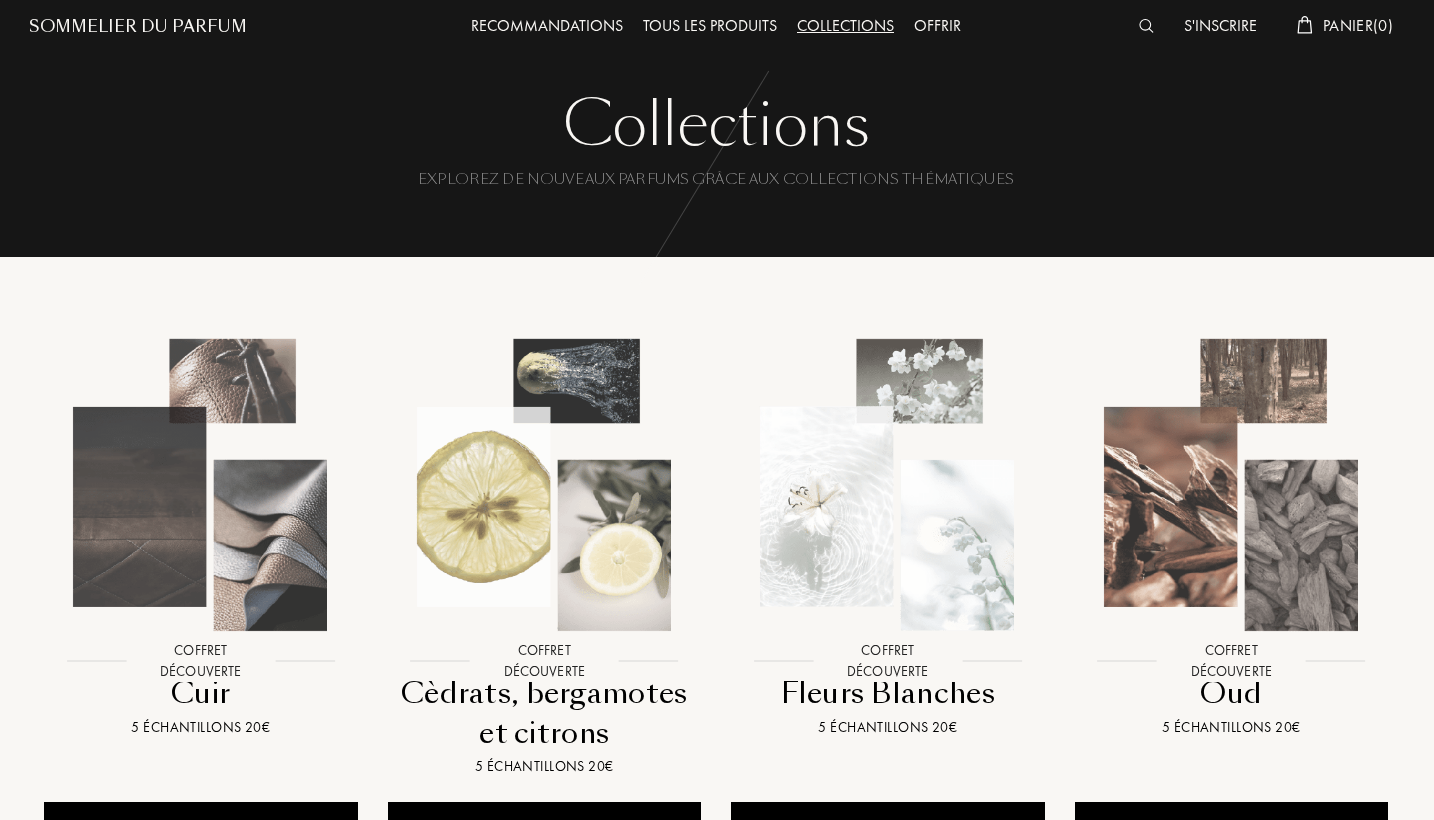 click at bounding box center [544, 484] 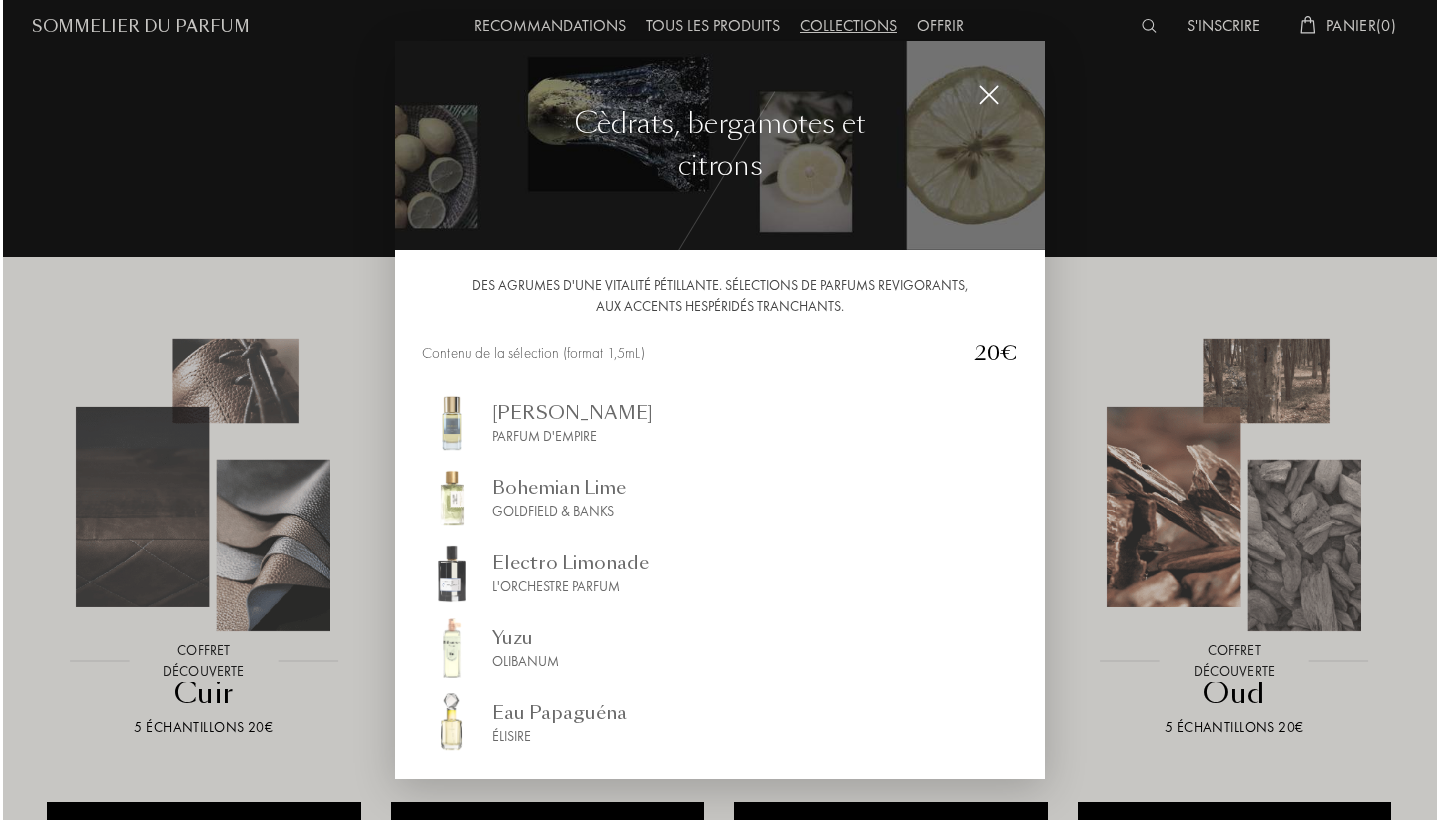 scroll, scrollTop: 45, scrollLeft: 0, axis: vertical 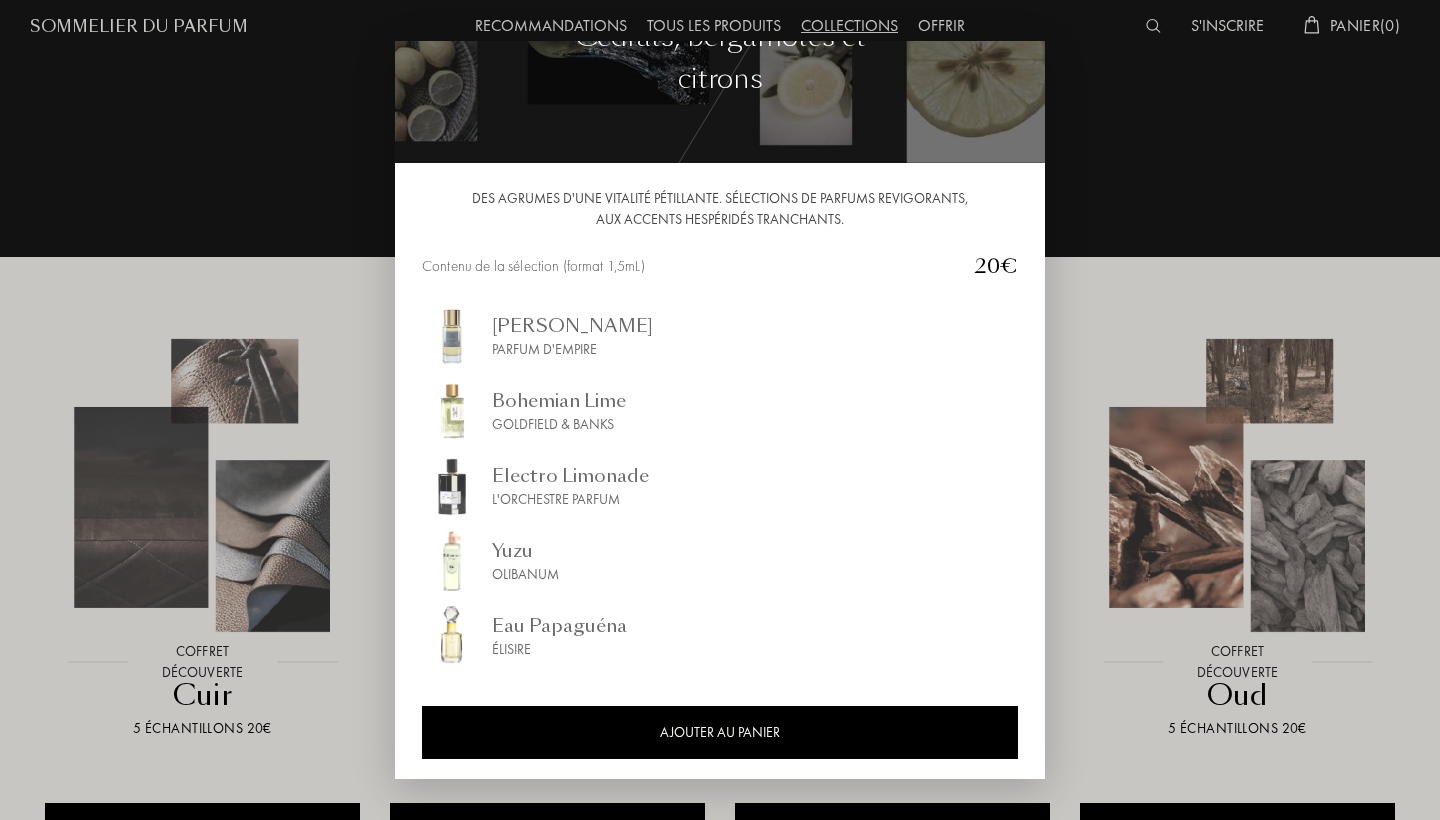 click at bounding box center (452, 636) 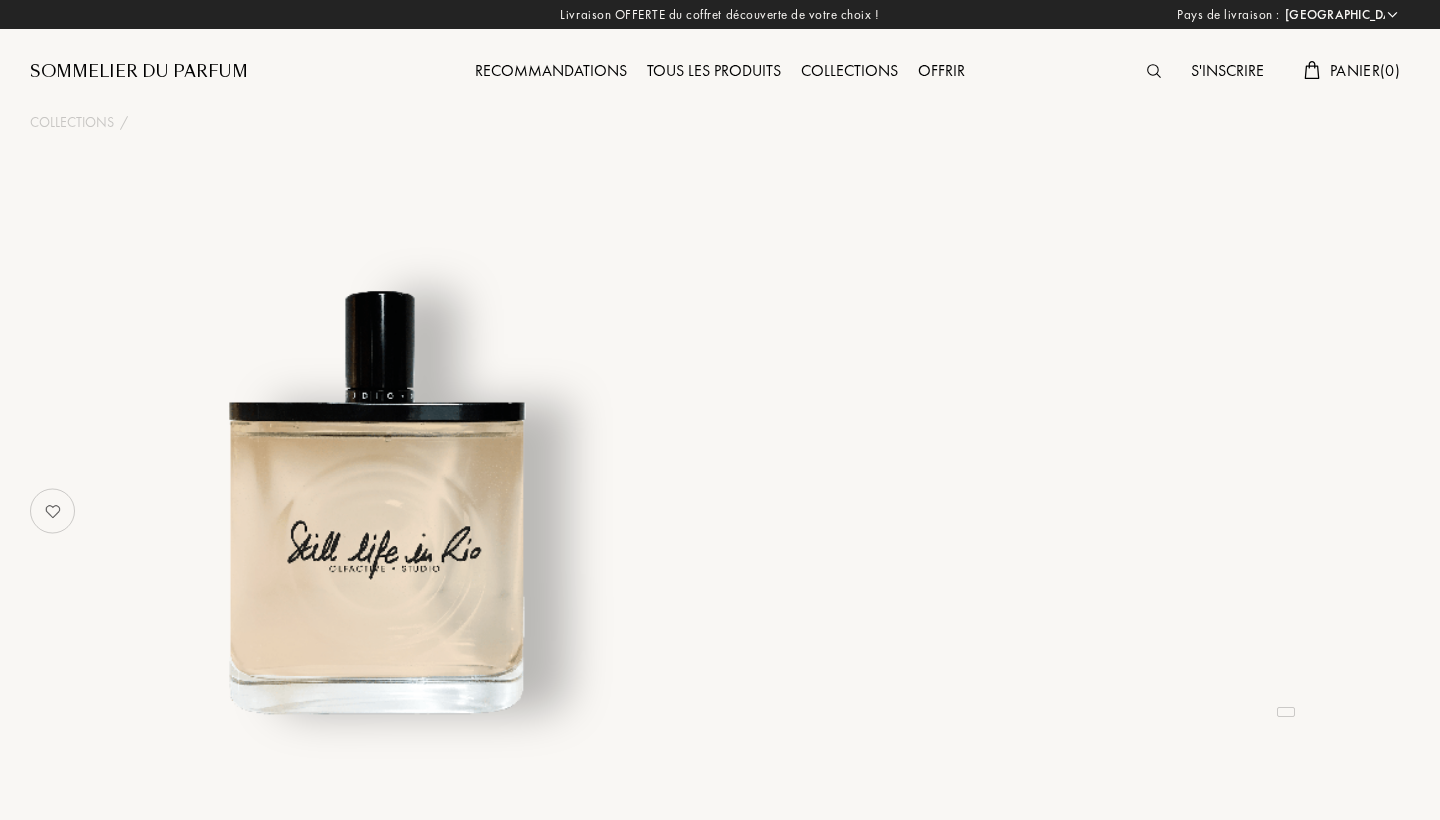 select on "FR" 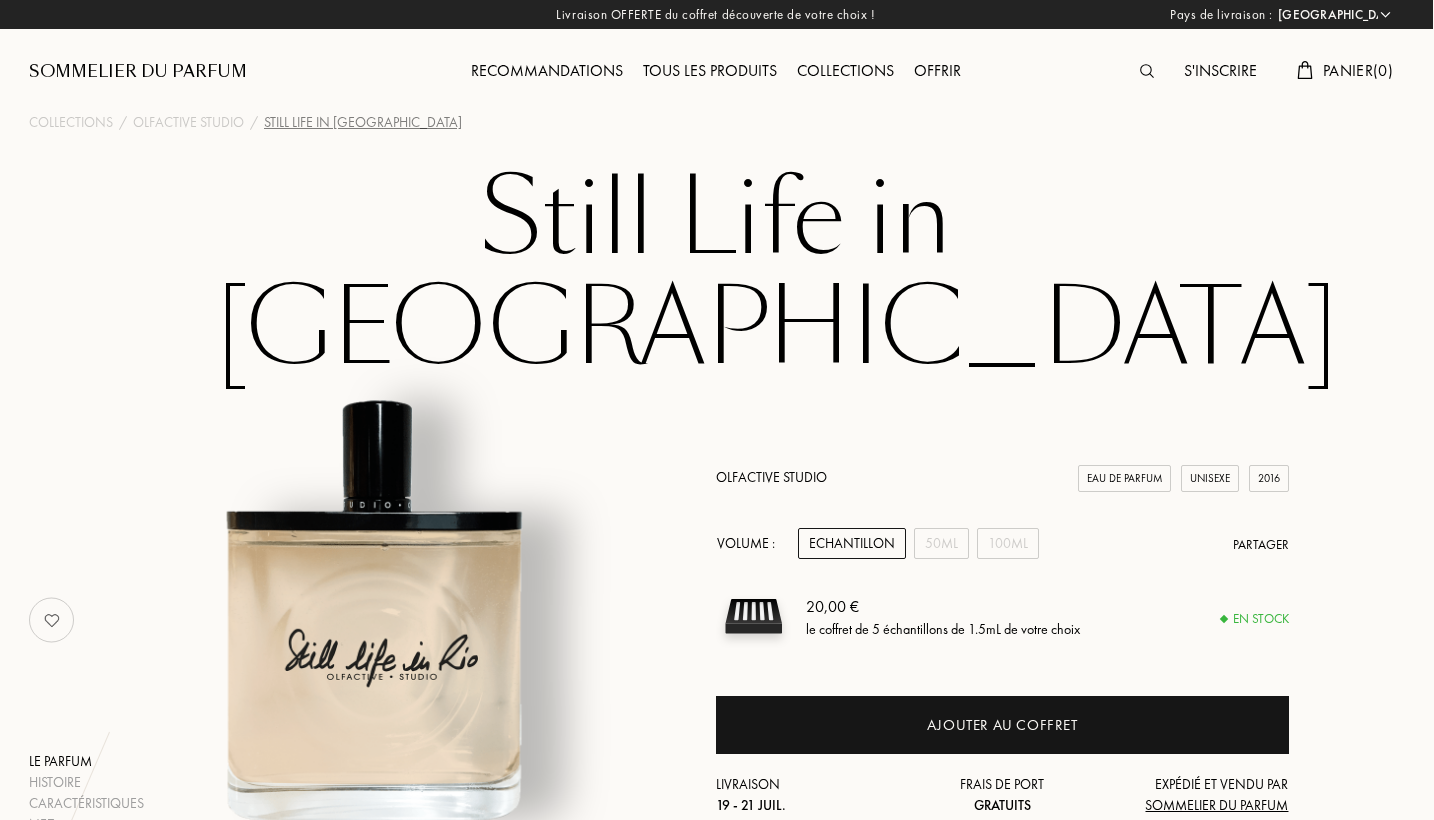 scroll, scrollTop: 0, scrollLeft: 1, axis: horizontal 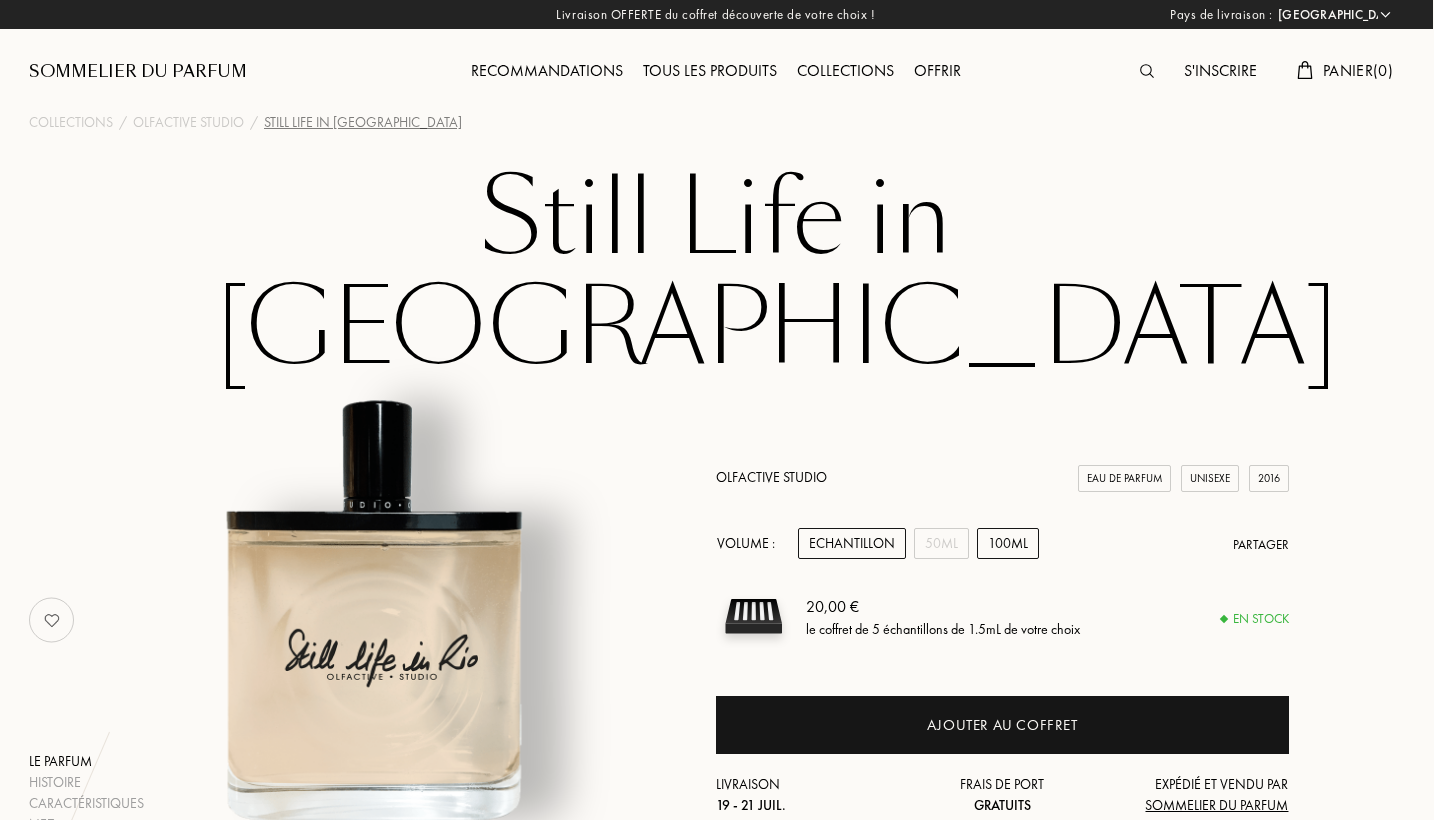 click on "100mL" at bounding box center [1008, 543] 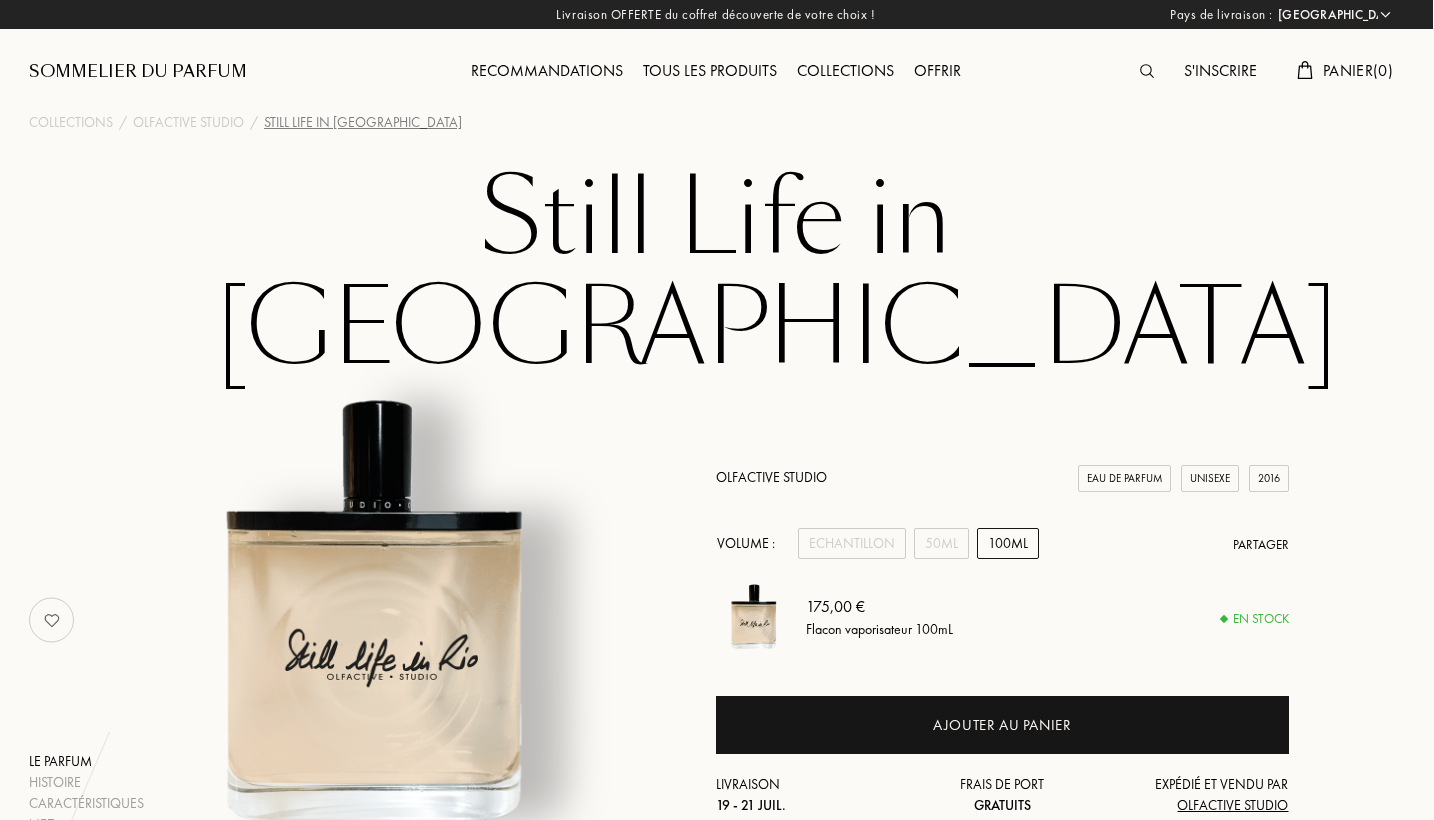 click on "Recommandations" at bounding box center (547, 72) 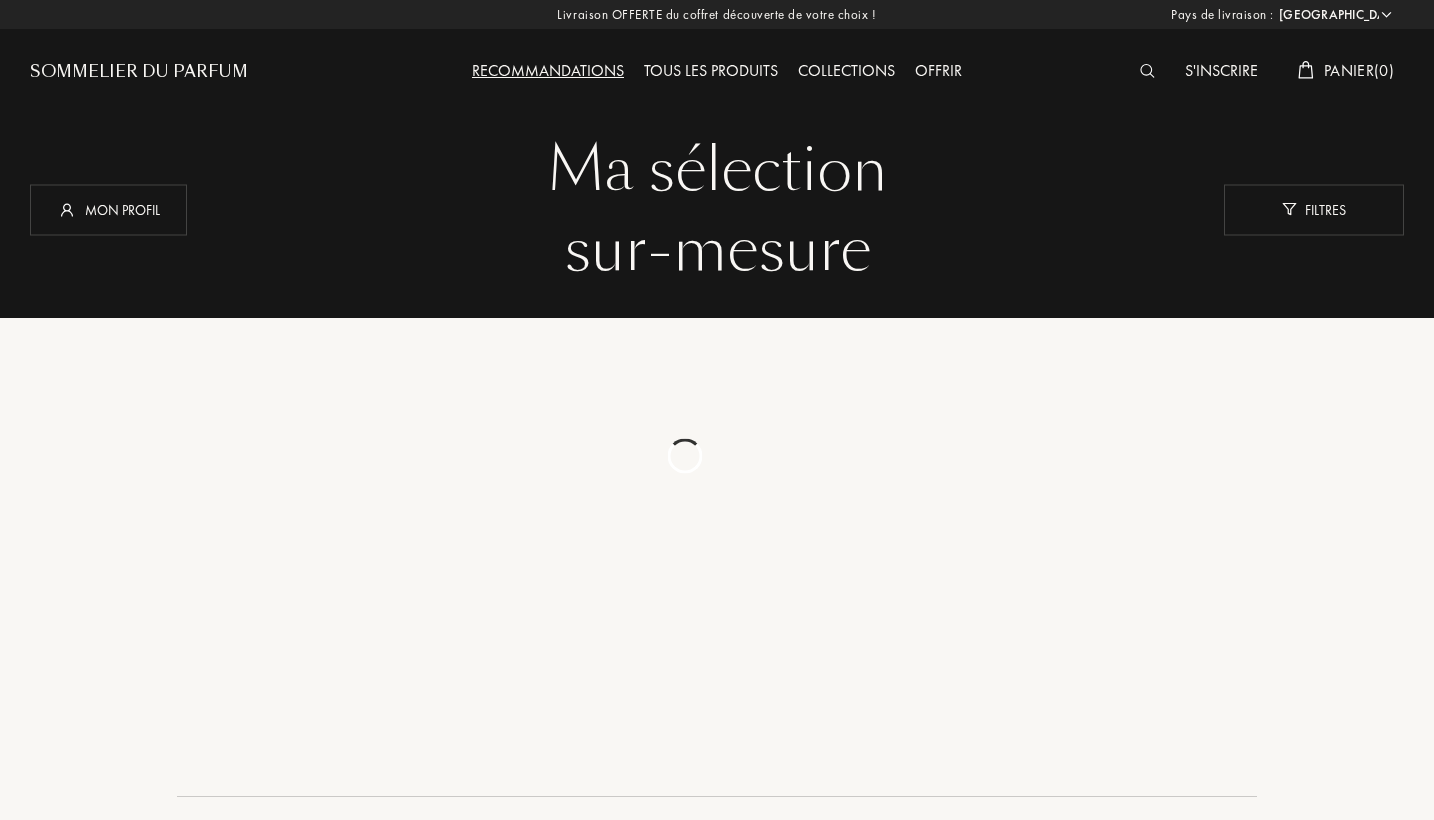 select on "FR" 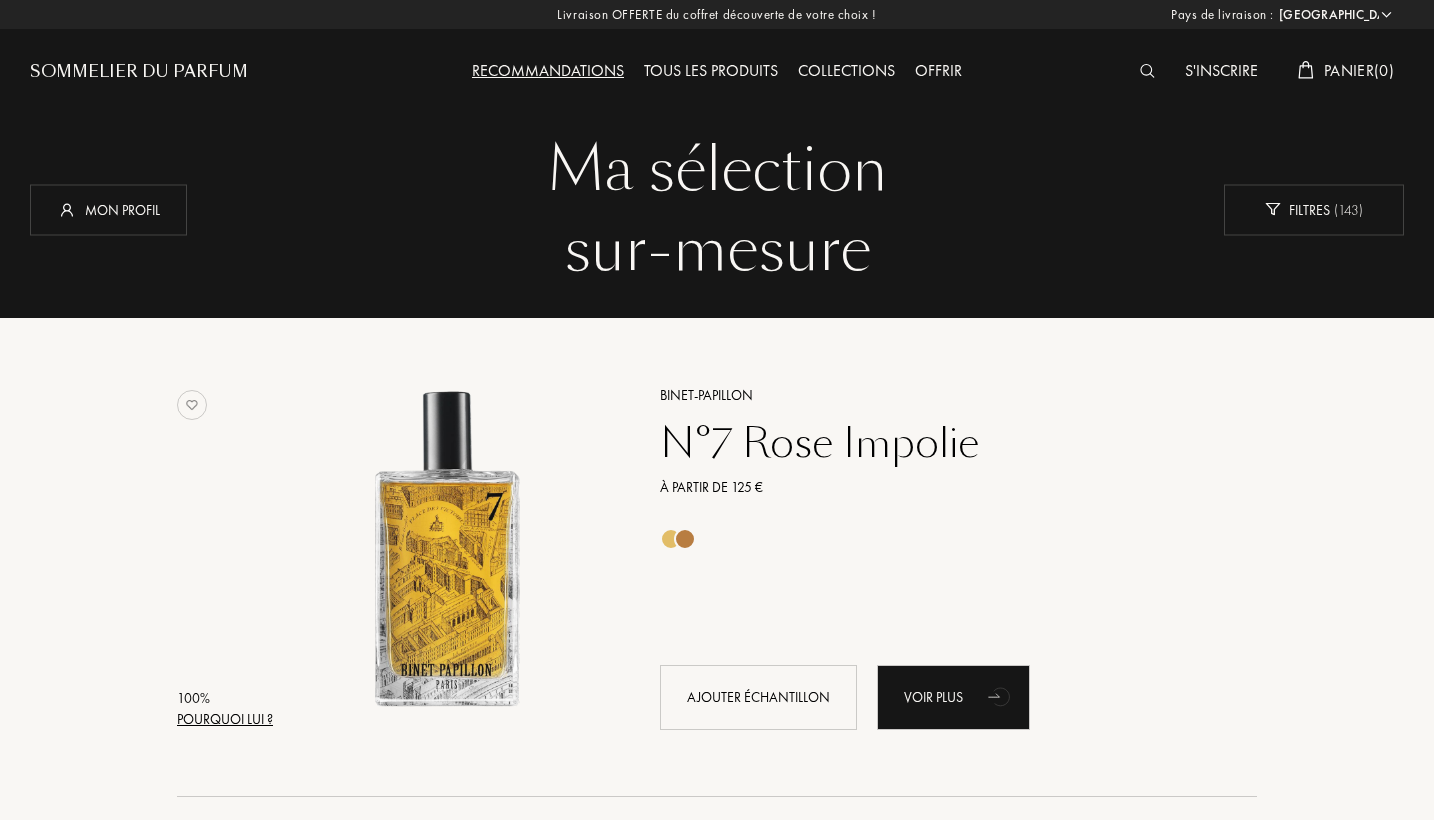 scroll, scrollTop: 0, scrollLeft: 0, axis: both 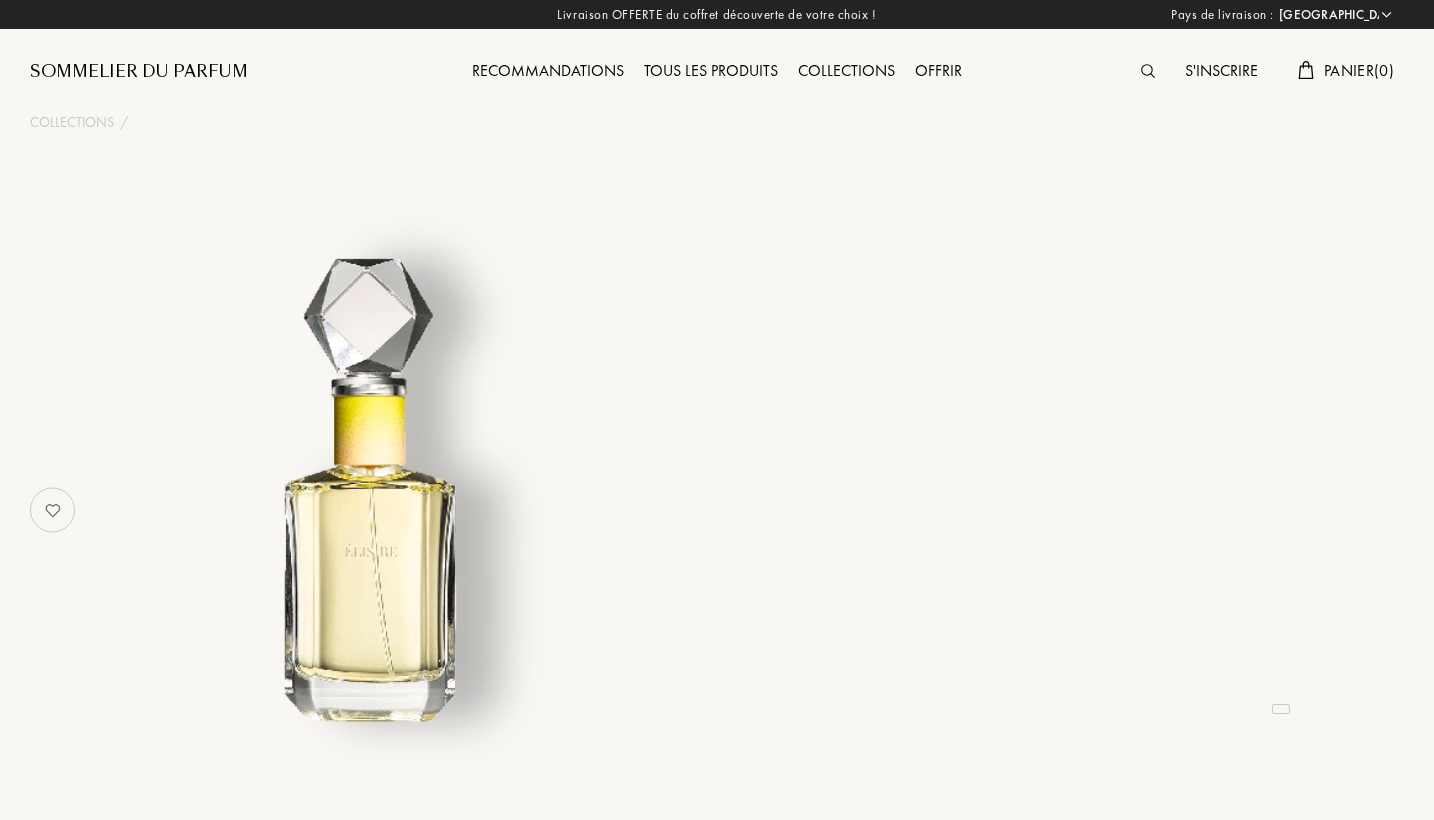select on "FR" 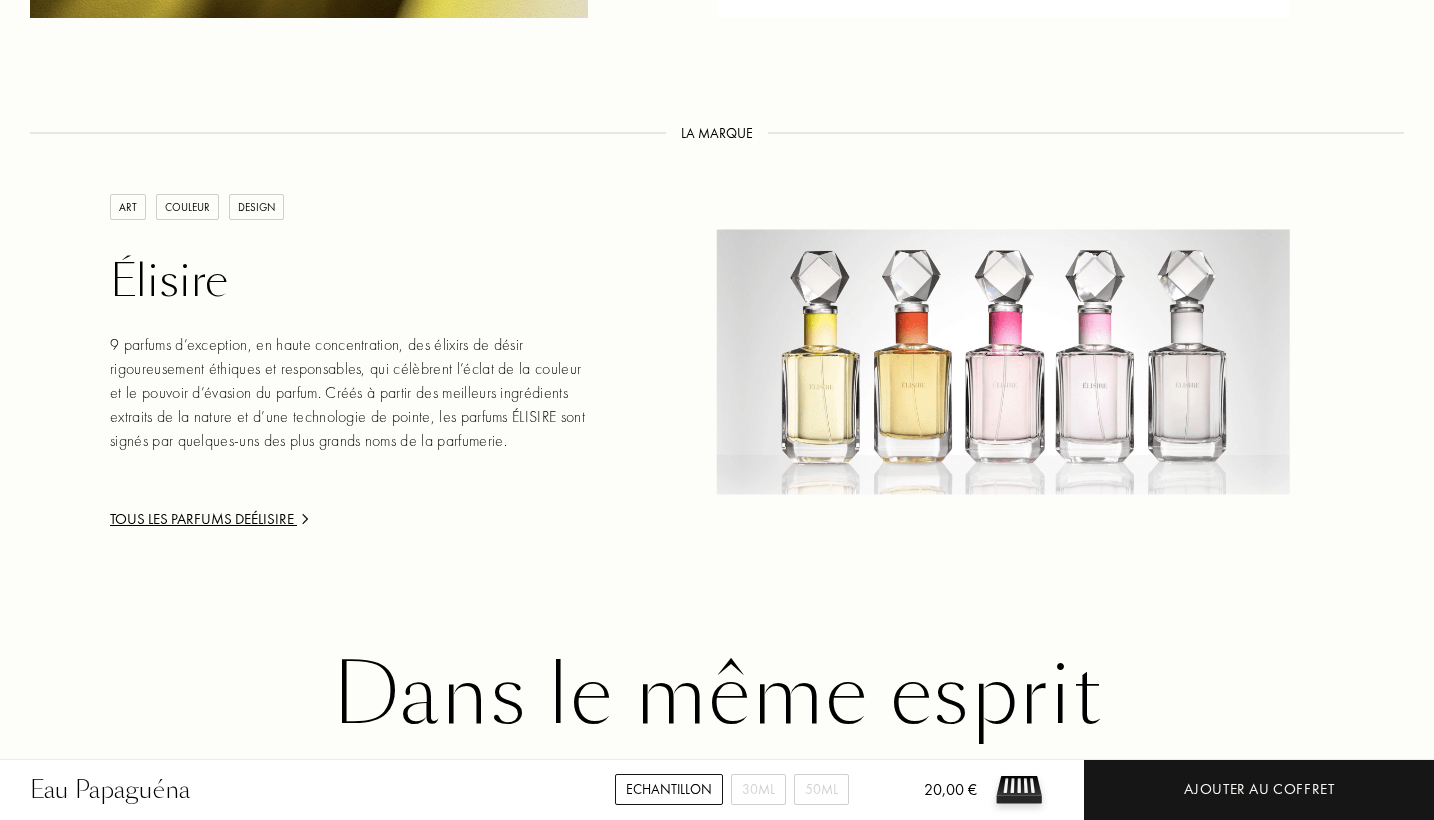 scroll, scrollTop: 2847, scrollLeft: 0, axis: vertical 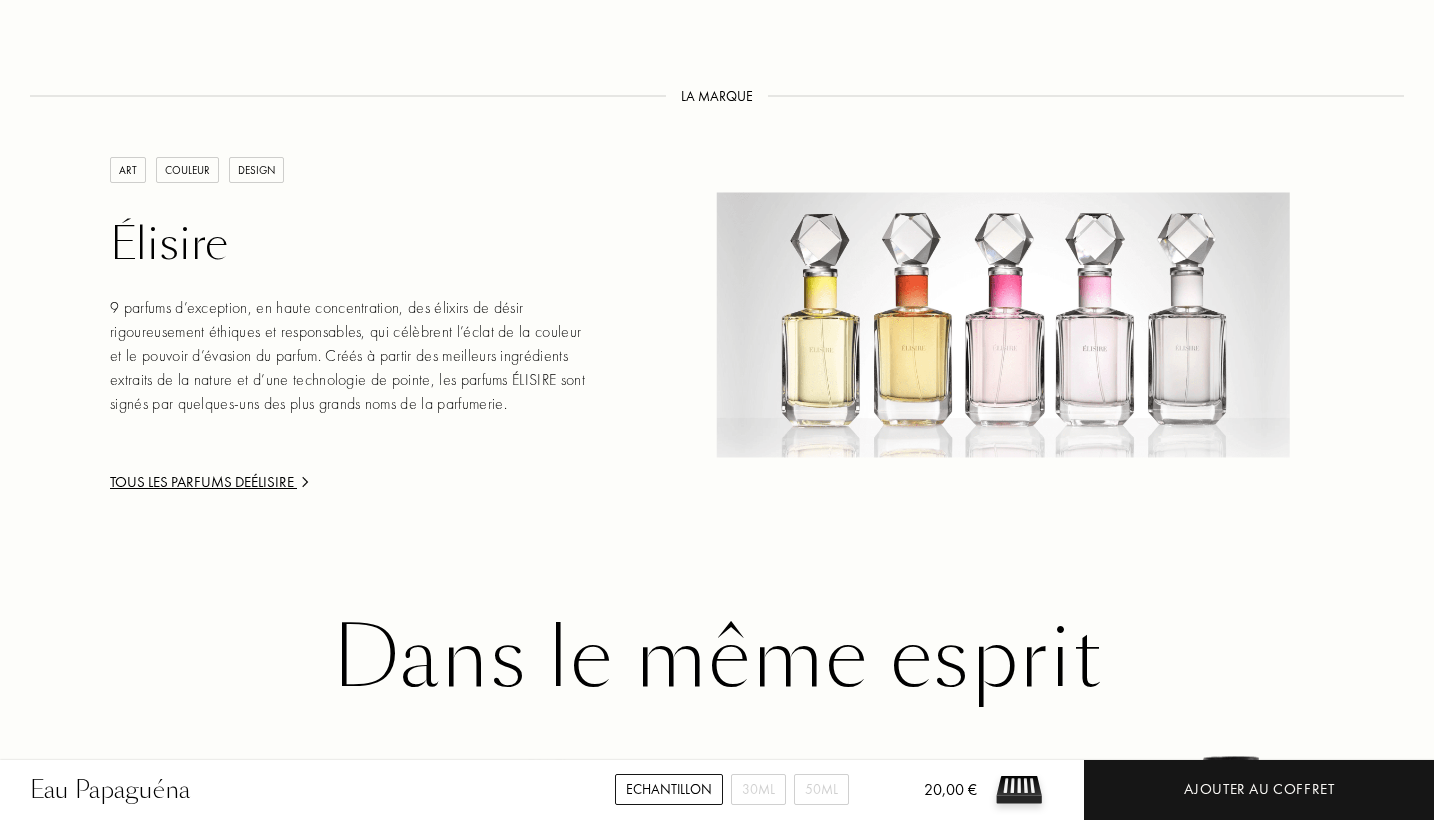 click on "Tous les parfums de  Élisire" at bounding box center (349, 482) 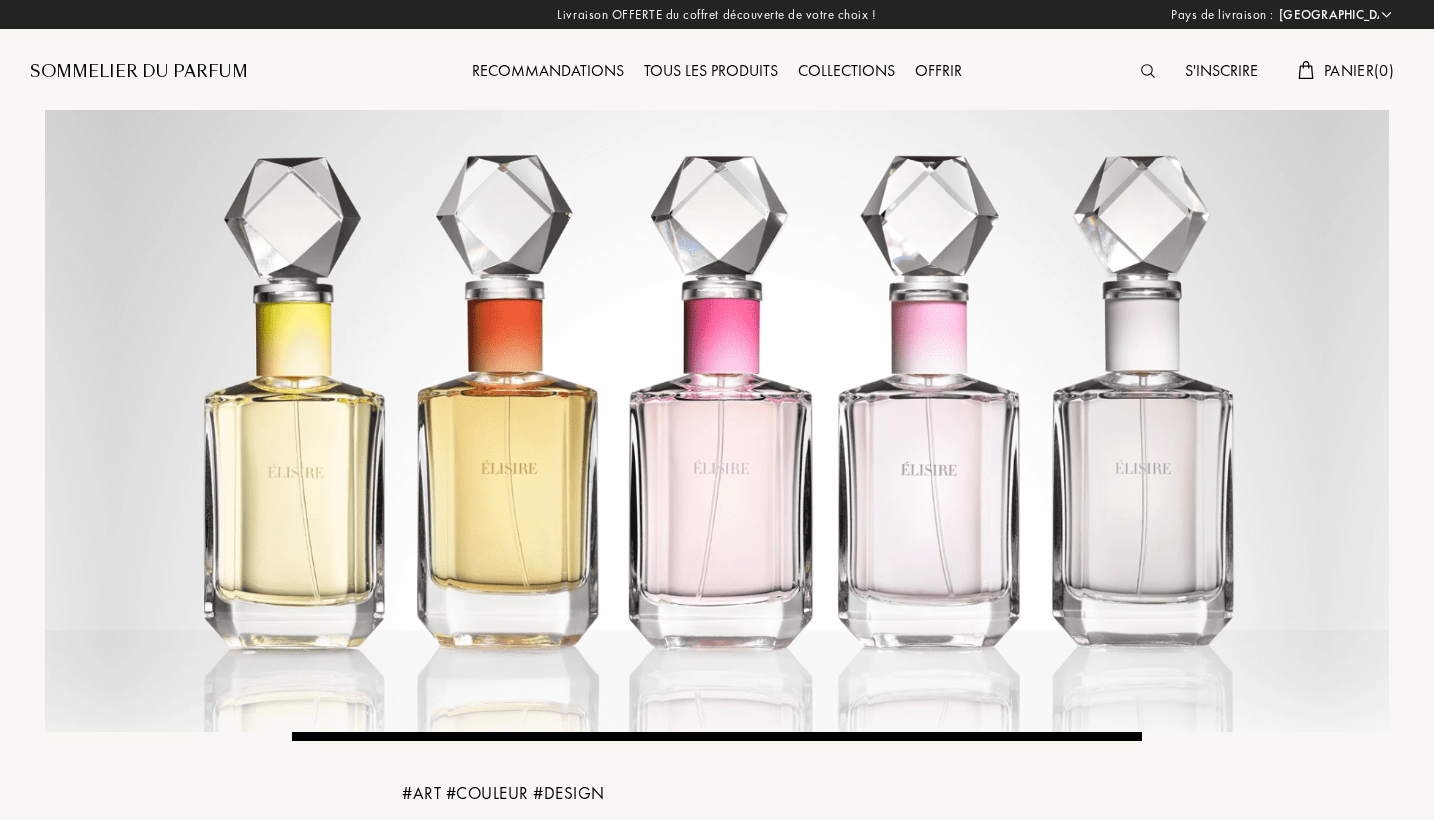 select on "FR" 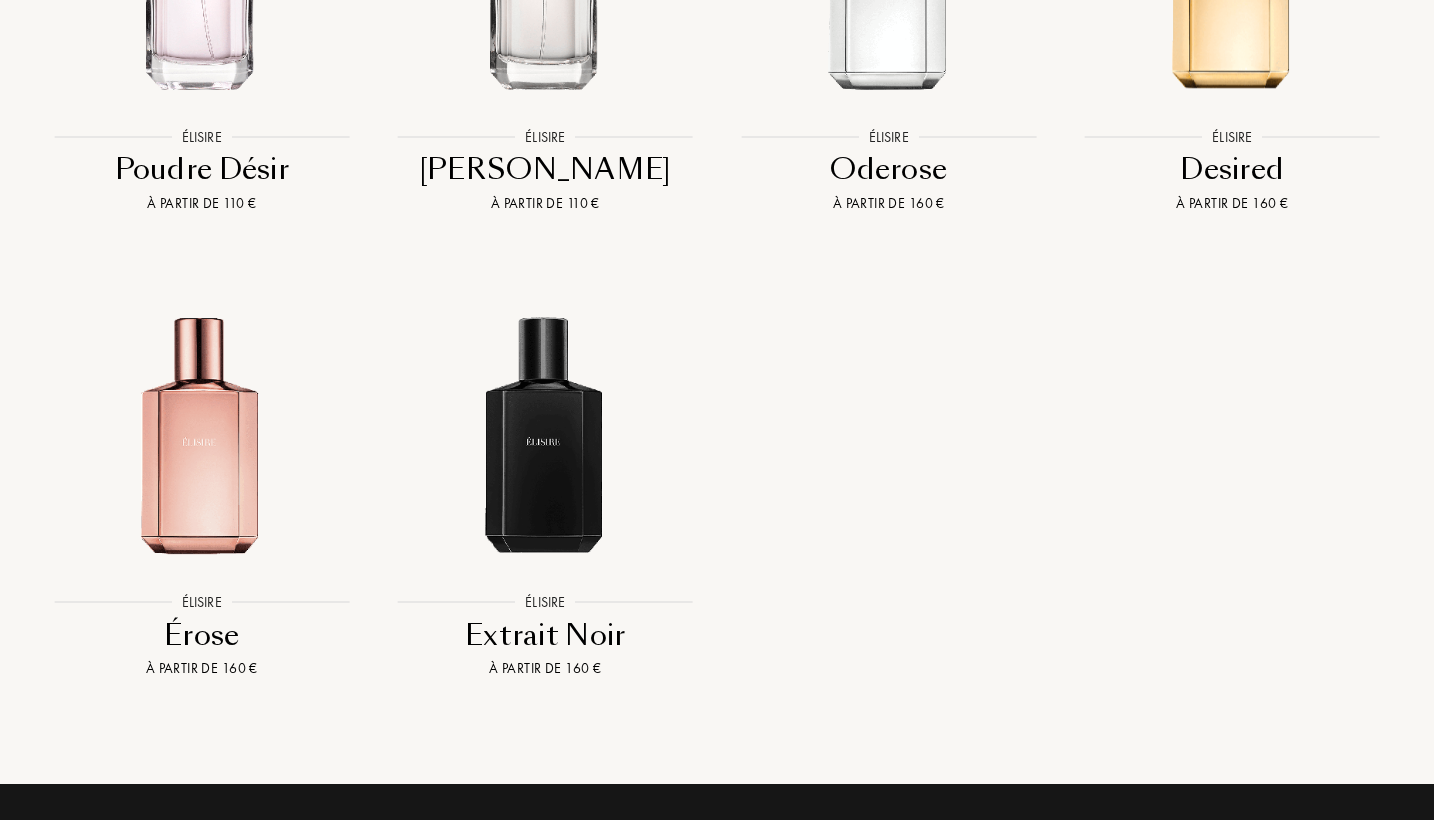 scroll, scrollTop: 2426, scrollLeft: 0, axis: vertical 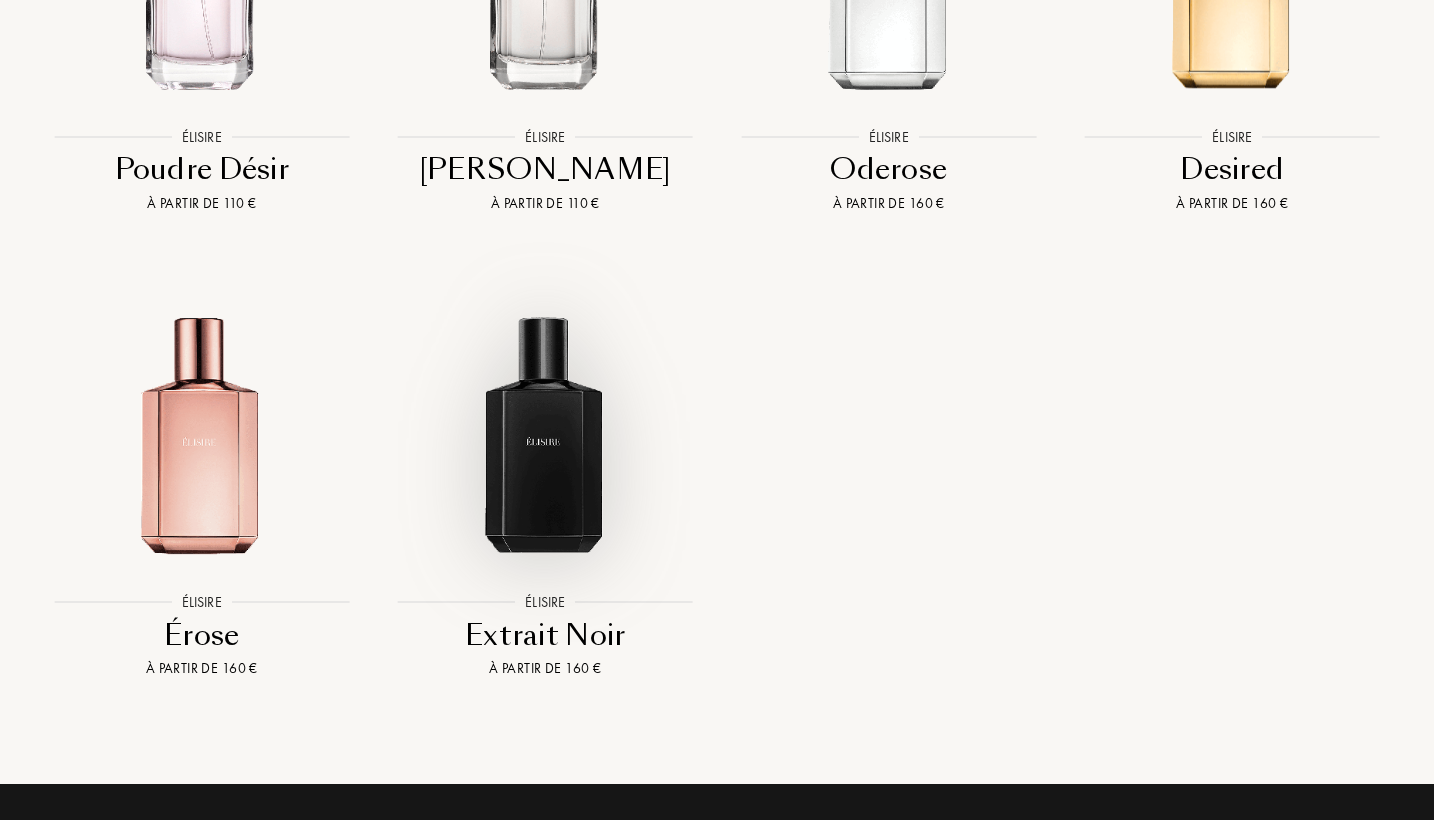 click at bounding box center [545, 415] 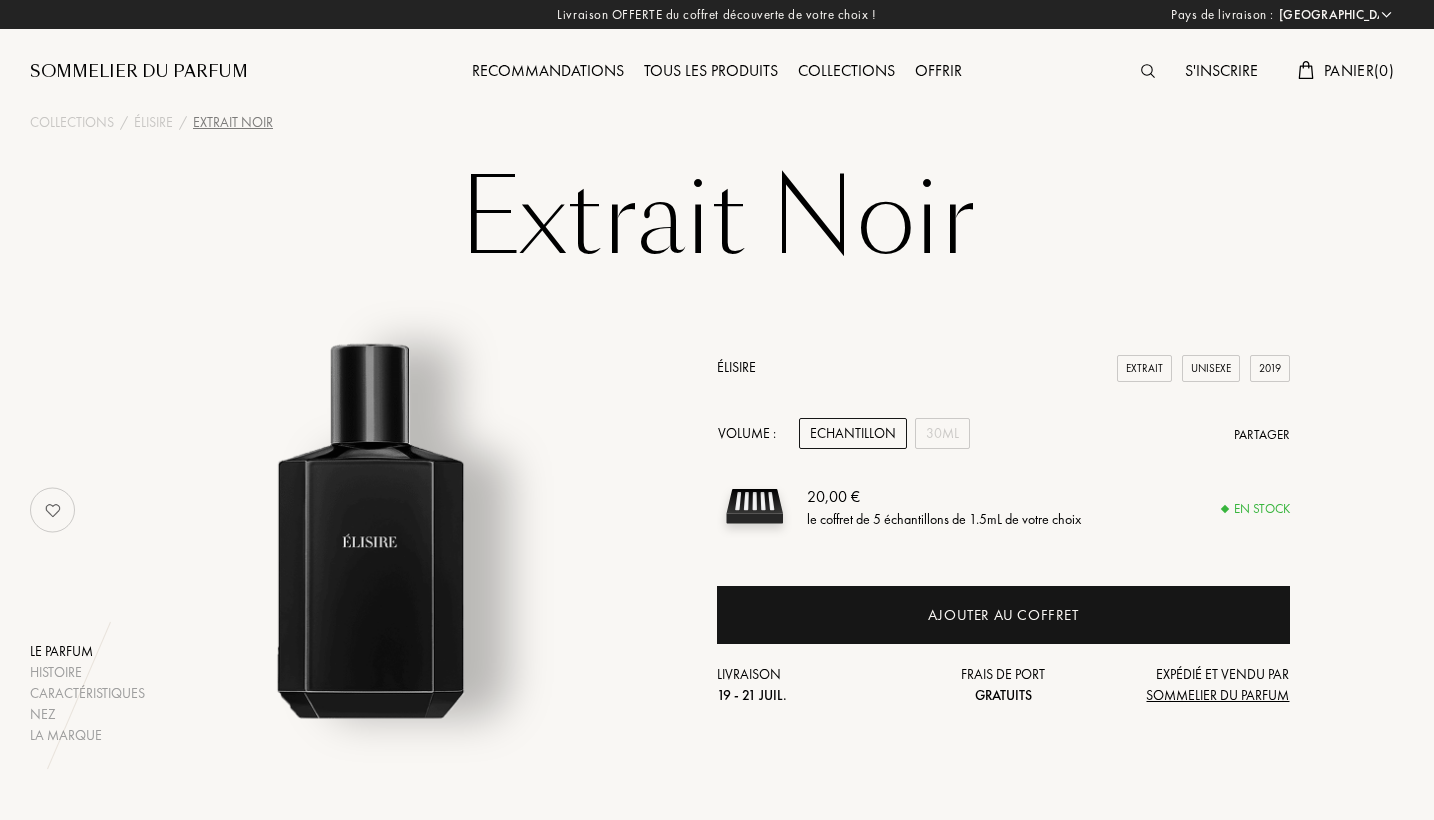 select on "FR" 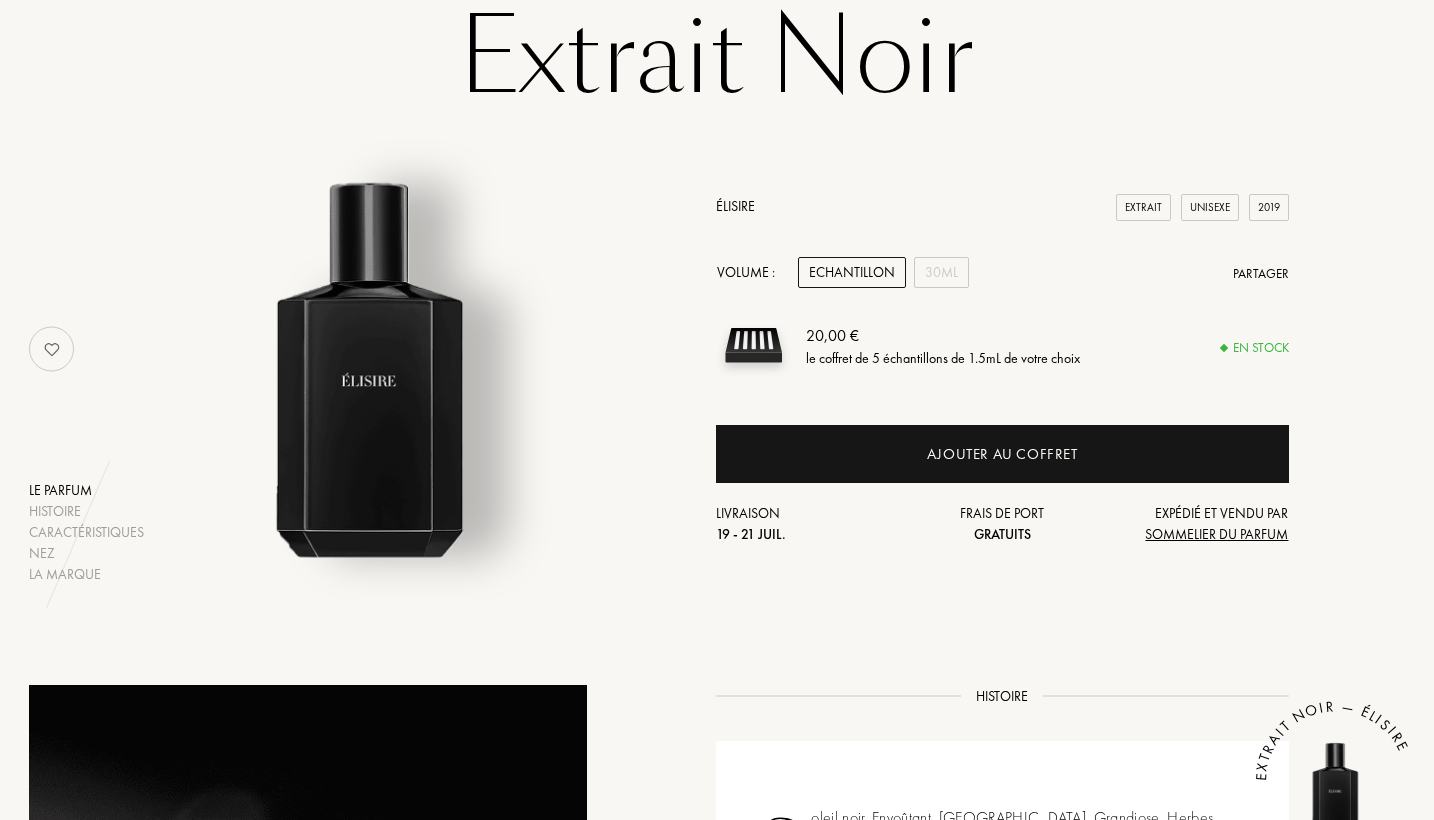 scroll, scrollTop: 155, scrollLeft: 1, axis: both 